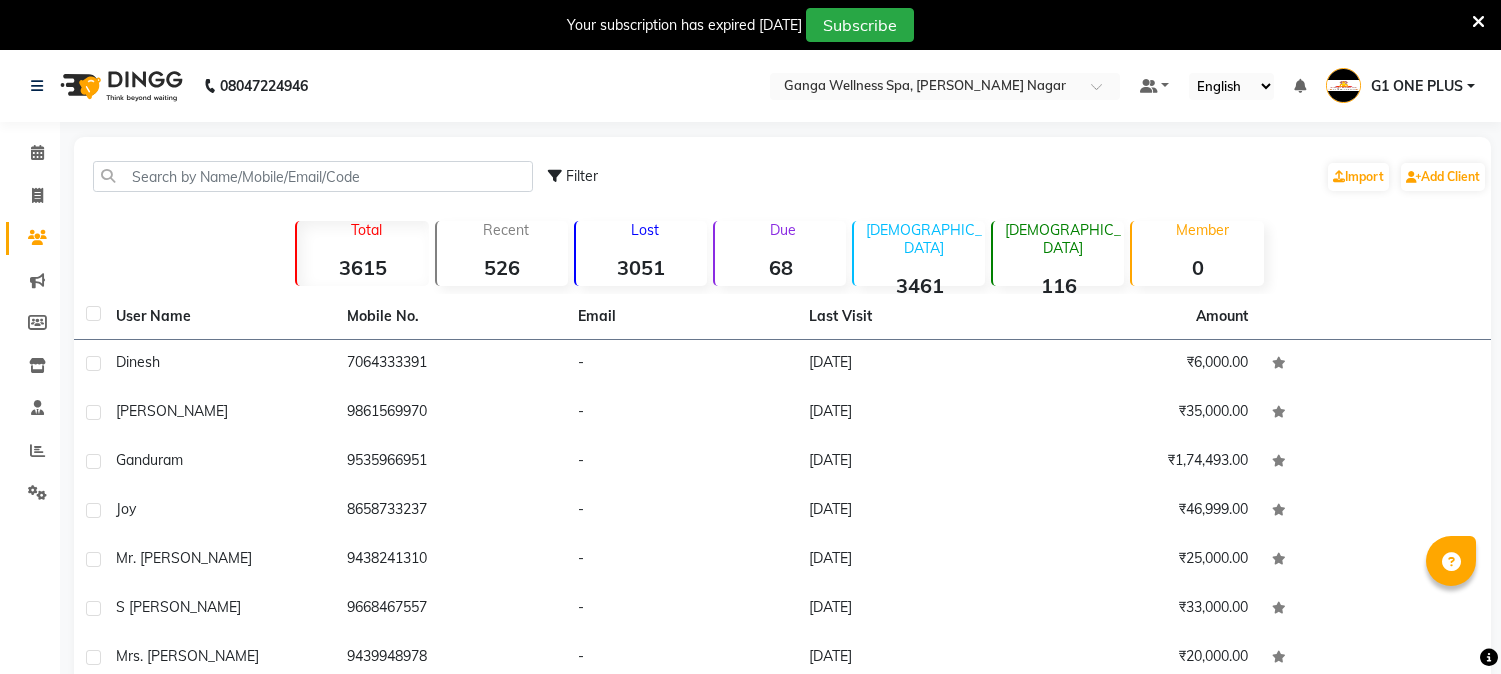 scroll, scrollTop: 0, scrollLeft: 0, axis: both 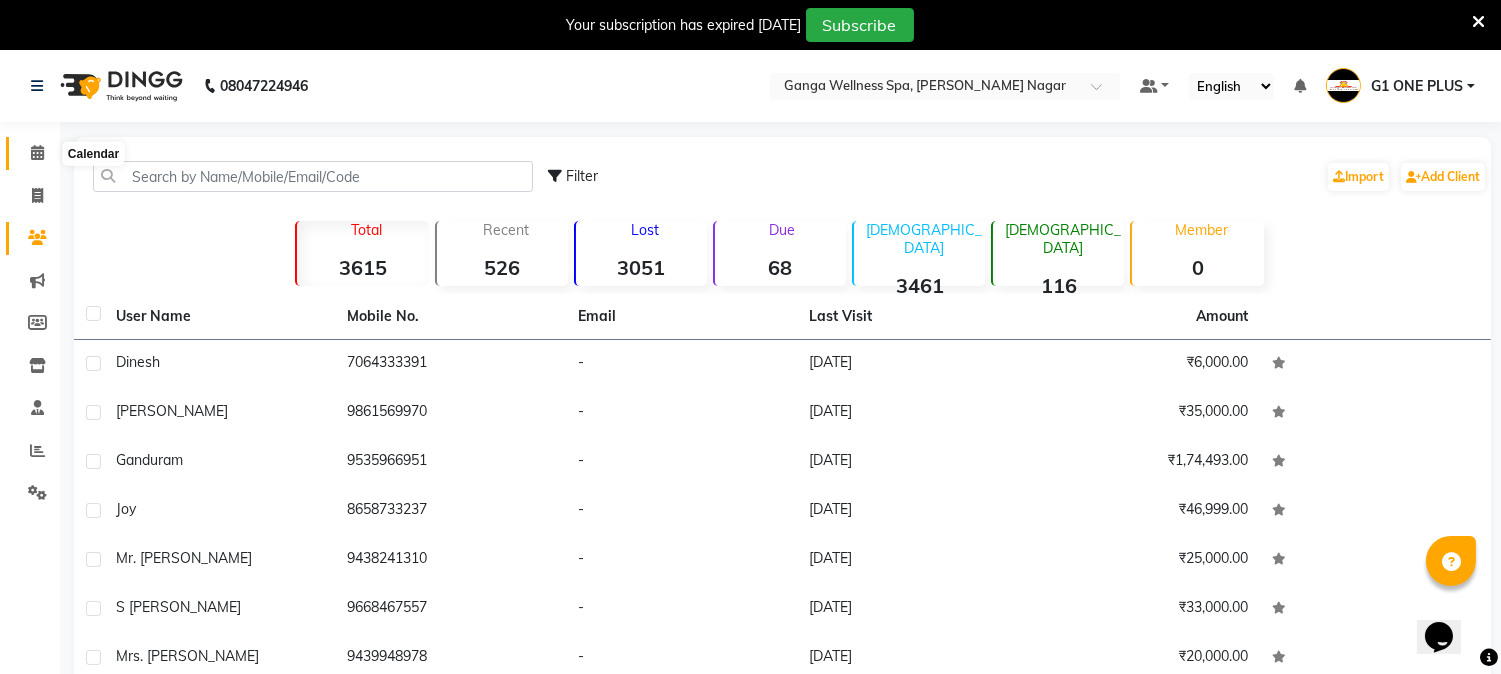 click 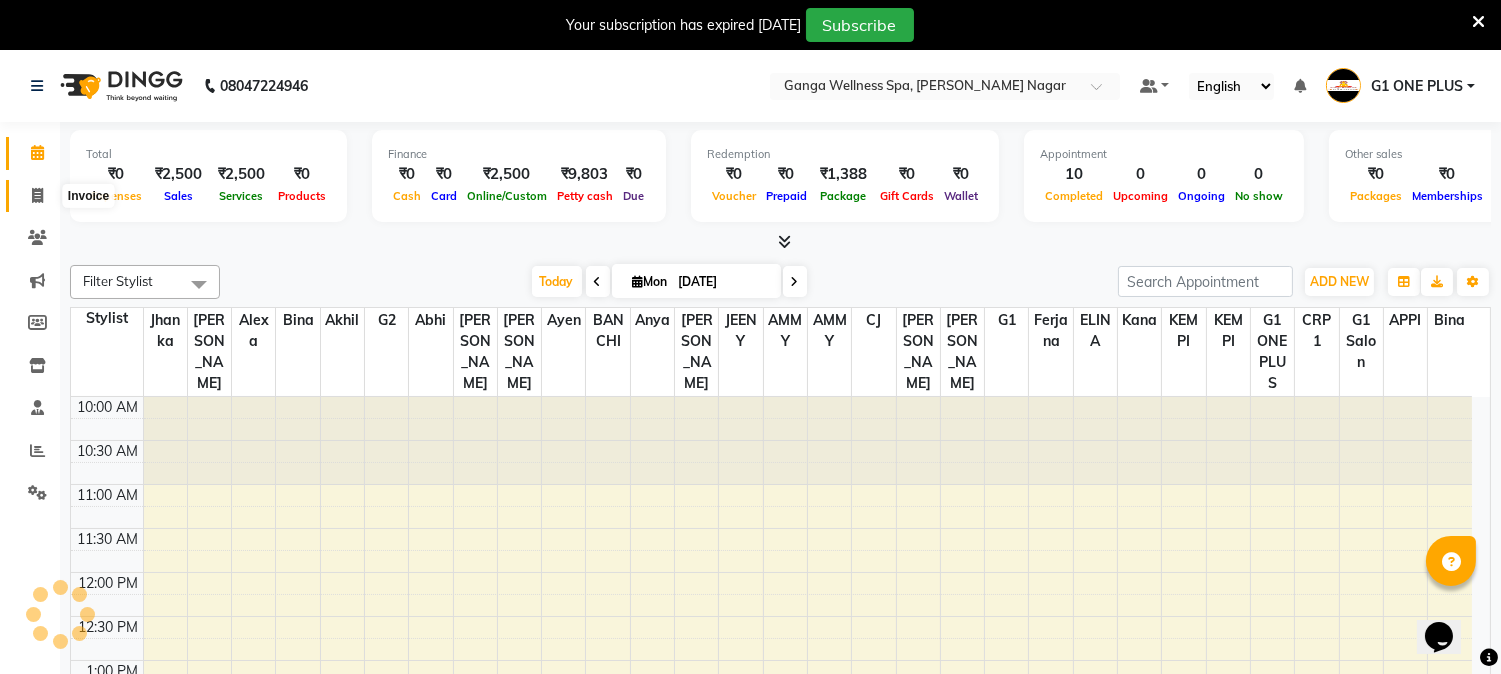 click 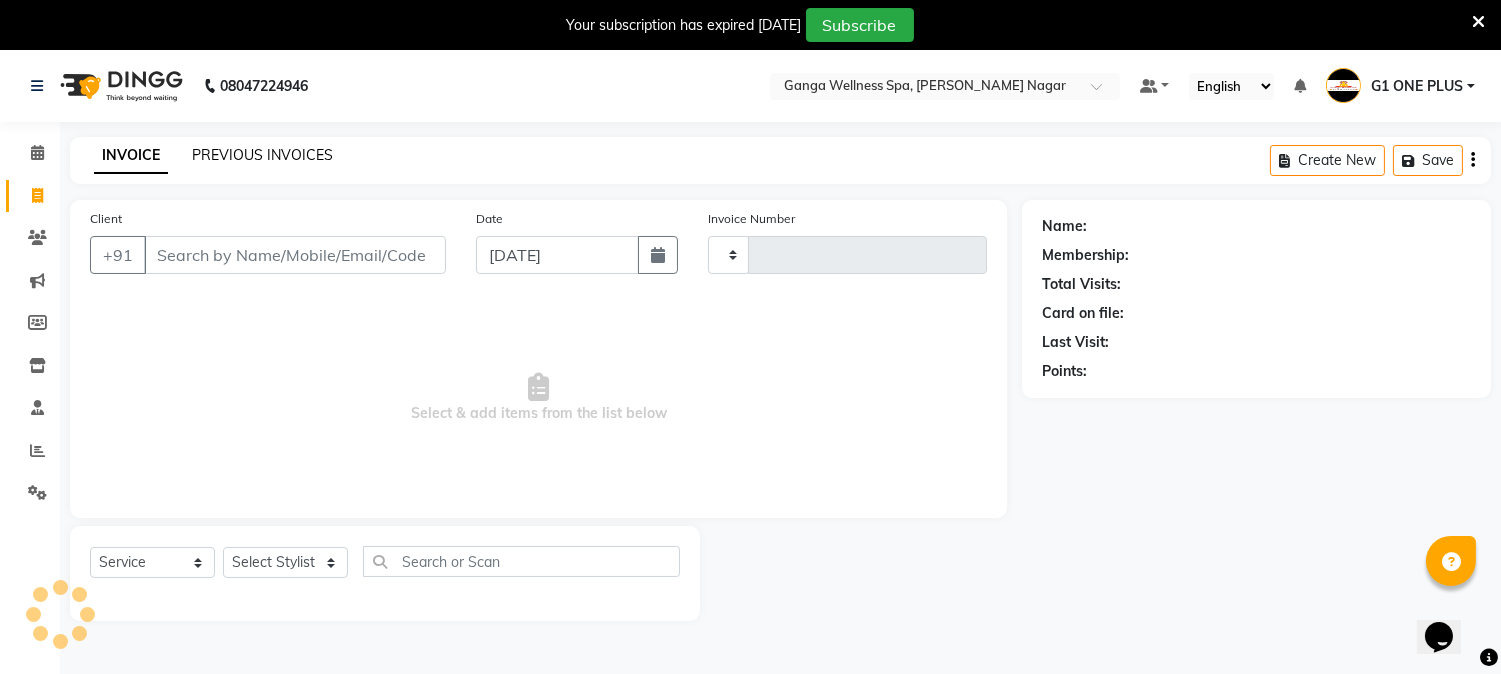 type on "1967" 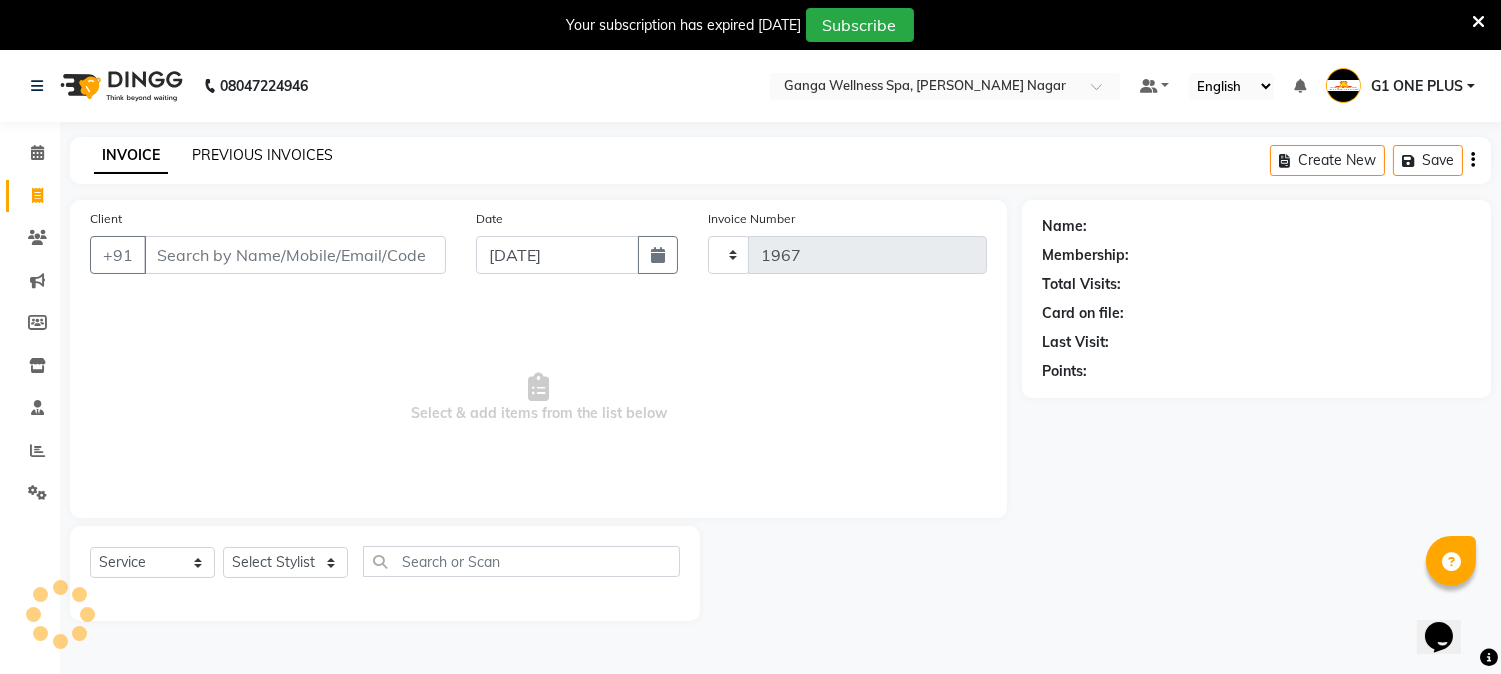 select on "762" 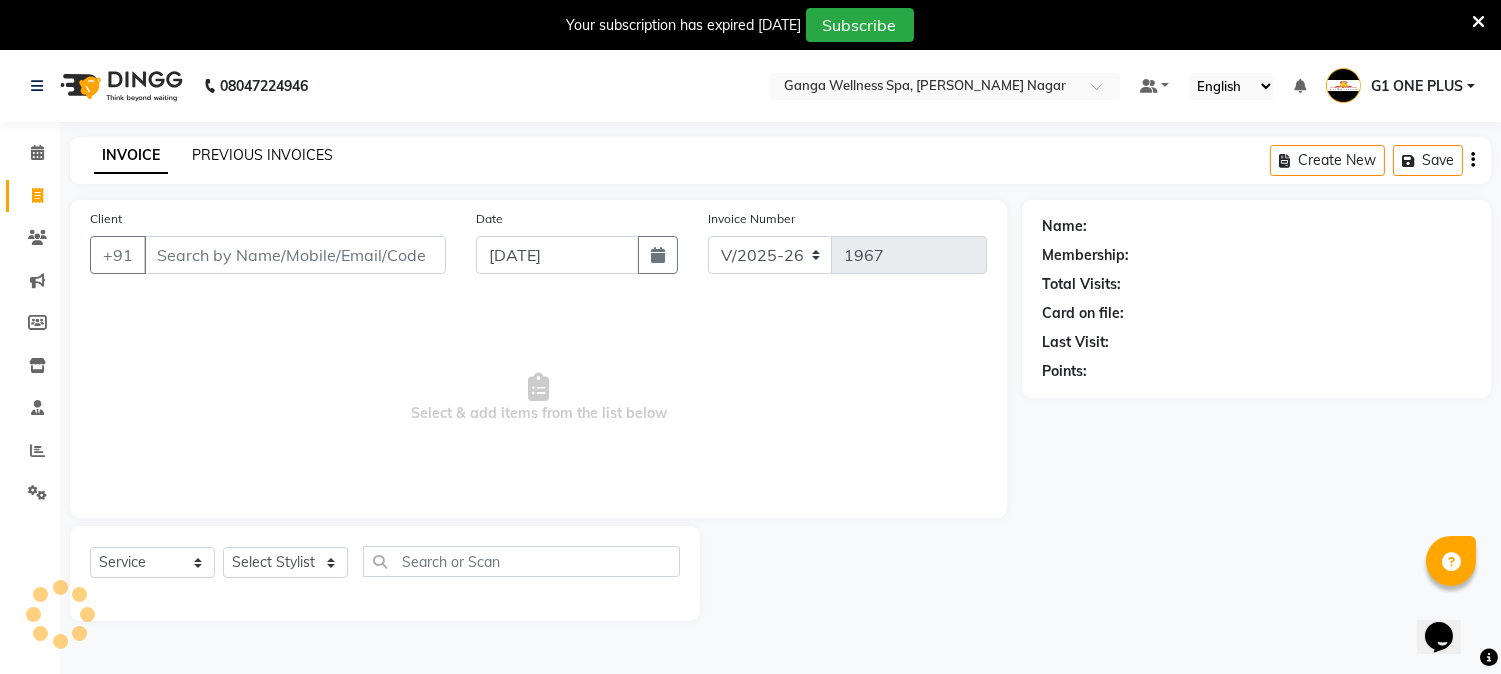 click on "PREVIOUS INVOICES" 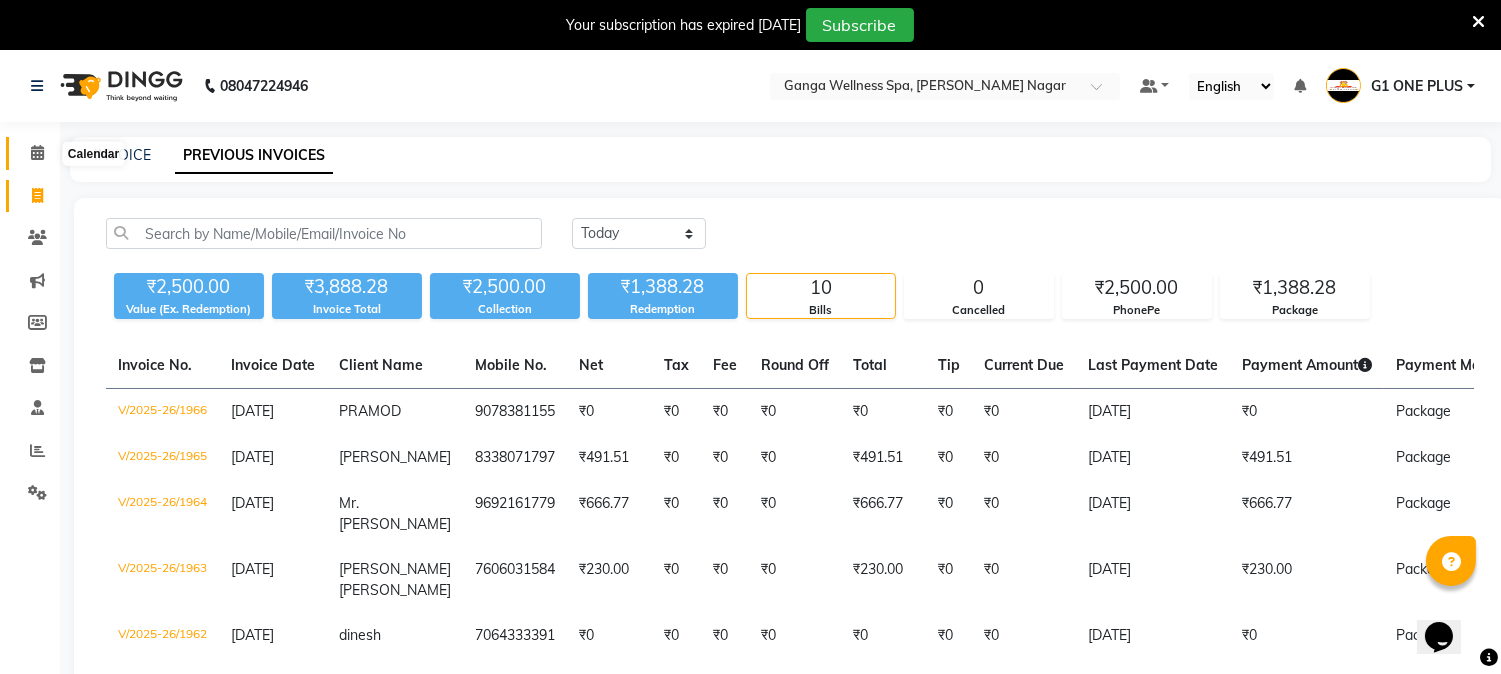 click 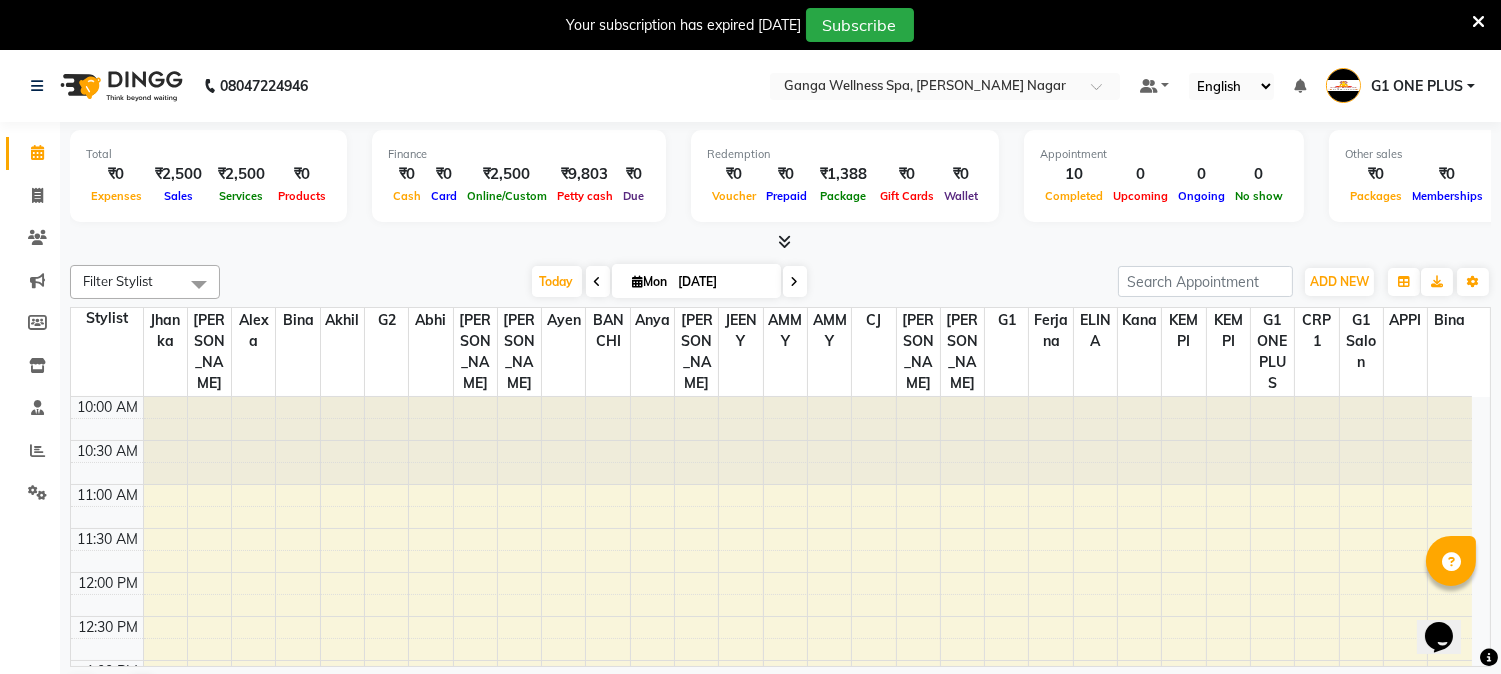 click at bounding box center [1050, 441] 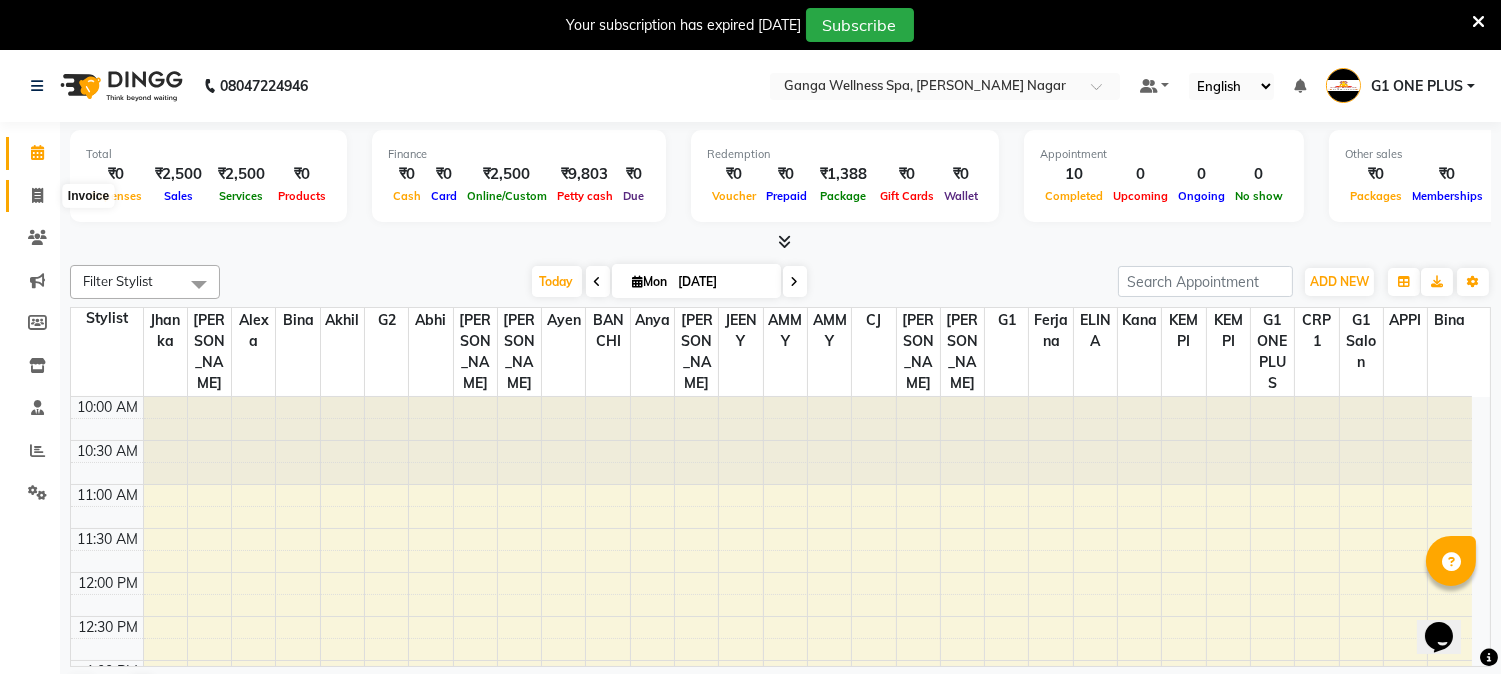 click 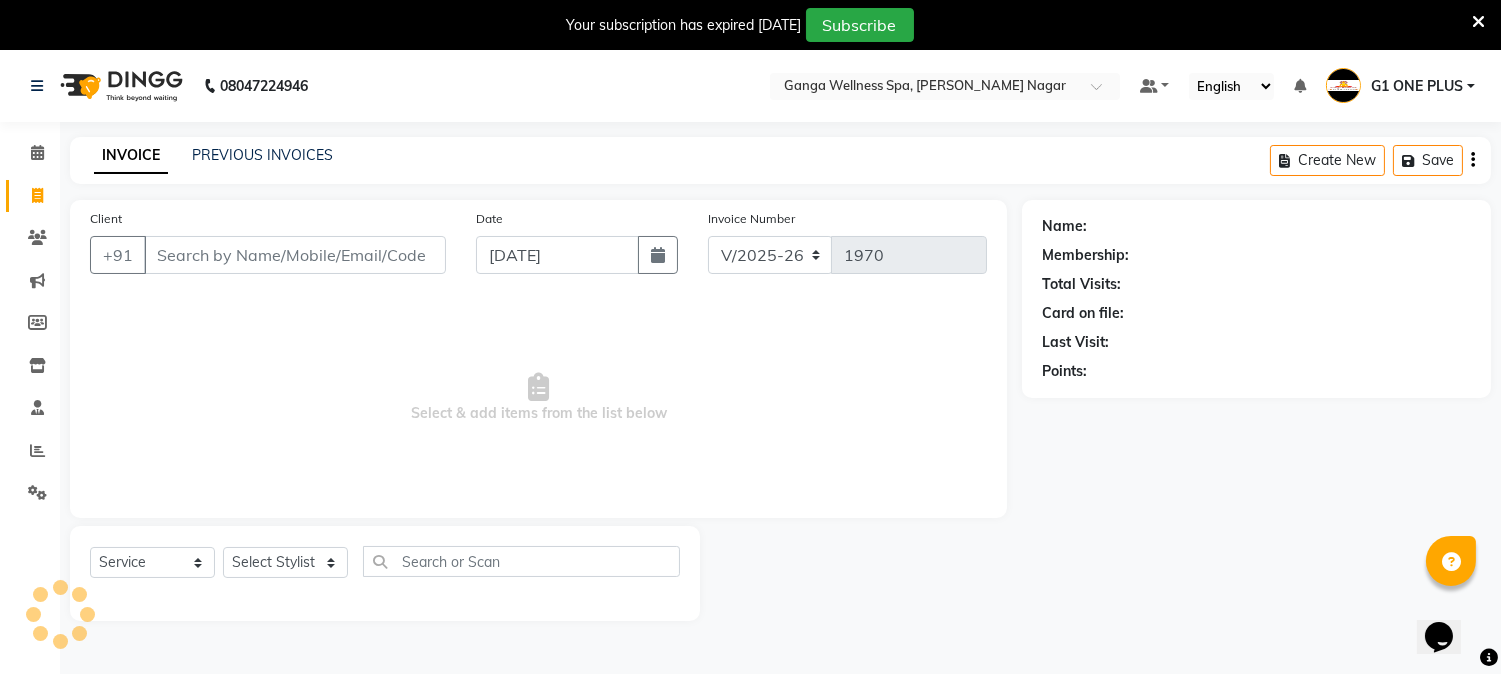 click on "INVOICE PREVIOUS INVOICES Create New   Save" 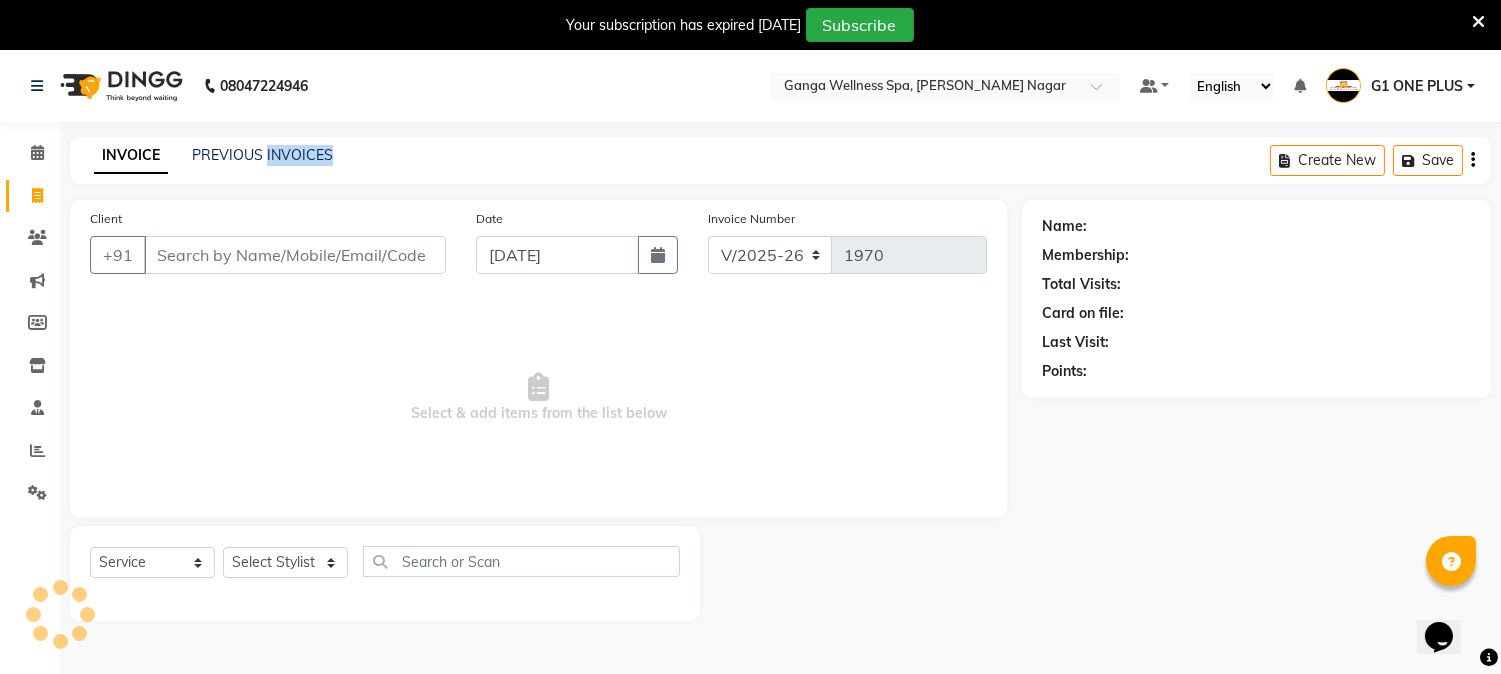 click on "PREVIOUS INVOICES" 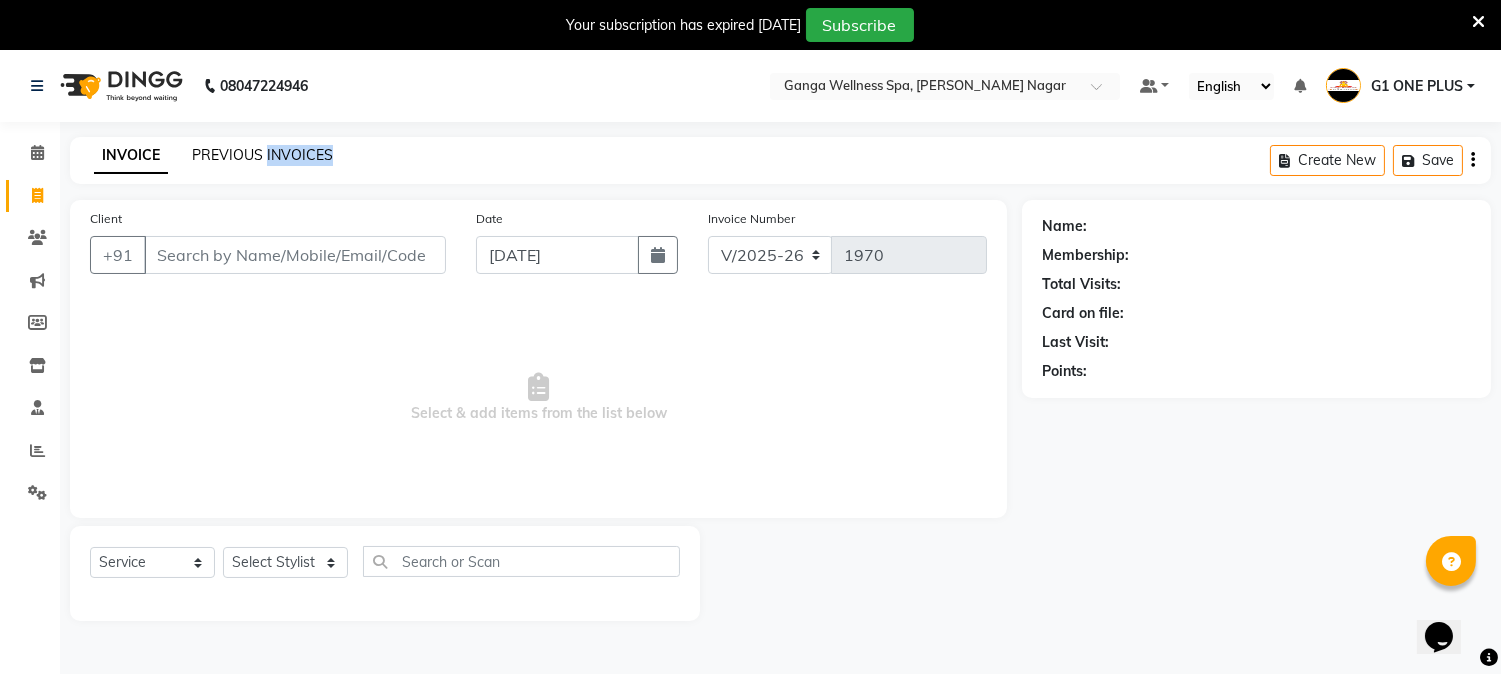 click on "PREVIOUS INVOICES" 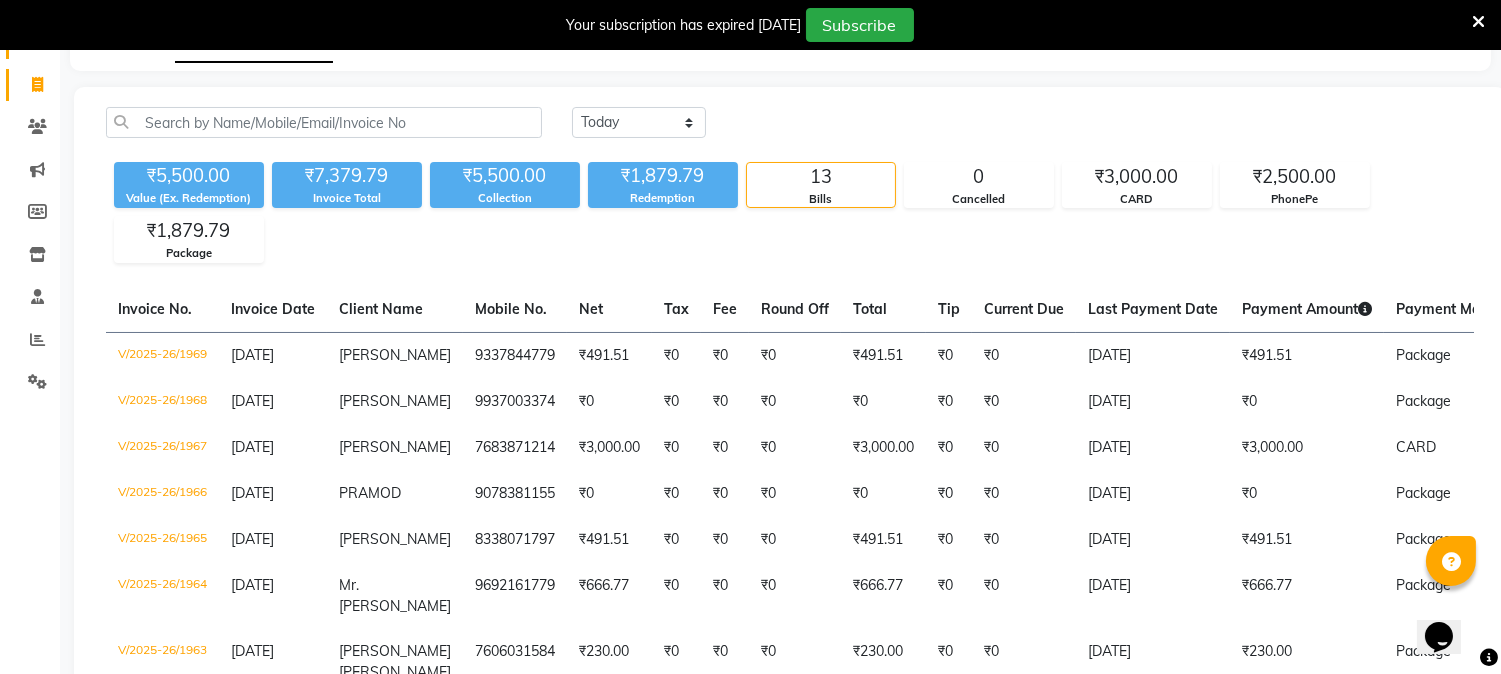 scroll, scrollTop: 0, scrollLeft: 0, axis: both 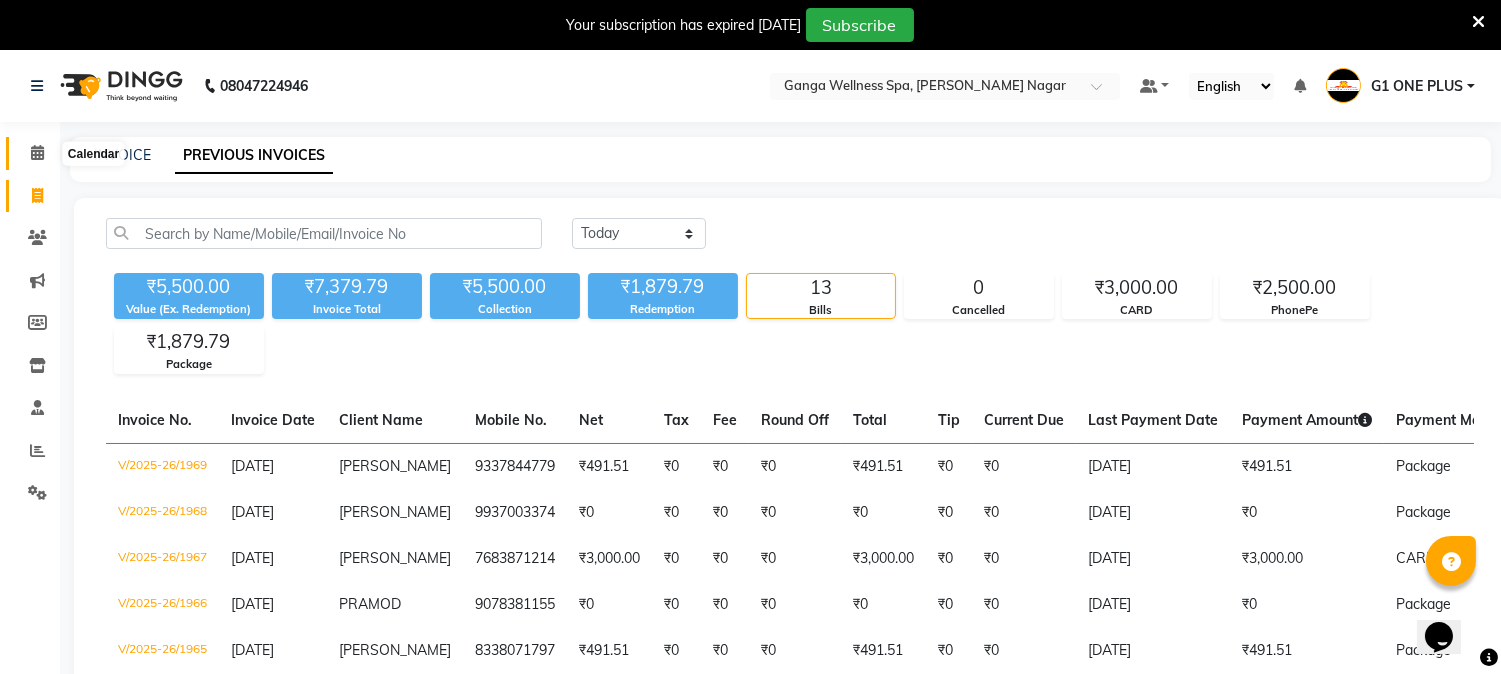 click 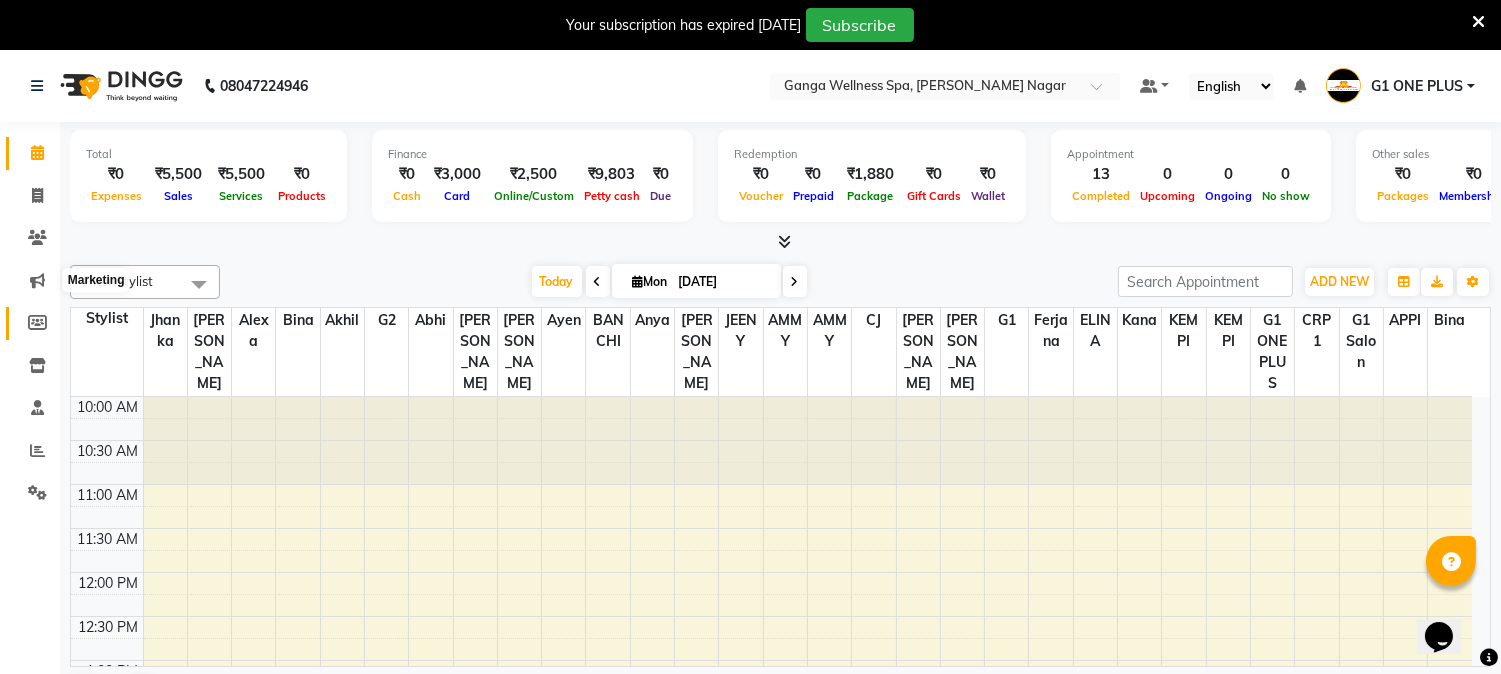 scroll, scrollTop: 0, scrollLeft: 0, axis: both 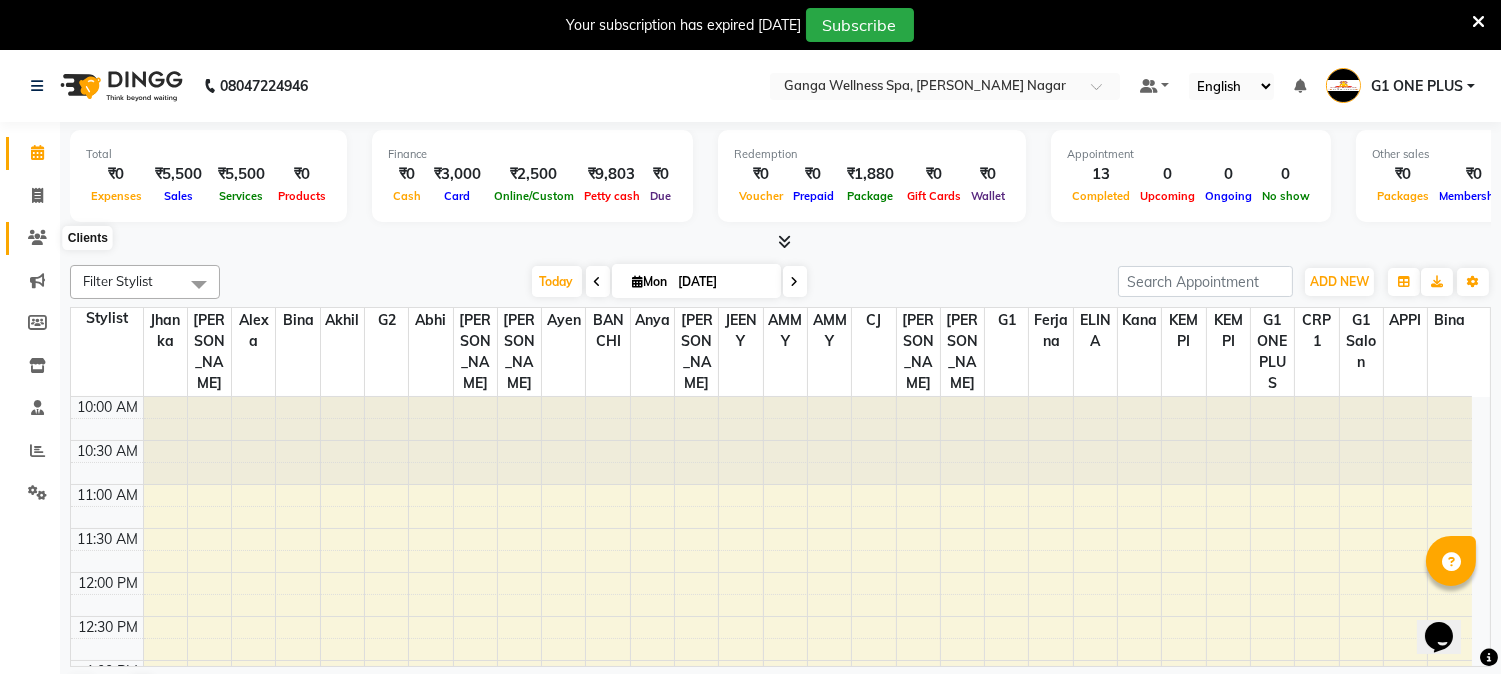click 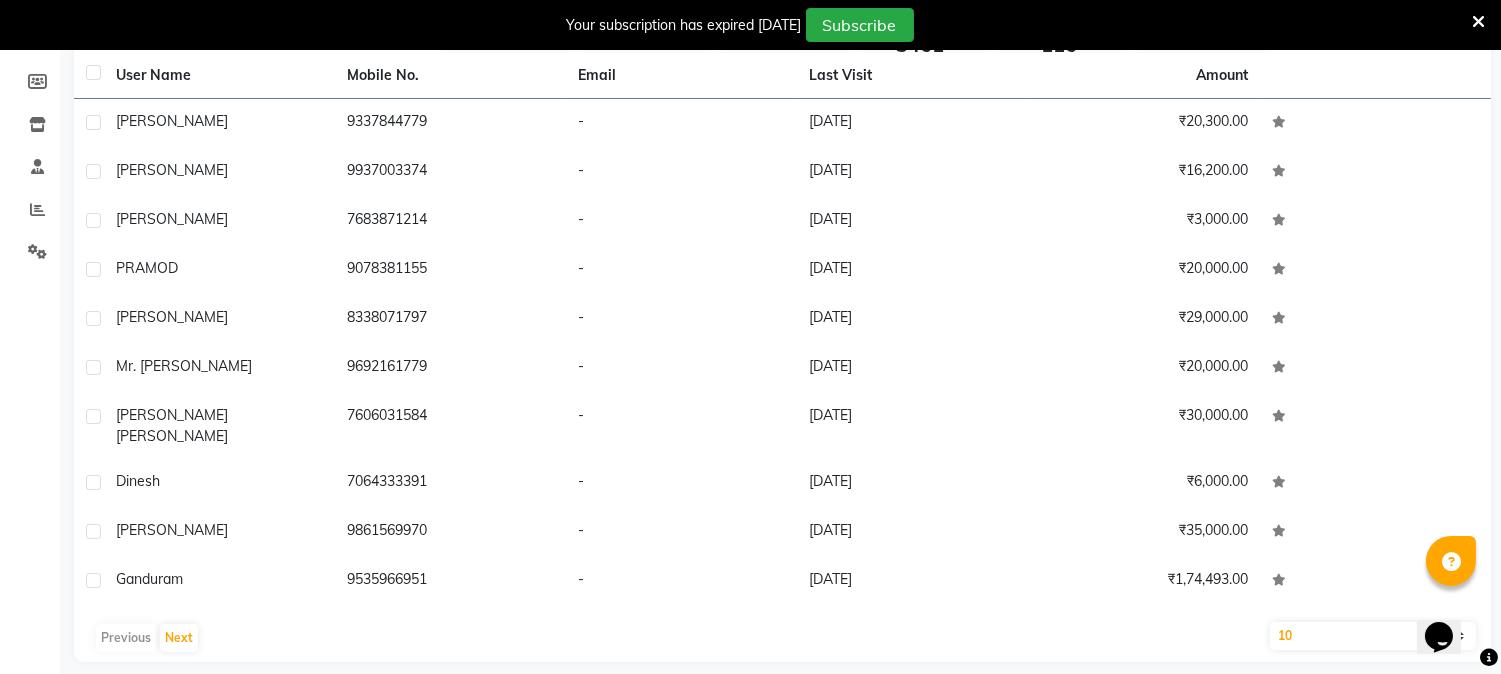 scroll, scrollTop: 18, scrollLeft: 0, axis: vertical 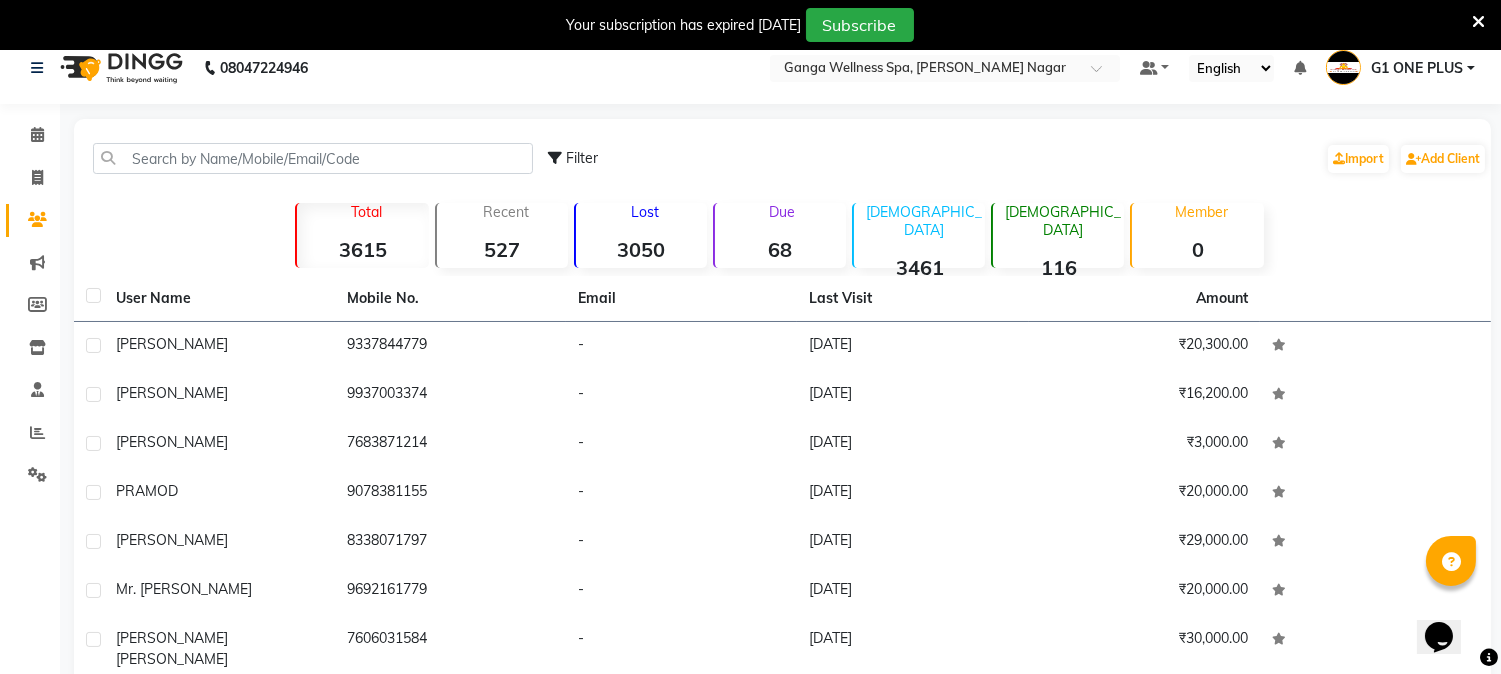 click on "Due" 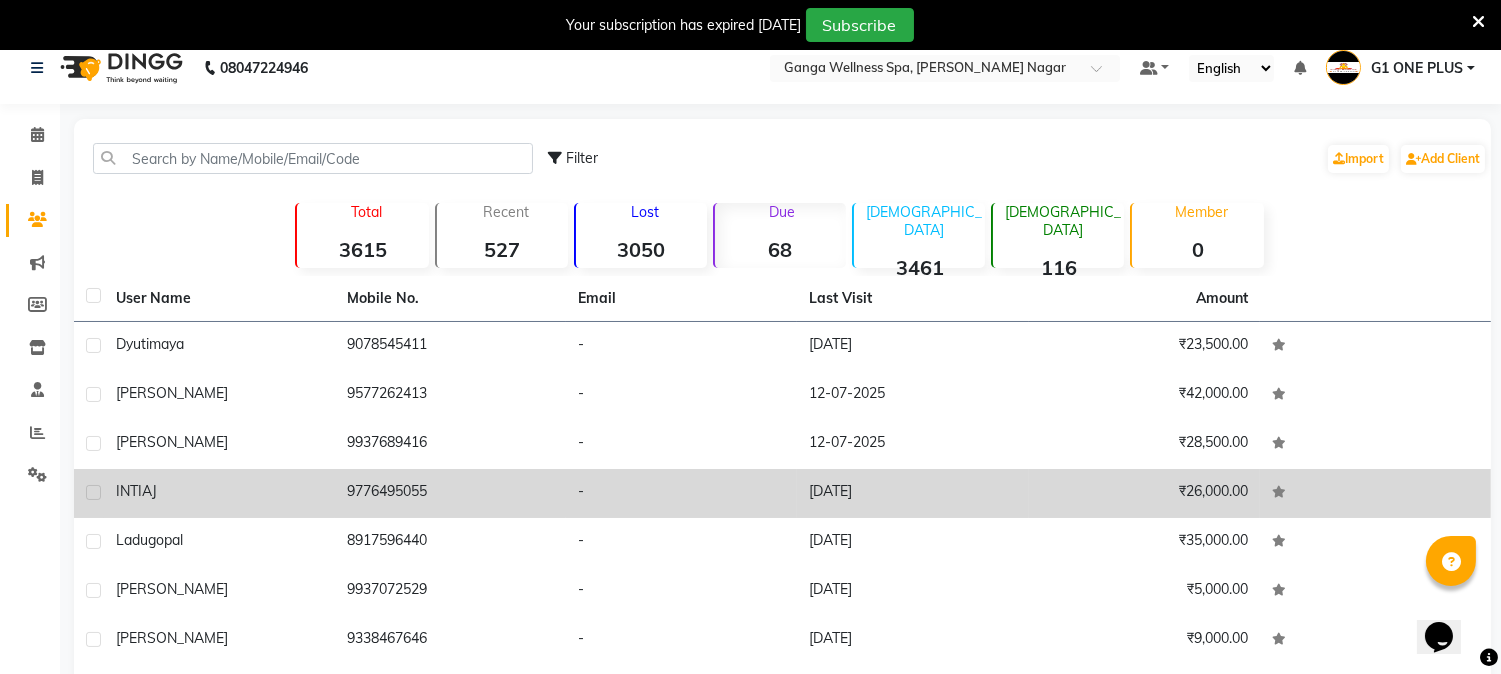 scroll, scrollTop: 241, scrollLeft: 0, axis: vertical 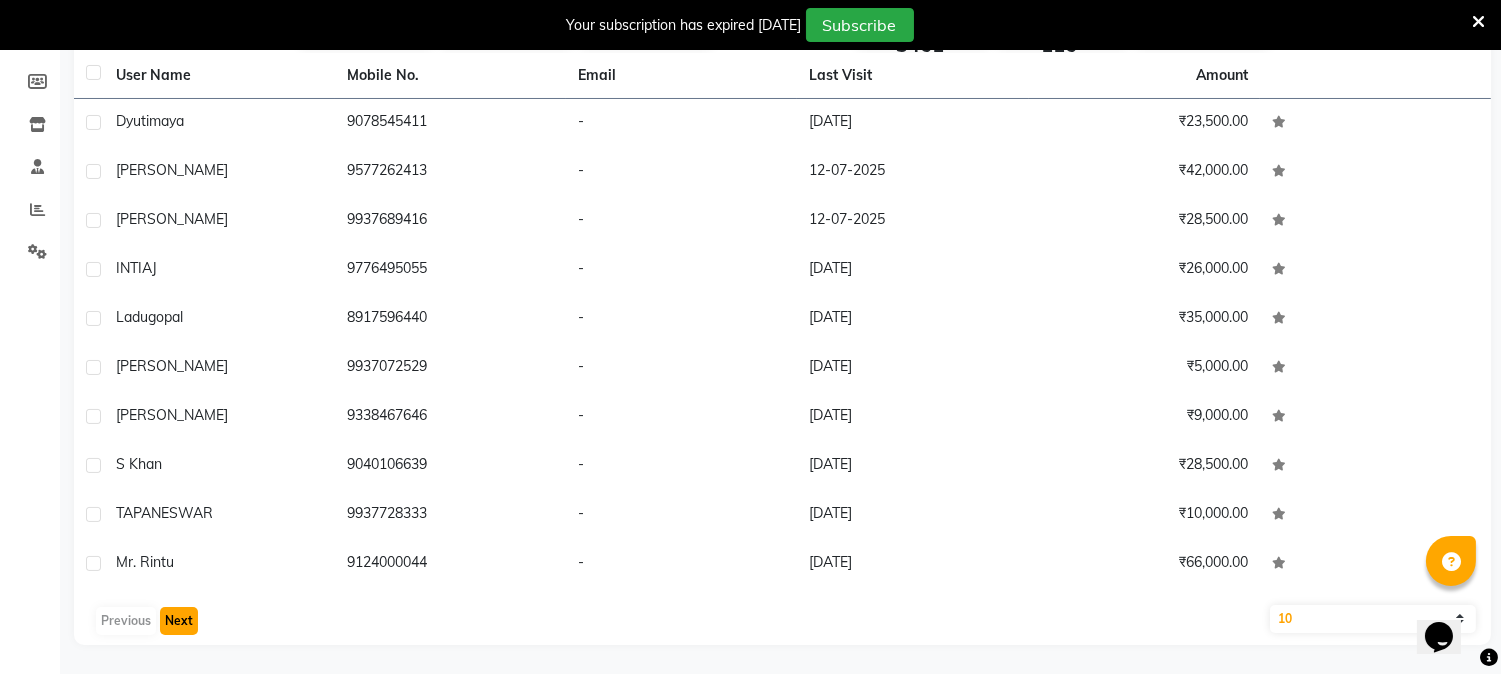 click on "Next" 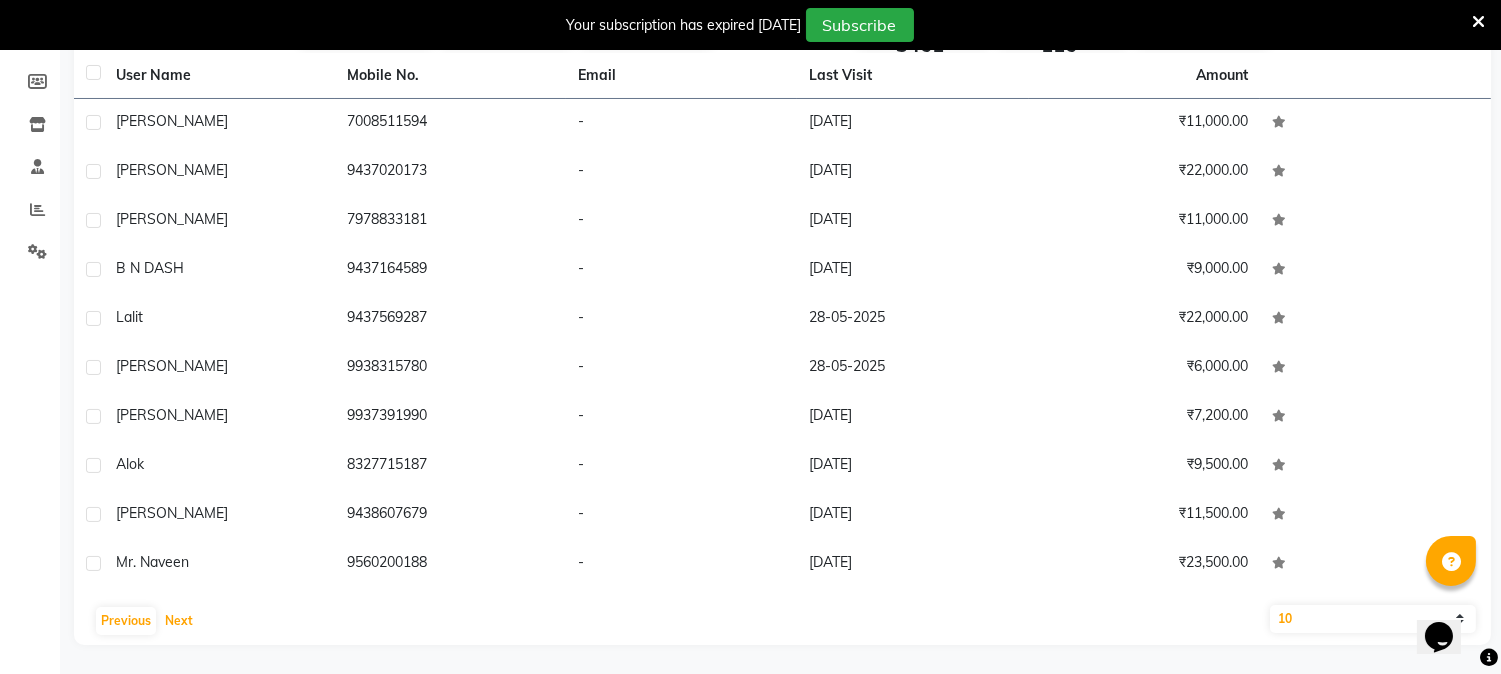 scroll, scrollTop: 18, scrollLeft: 0, axis: vertical 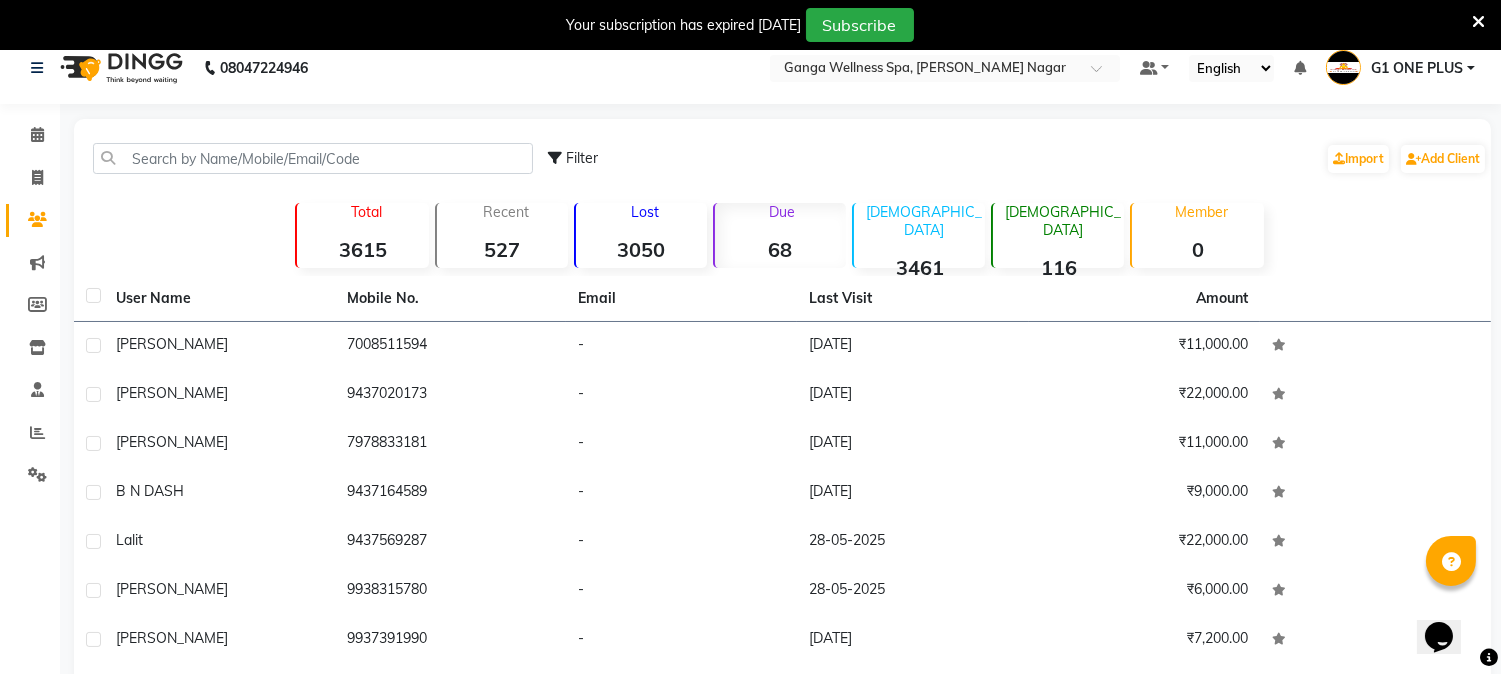 click on "Due" 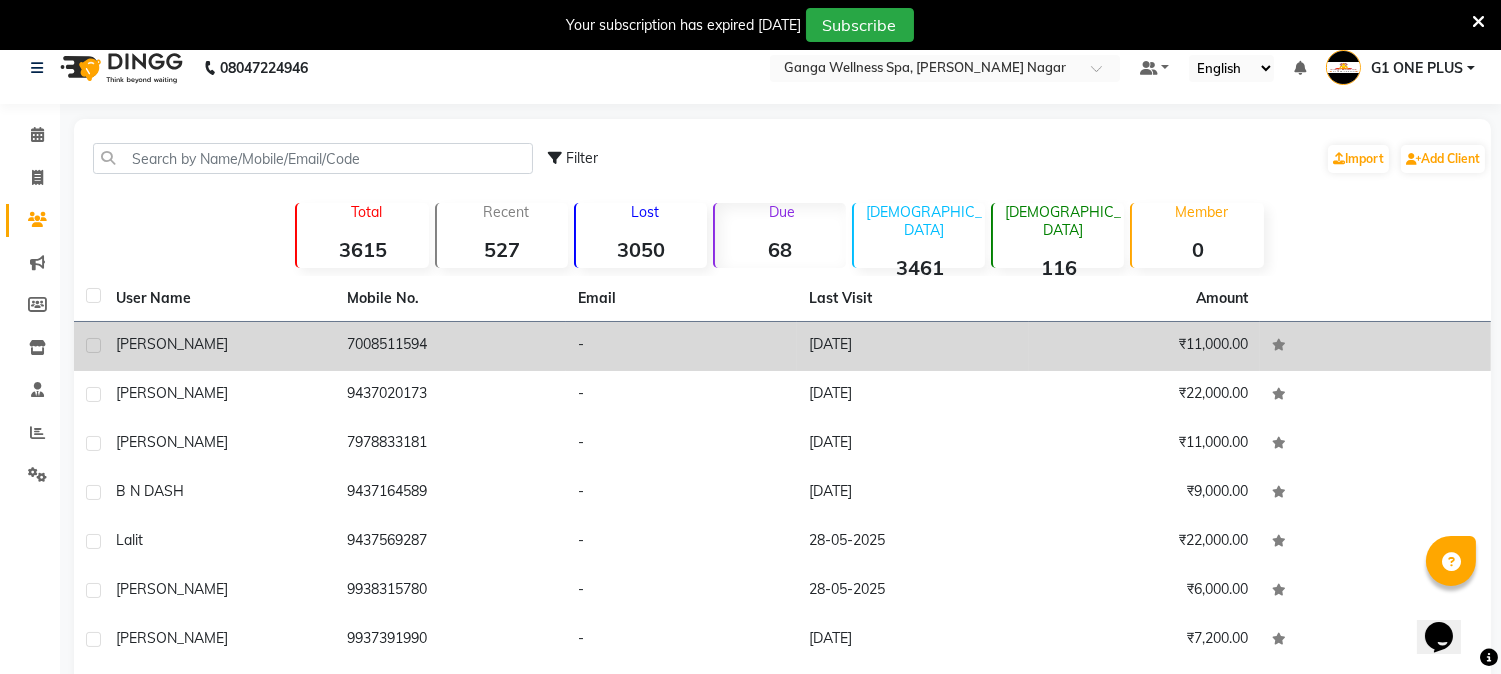 click on "7008511594" 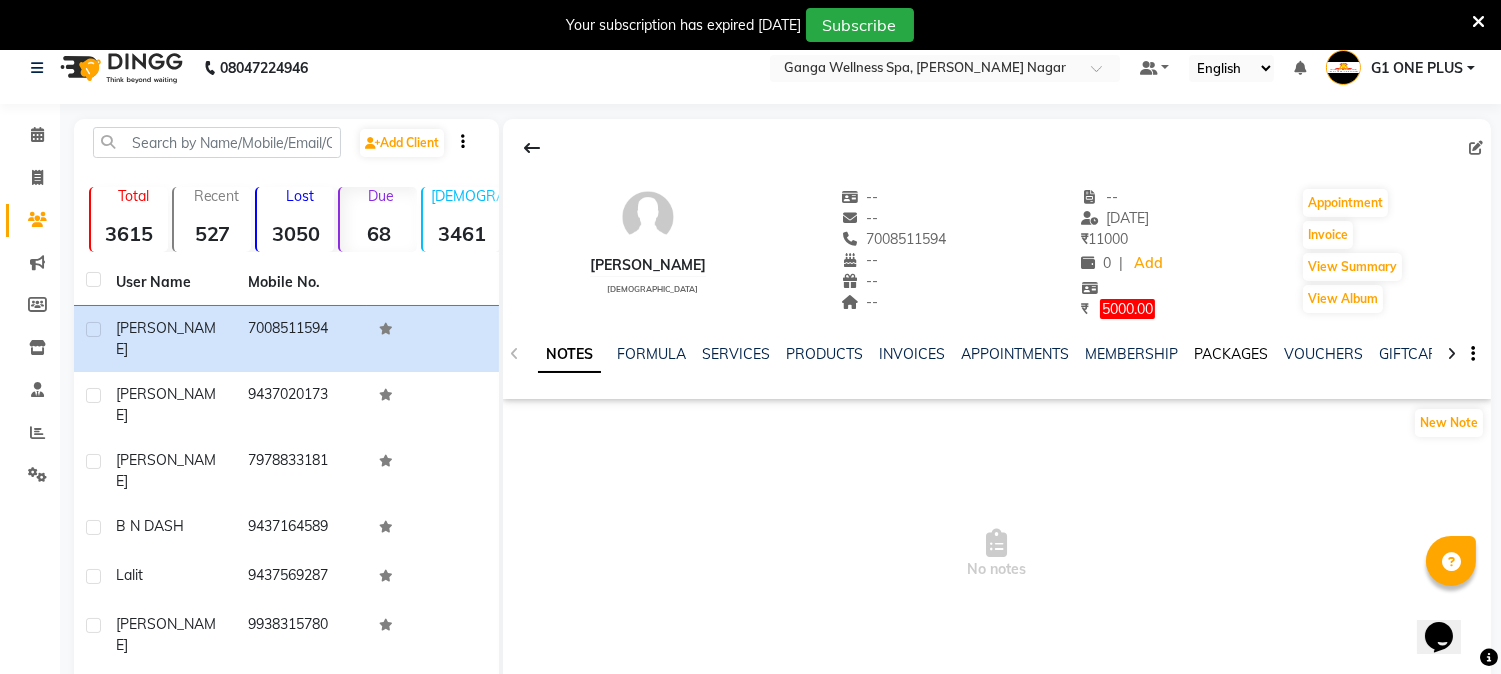 click on "PACKAGES" 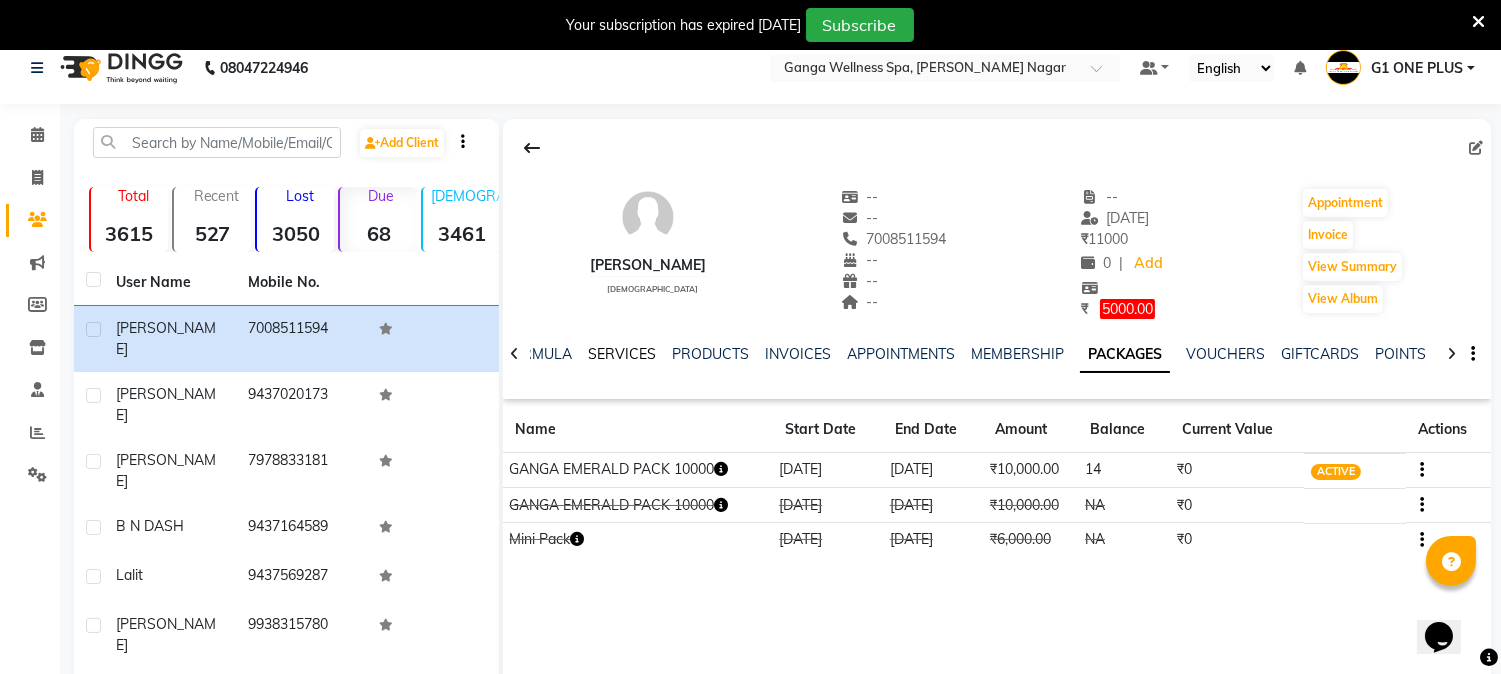 click on "SERVICES" 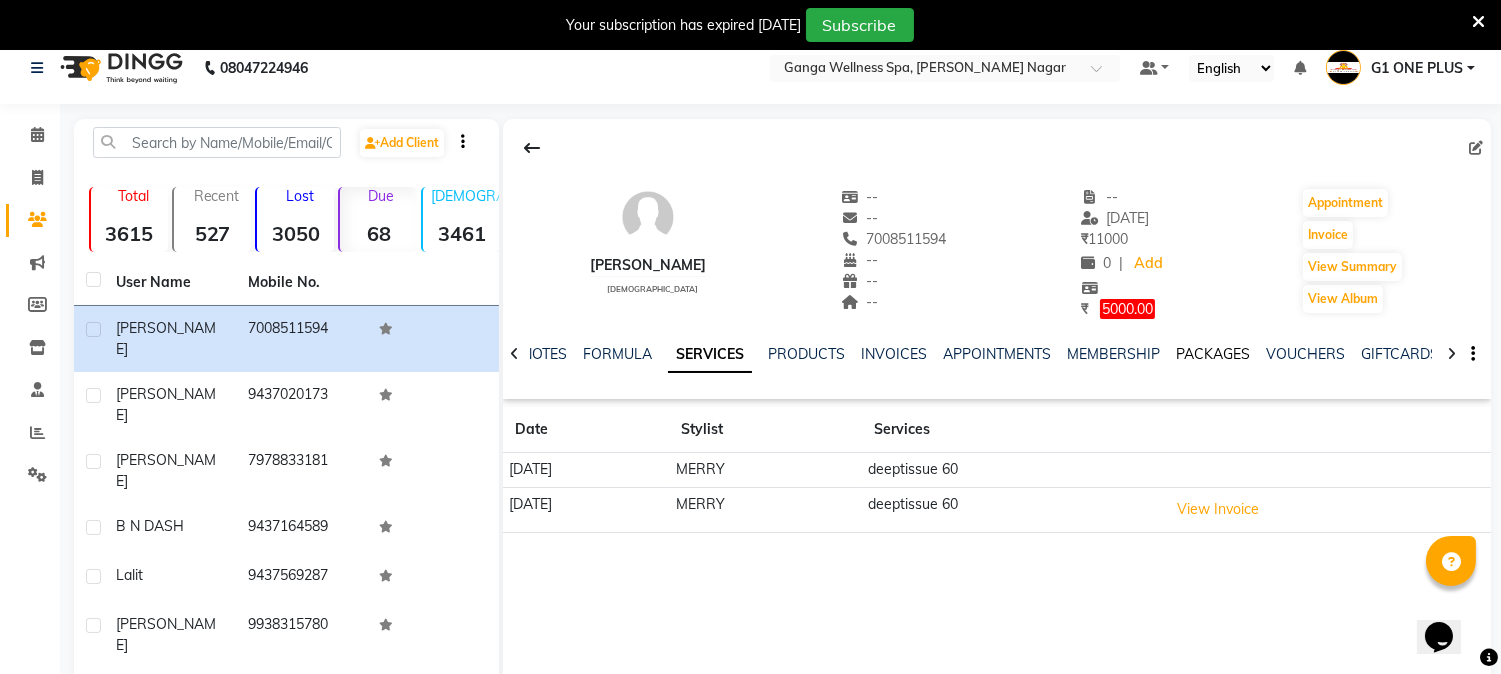 click on "PACKAGES" 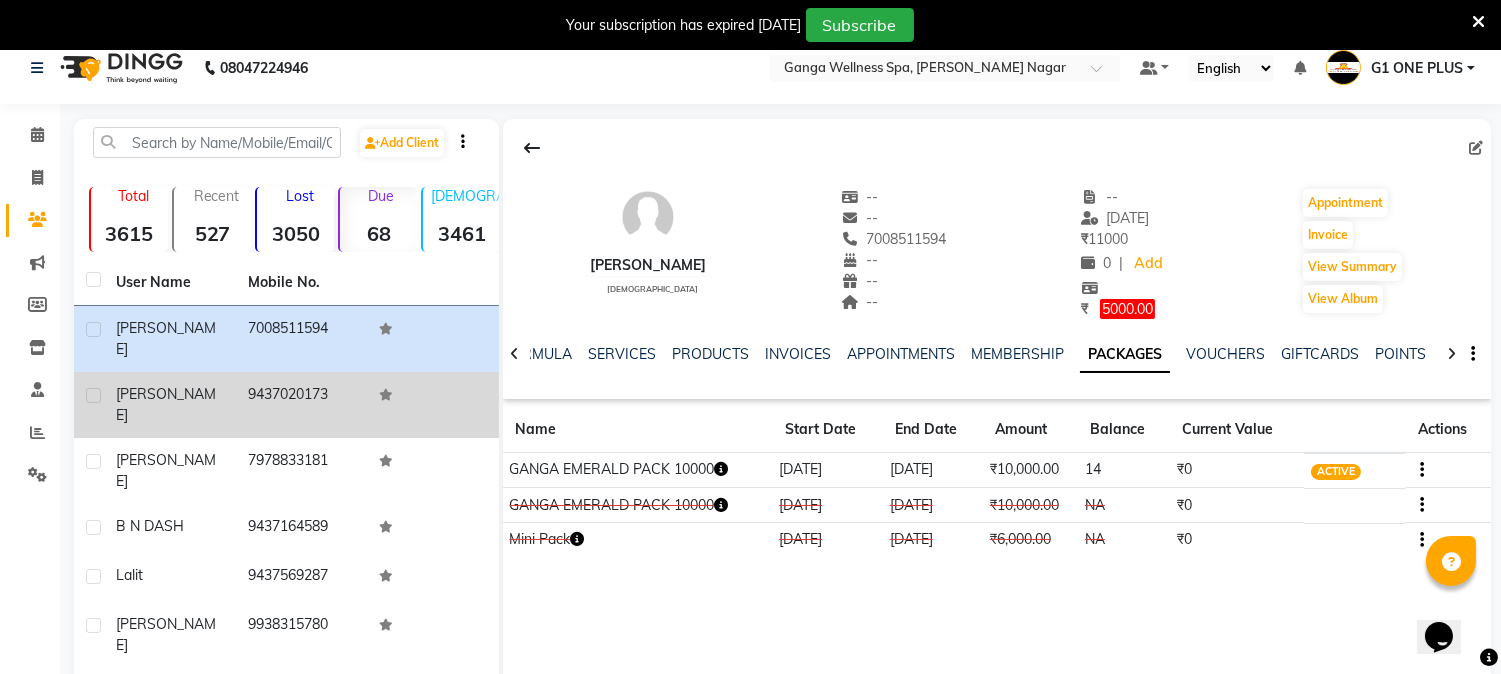 click on "[PERSON_NAME]" 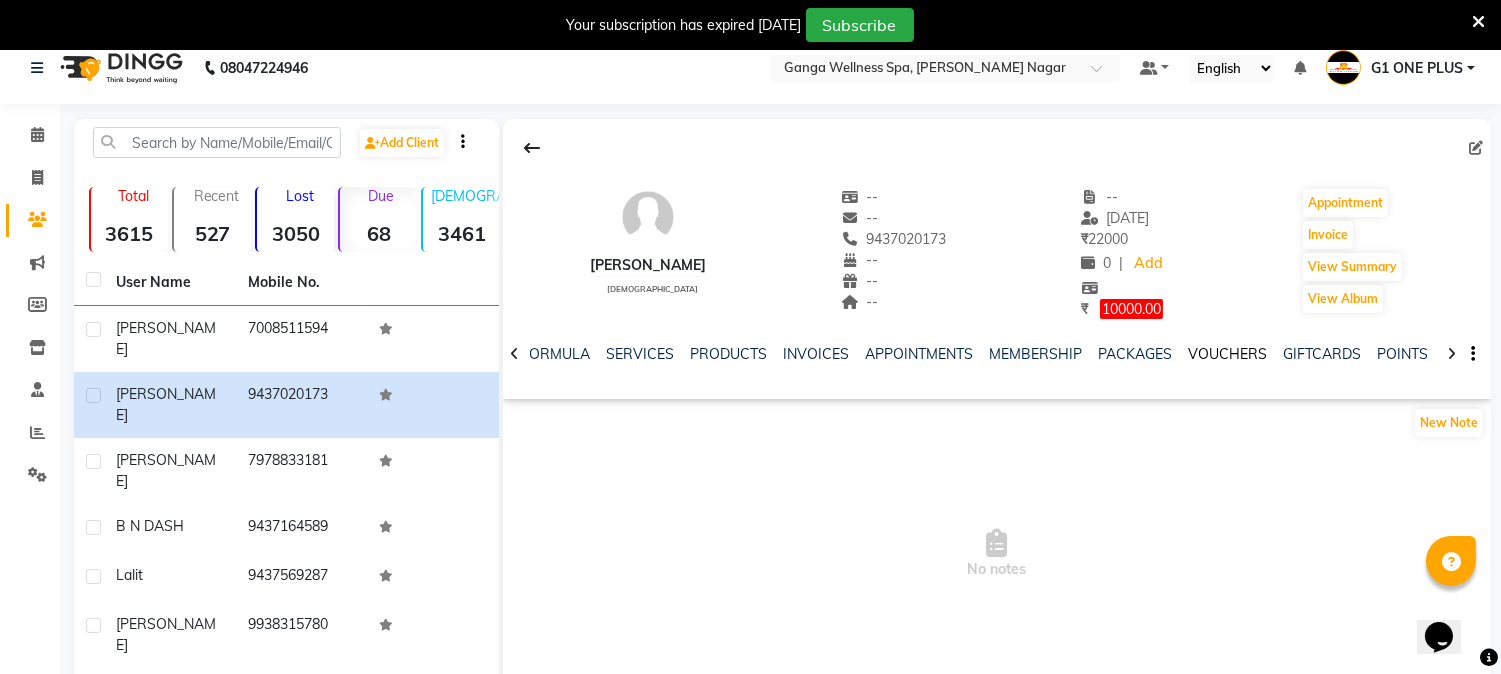 click on "VOUCHERS" 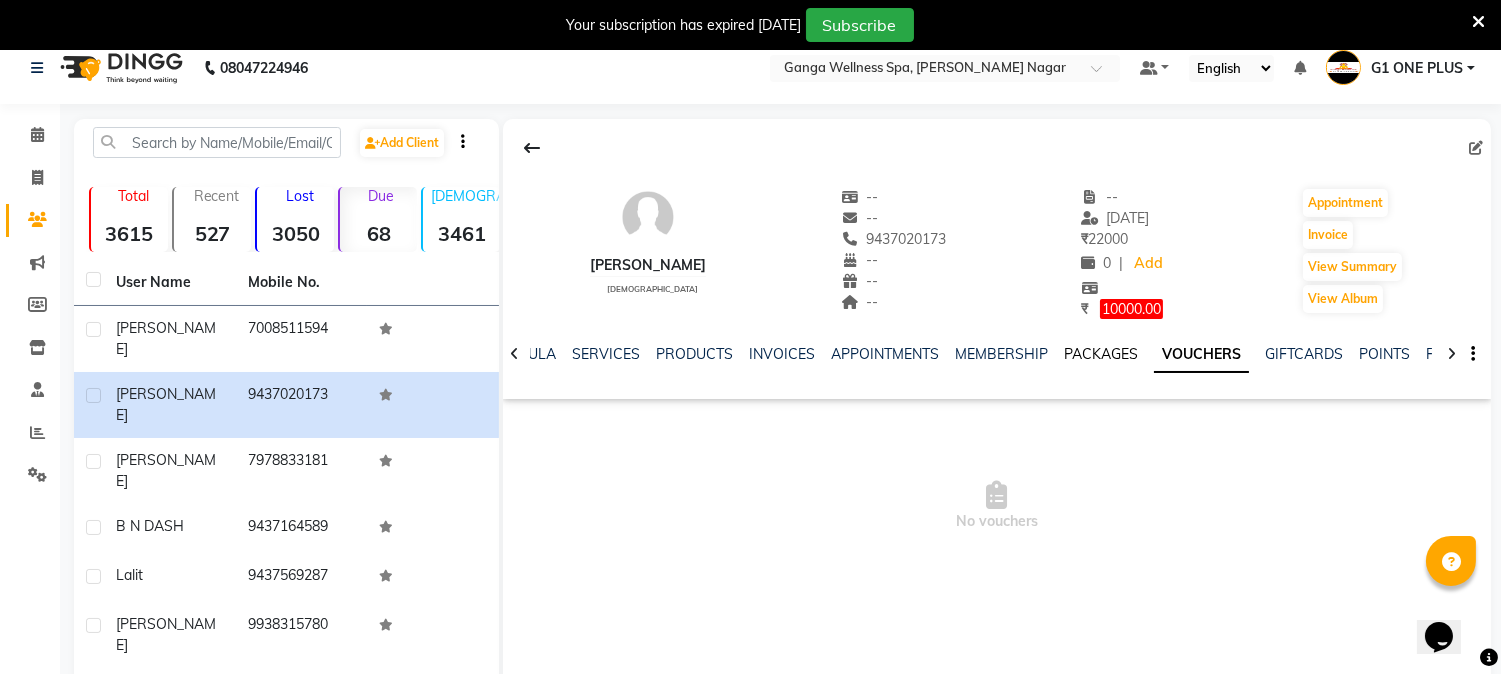 click on "PACKAGES" 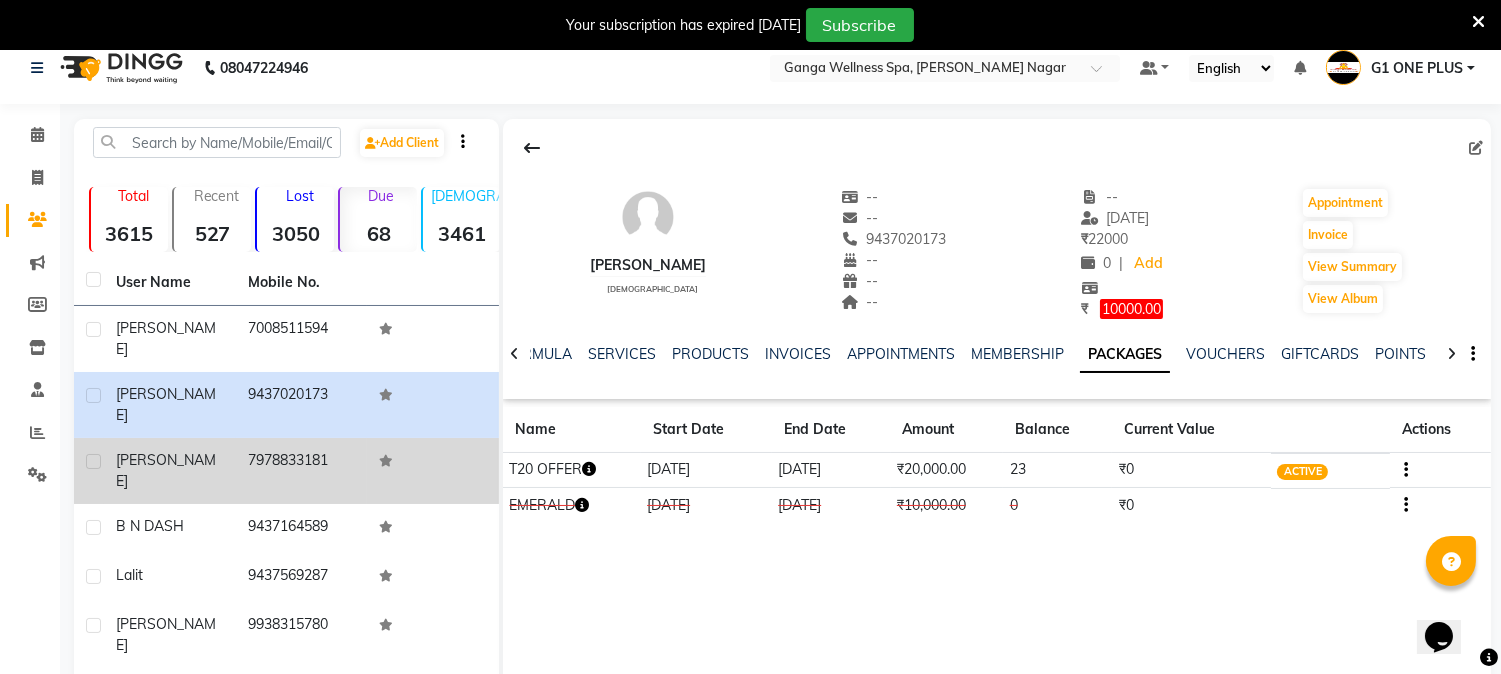 click on "7978833181" 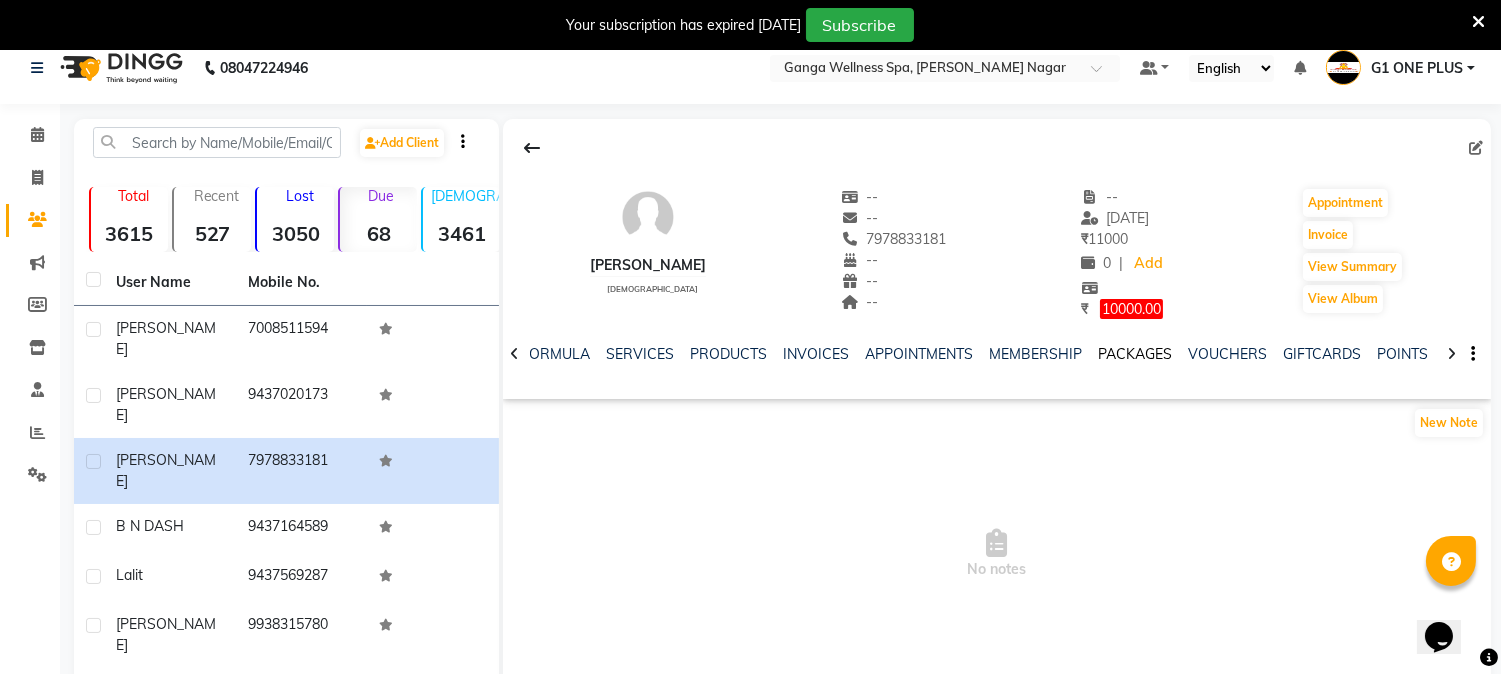 click on "PACKAGES" 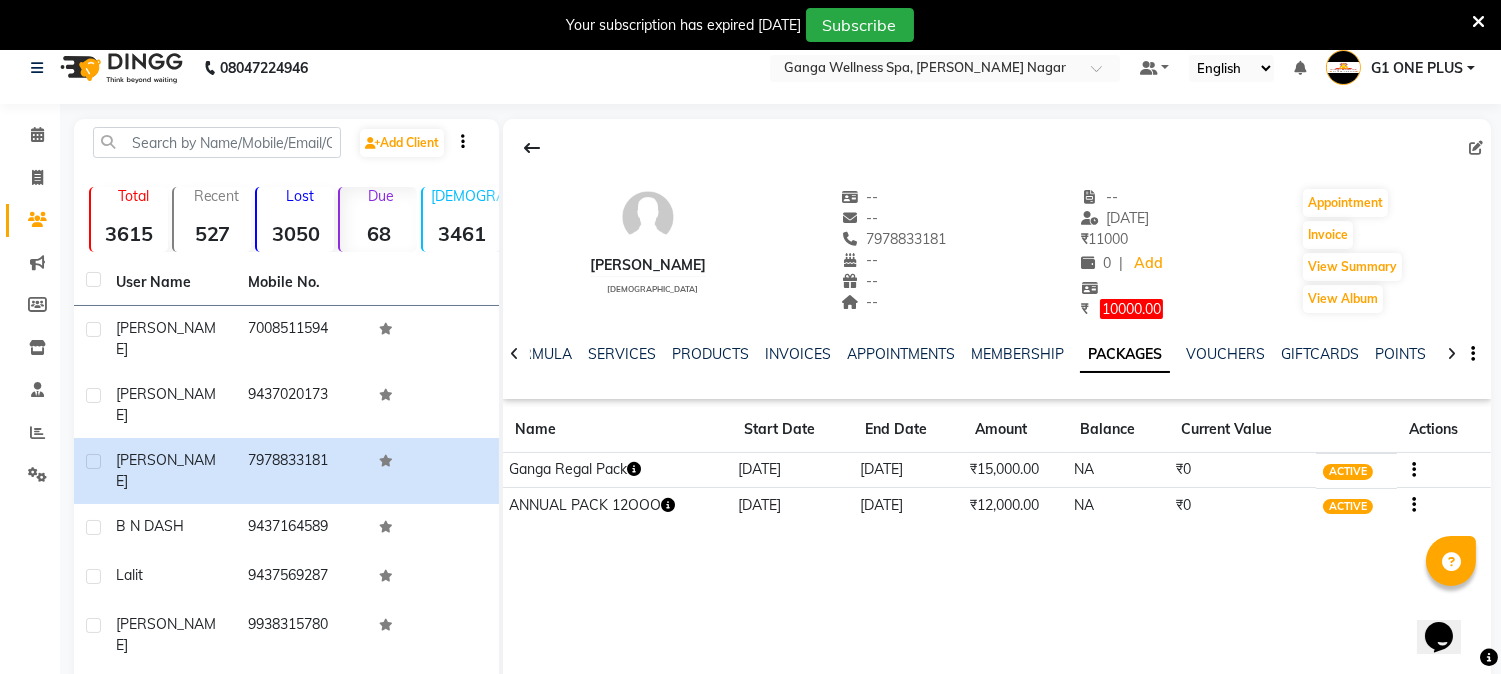 click on "SERVICES" 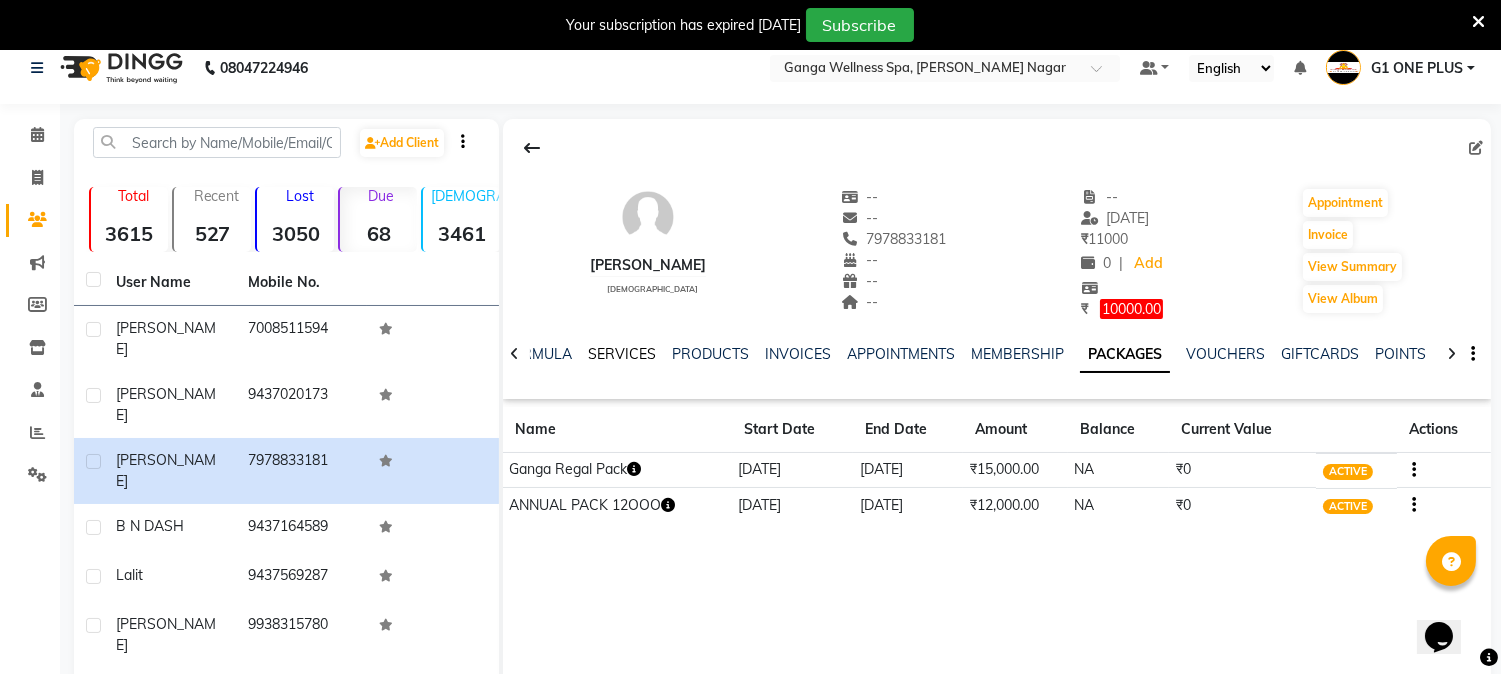 click on "SERVICES" 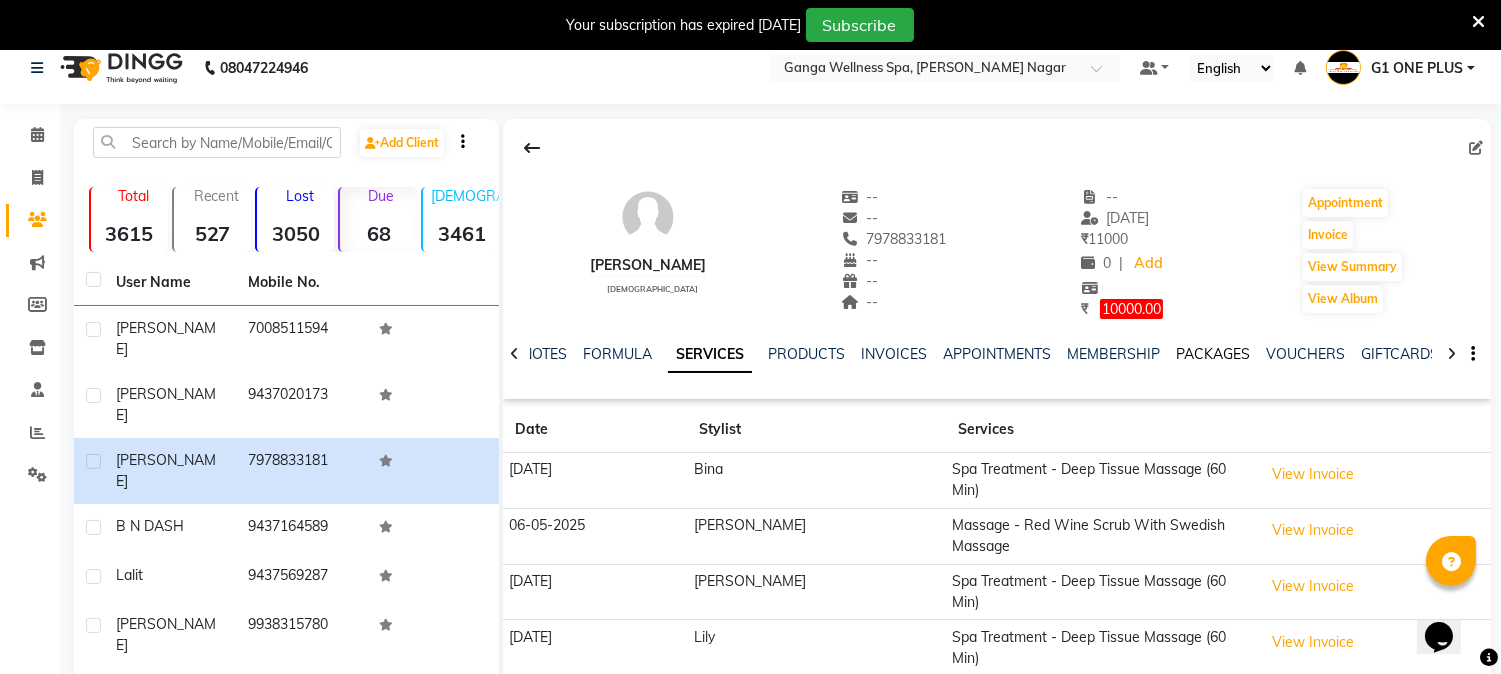 click on "PACKAGES" 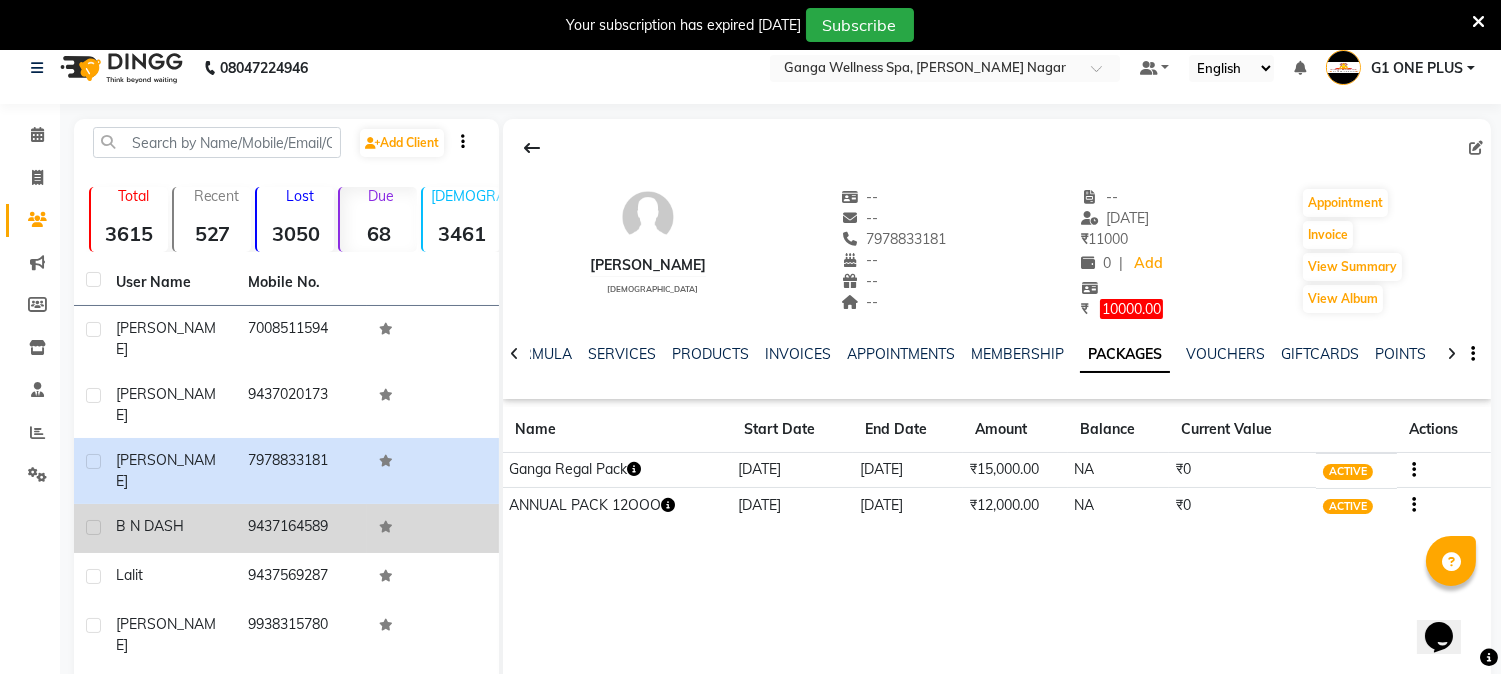 click on "9437164589" 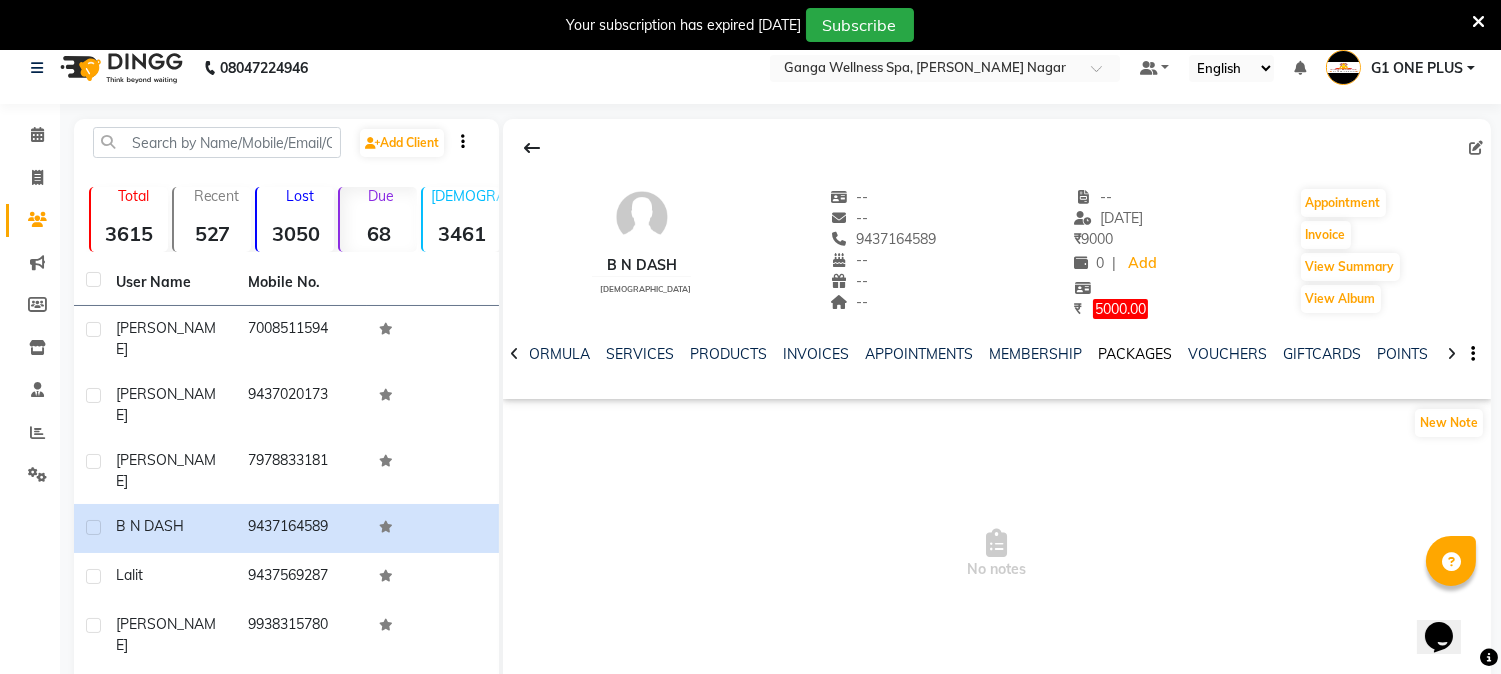 click on "PACKAGES" 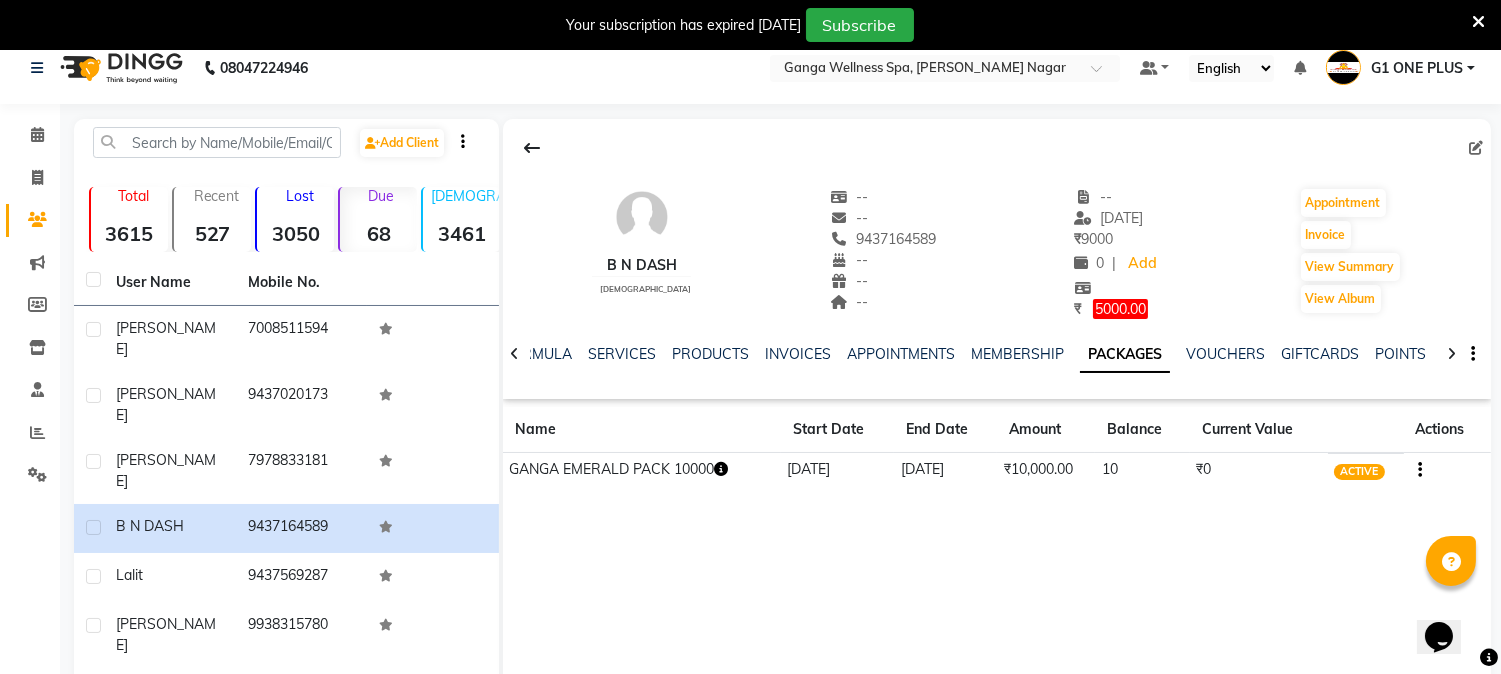click on "NOTES FORMULA SERVICES PRODUCTS INVOICES APPOINTMENTS MEMBERSHIP PACKAGES VOUCHERS GIFTCARDS POINTS FORMS FAMILY CARDS WALLET" 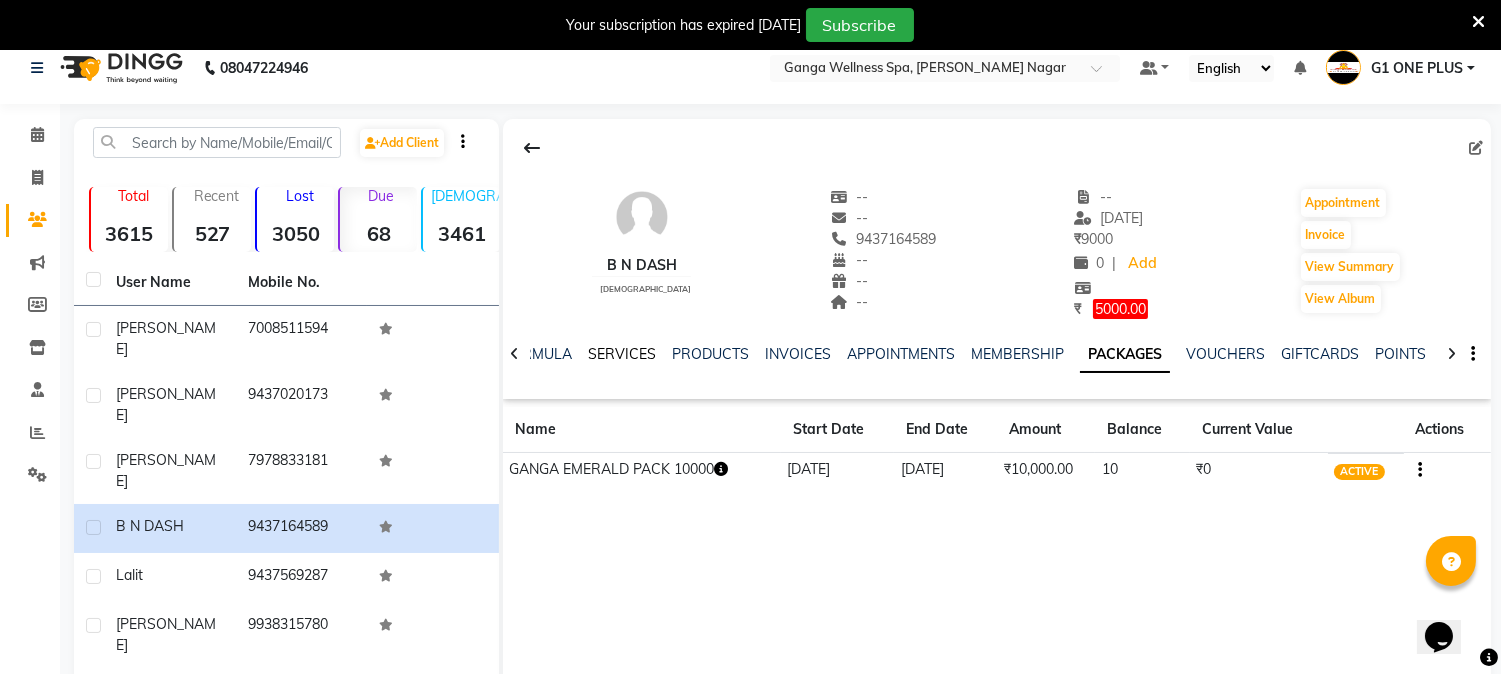 click on "SERVICES" 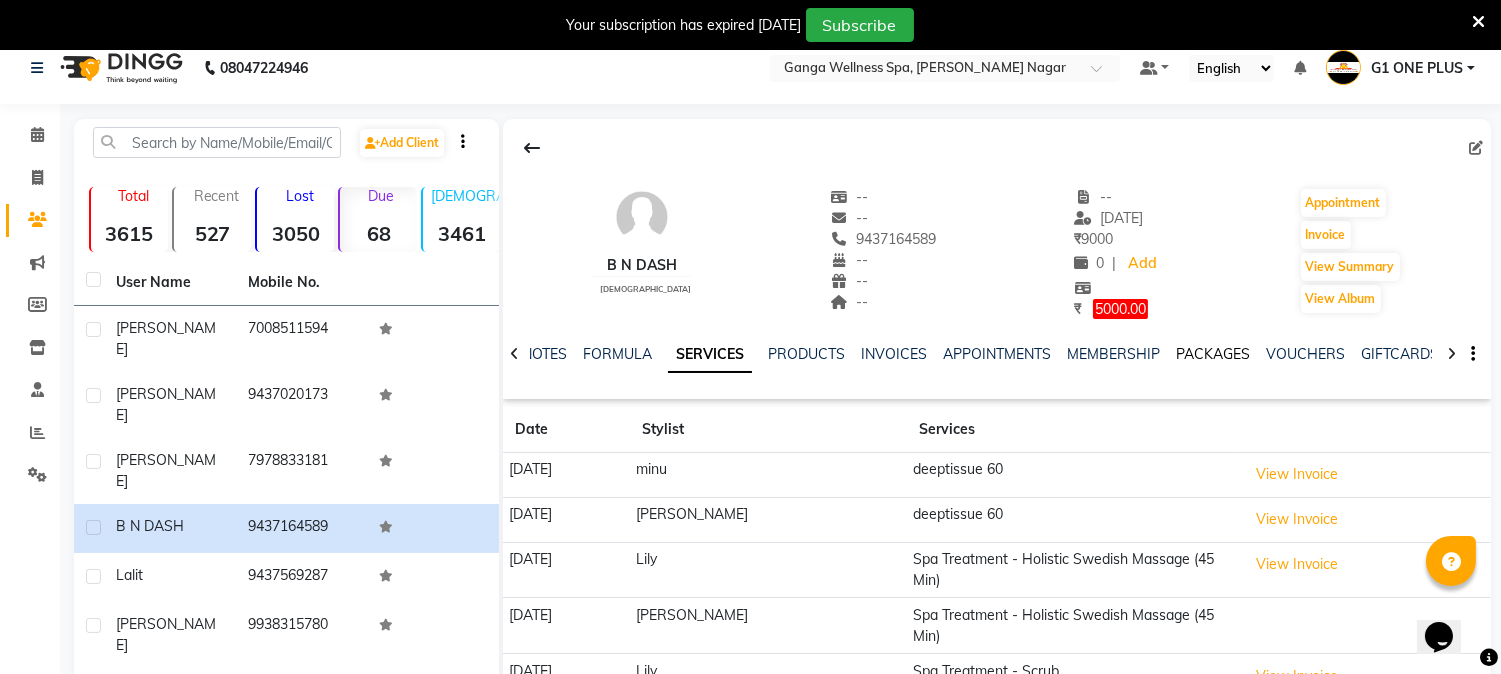 click on "PACKAGES" 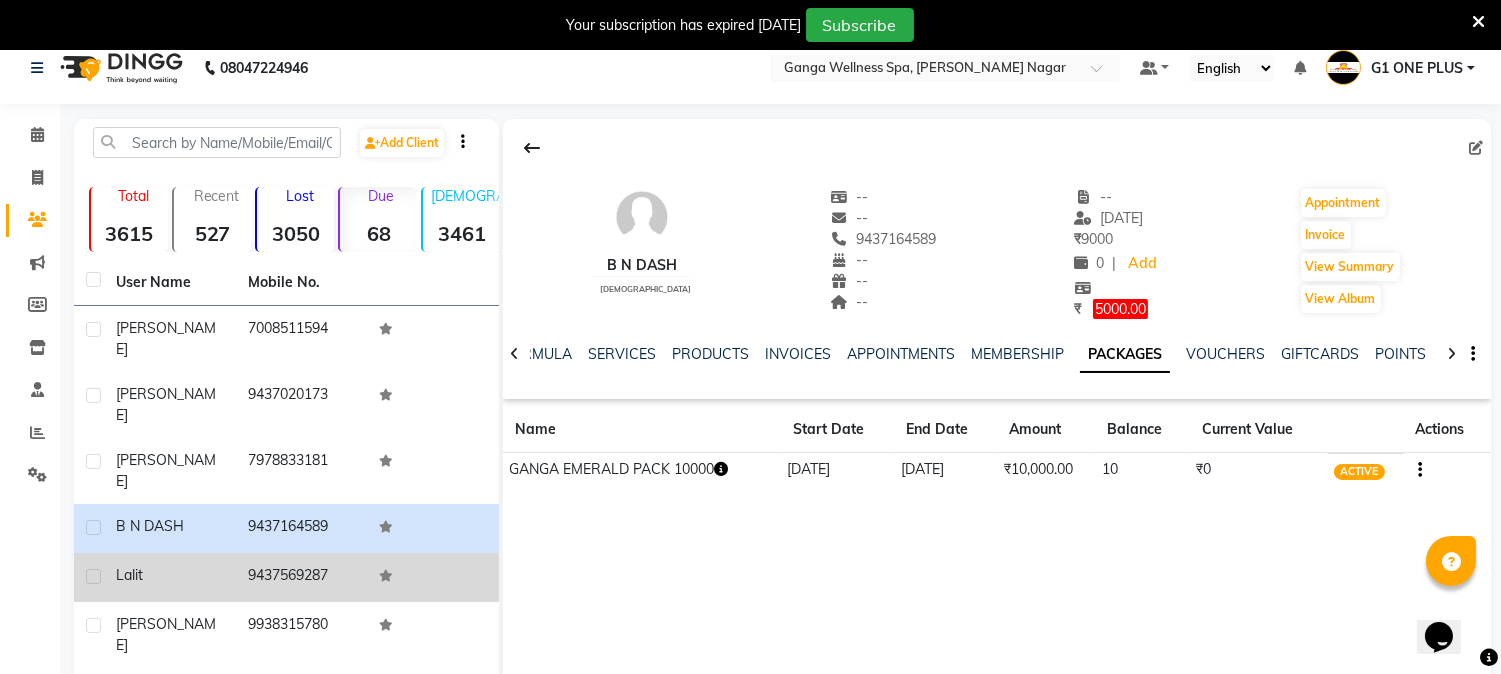 click on "lalit" 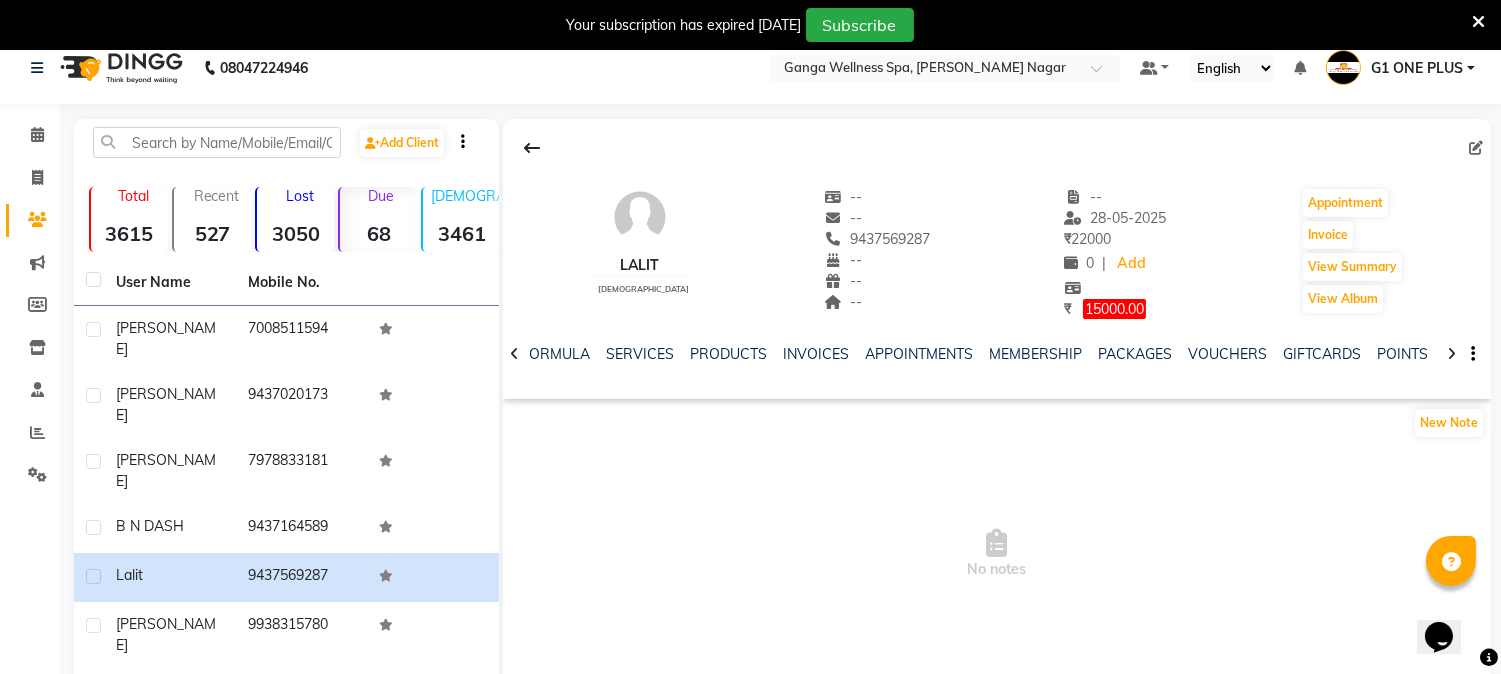 click on "NOTES FORMULA SERVICES PRODUCTS INVOICES APPOINTMENTS MEMBERSHIP PACKAGES VOUCHERS GIFTCARDS POINTS FORMS FAMILY CARDS WALLET" 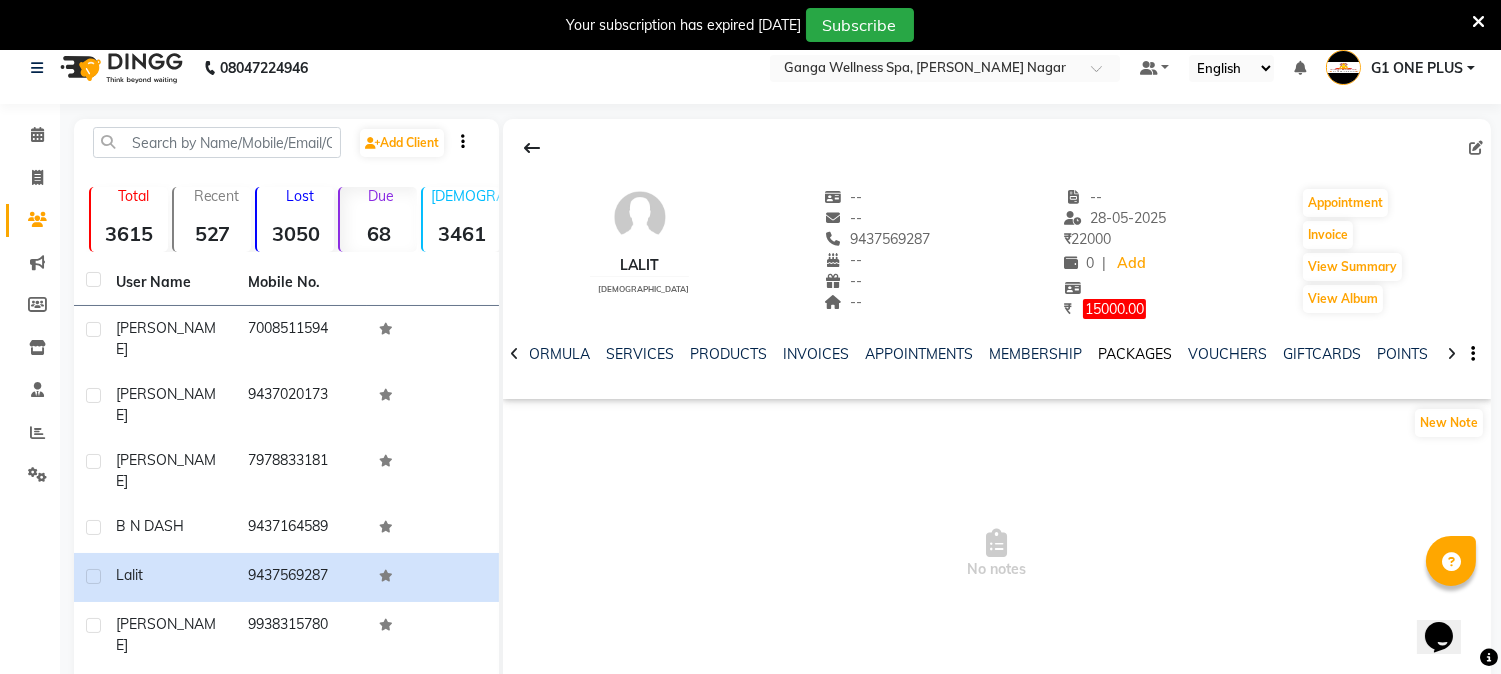 click on "PACKAGES" 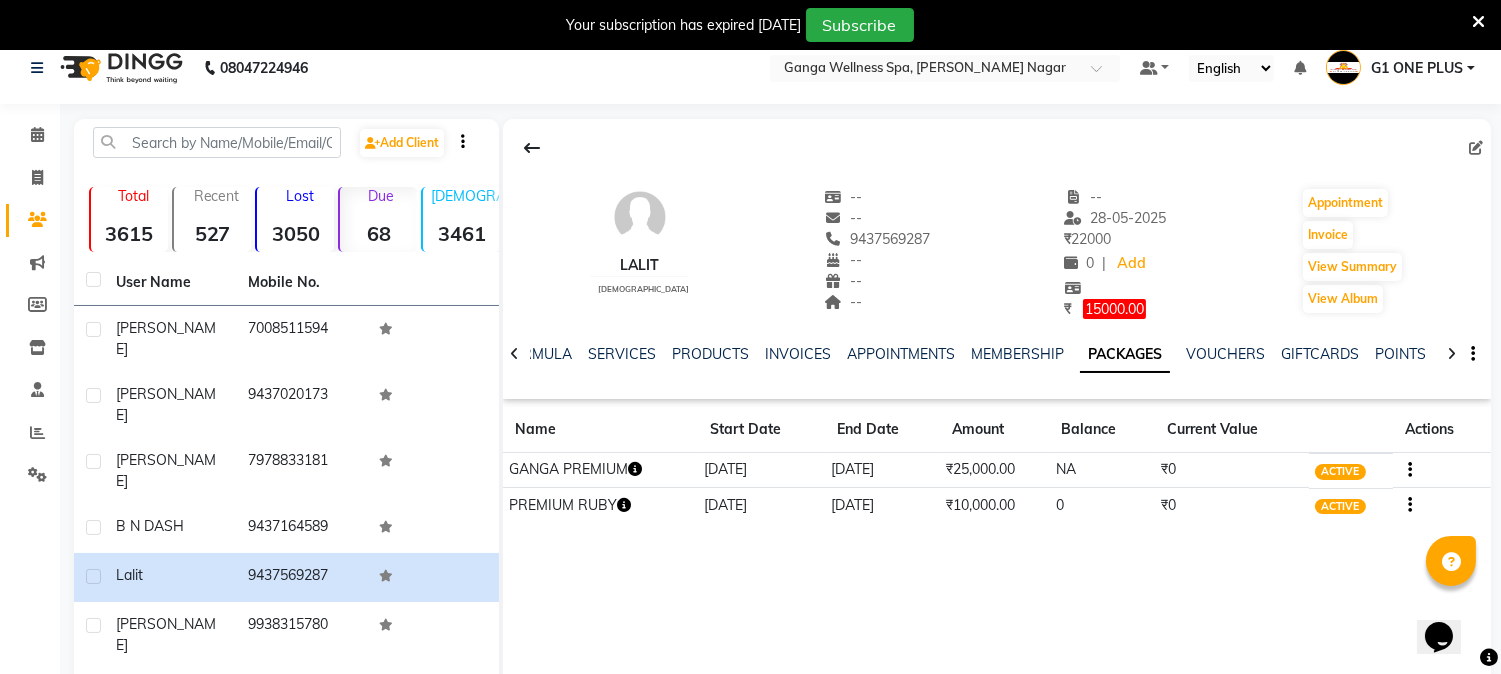 click on "NOTES FORMULA SERVICES PRODUCTS INVOICES APPOINTMENTS MEMBERSHIP PACKAGES VOUCHERS GIFTCARDS POINTS FORMS FAMILY CARDS WALLET" 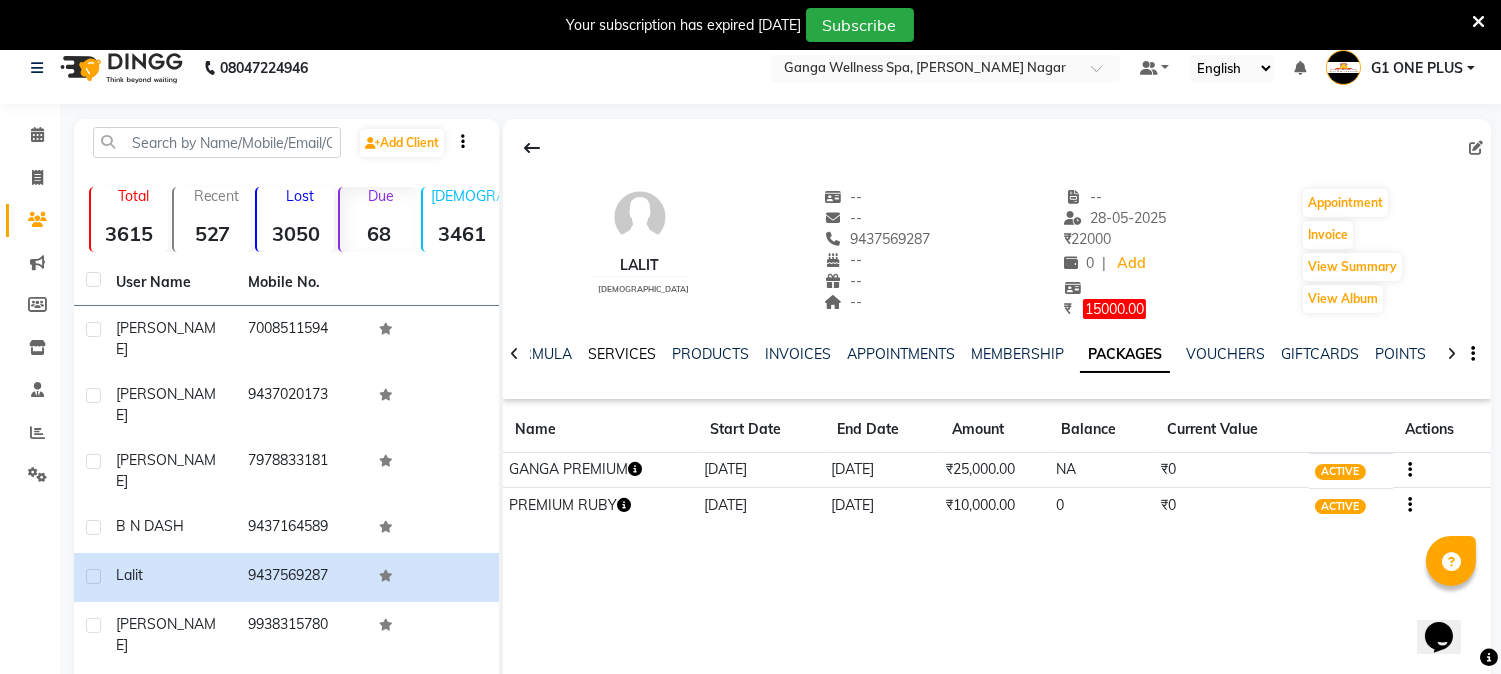 click on "SERVICES" 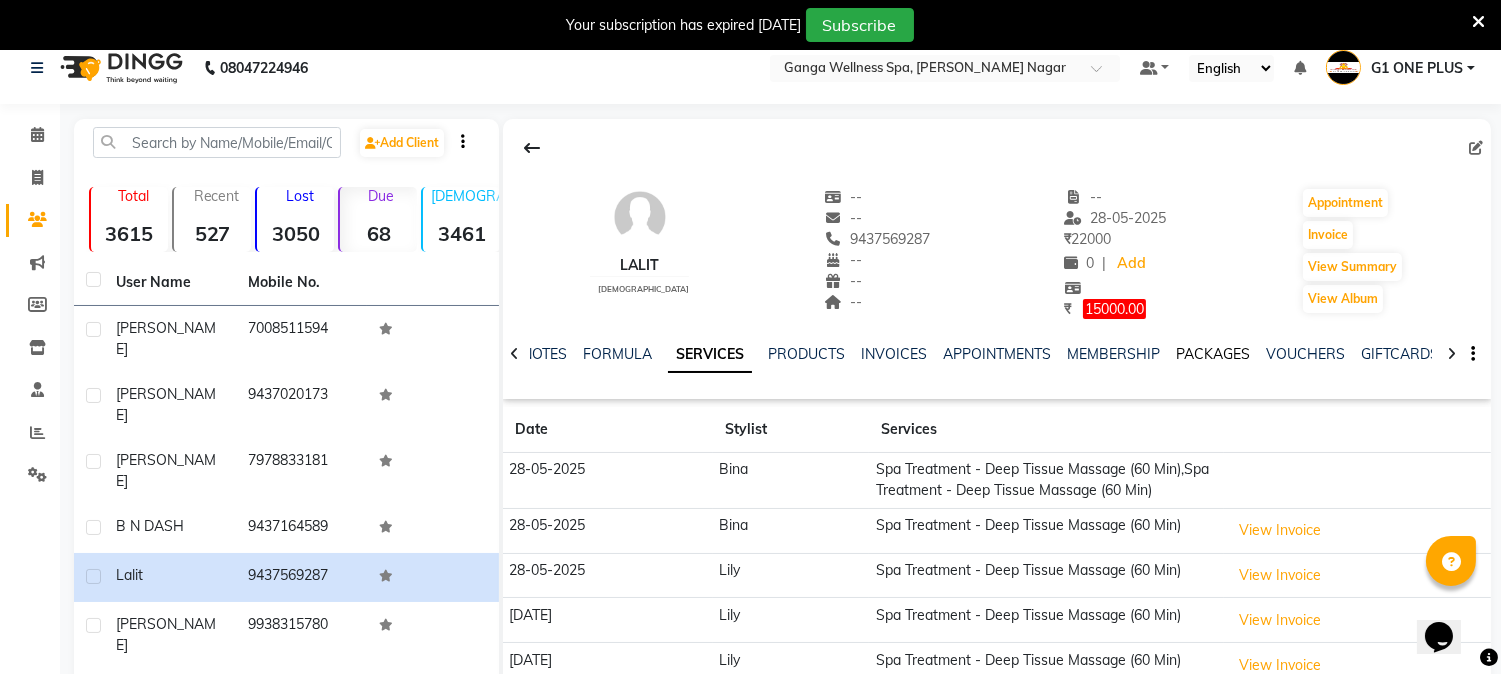 click on "PACKAGES" 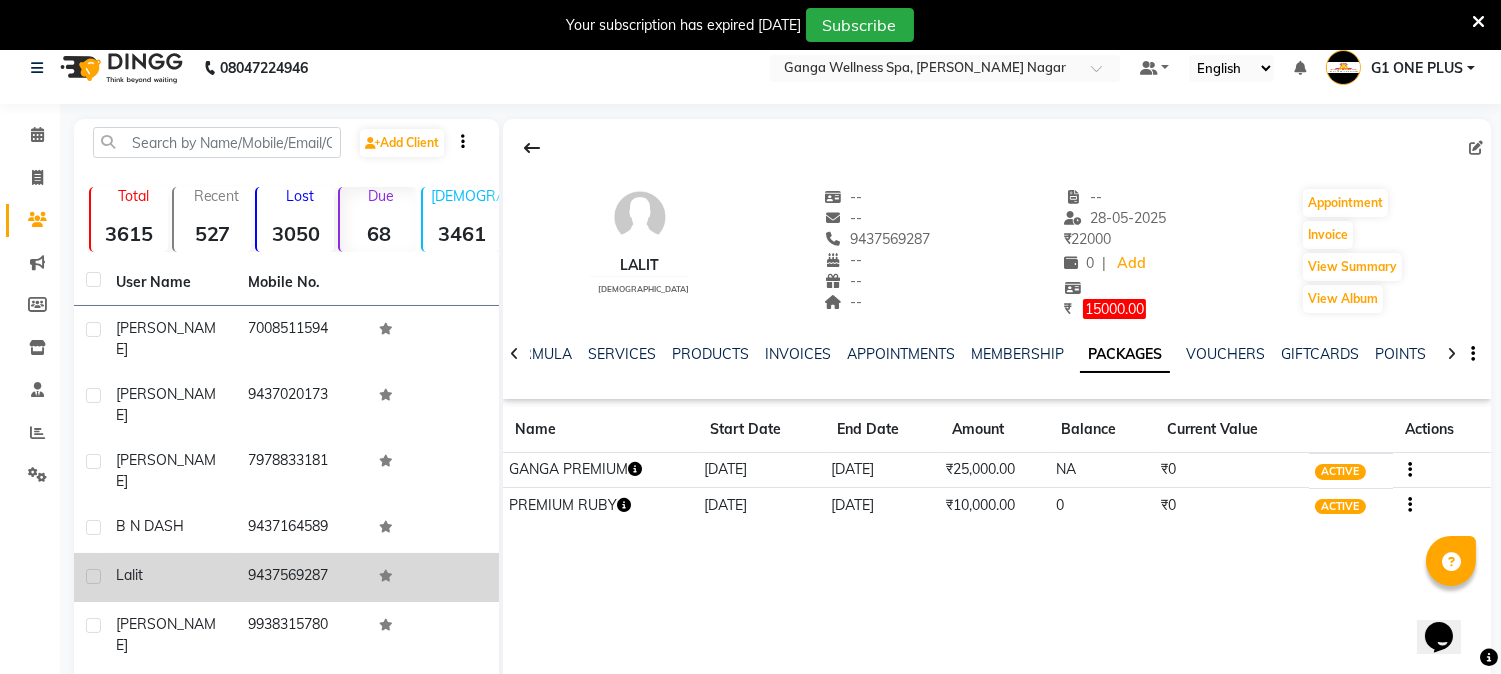 drag, startPoint x: 283, startPoint y: 555, endPoint x: 285, endPoint y: 536, distance: 19.104973 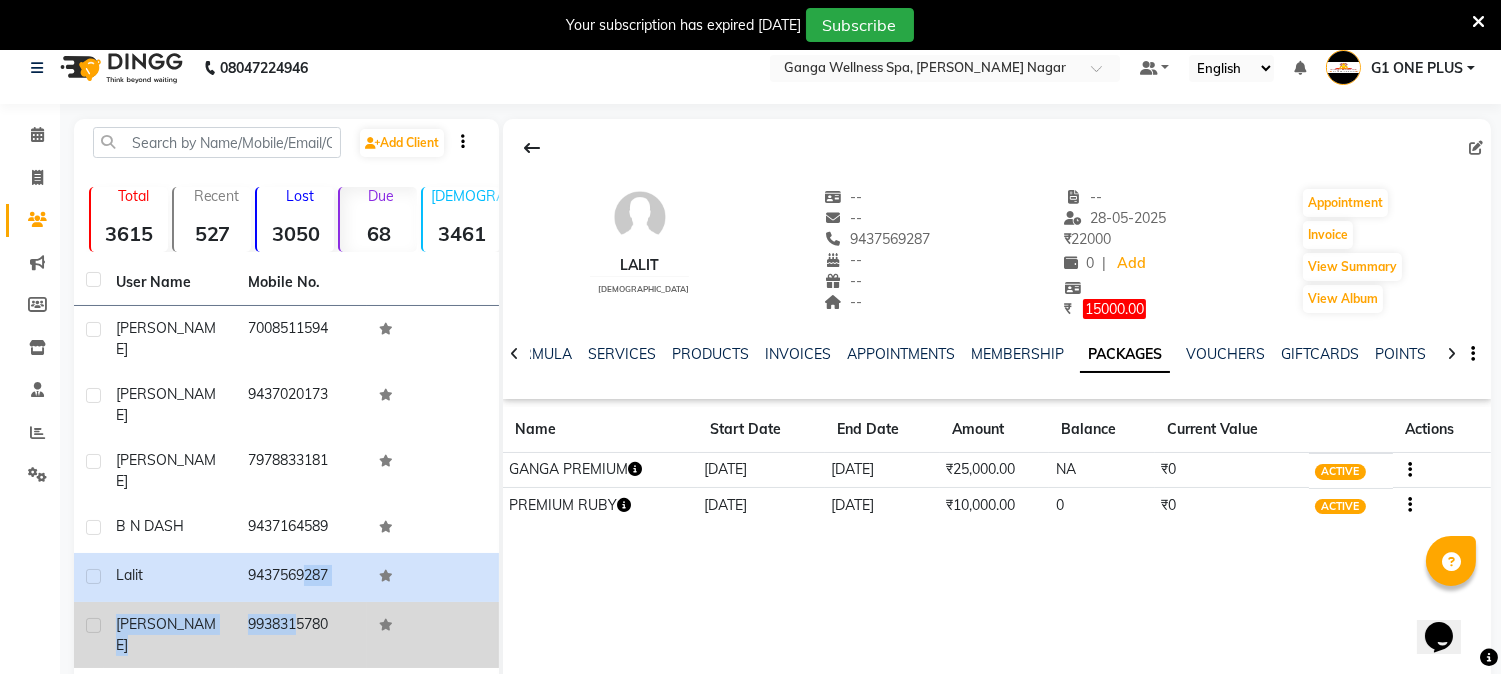 click on "9938315780" 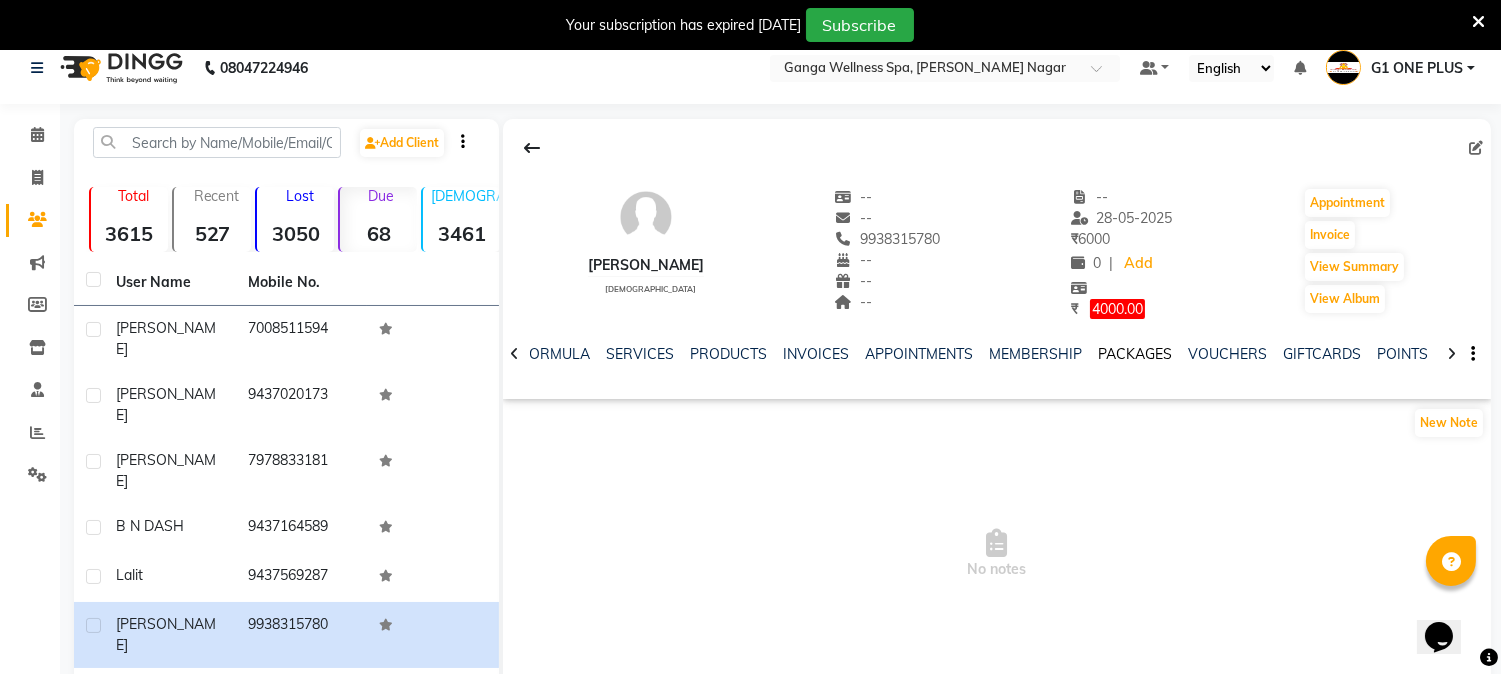 click on "PACKAGES" 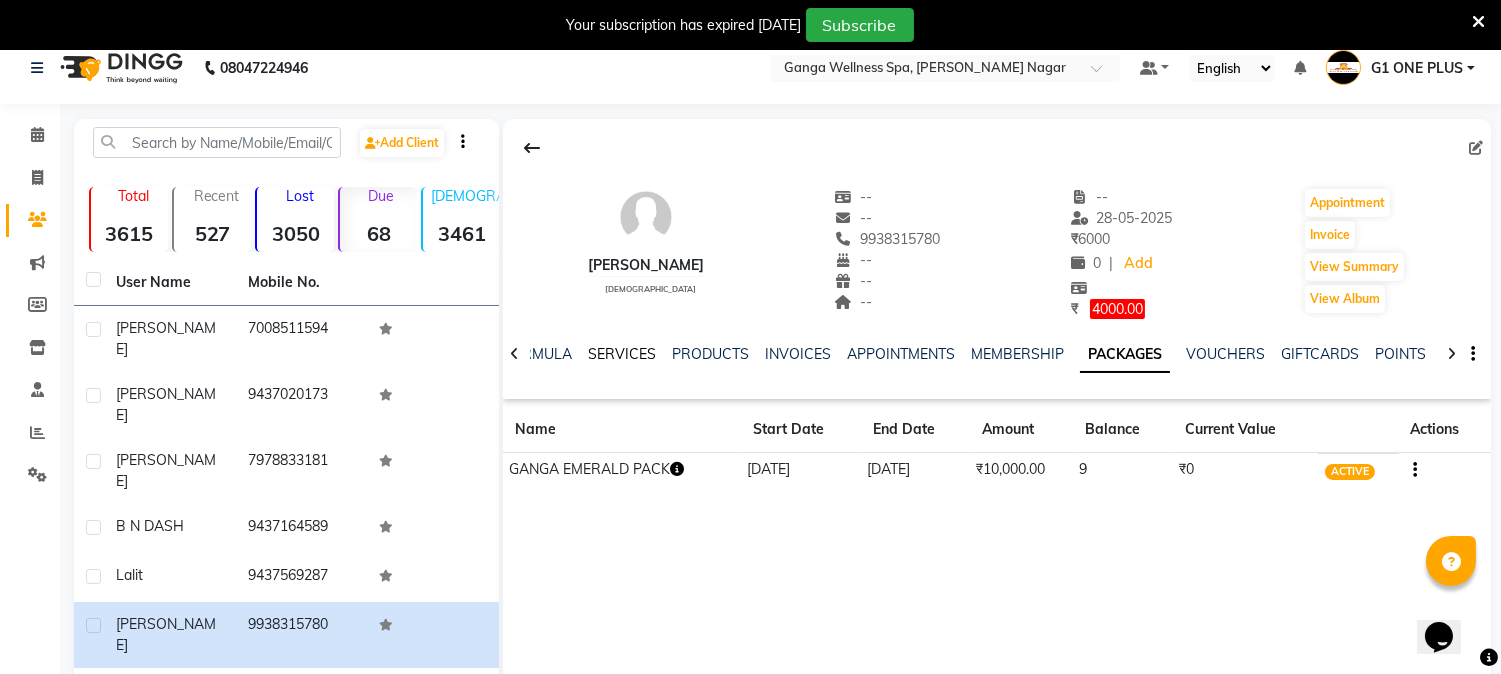 click on "SERVICES" 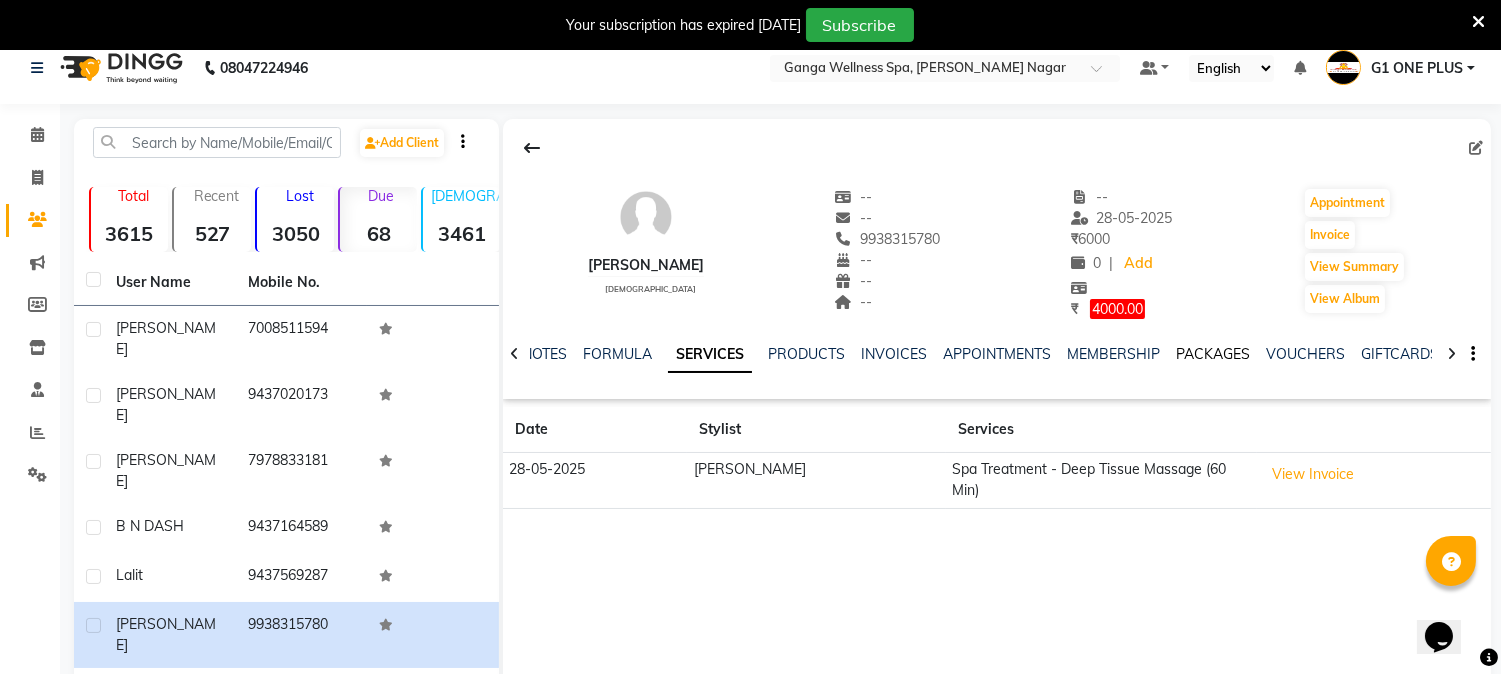 click on "PACKAGES" 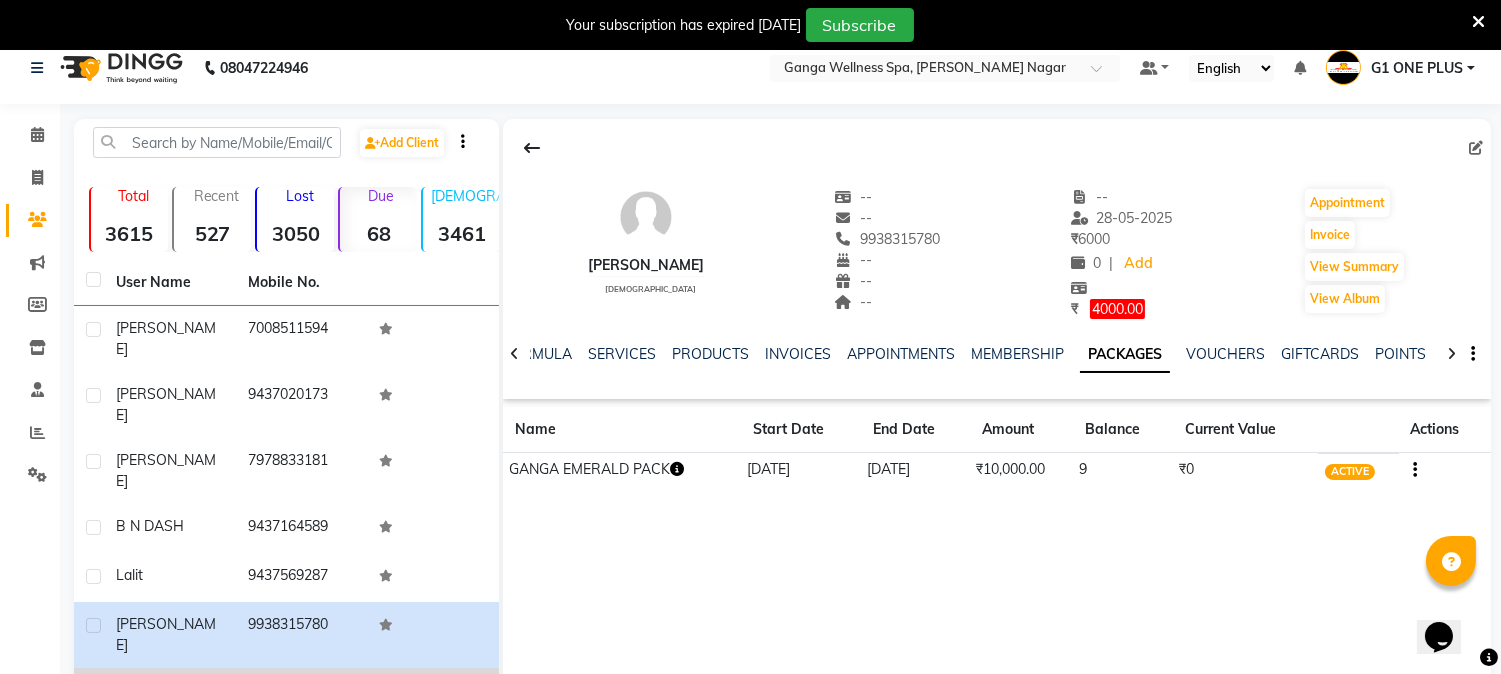 click on "[PERSON_NAME]" 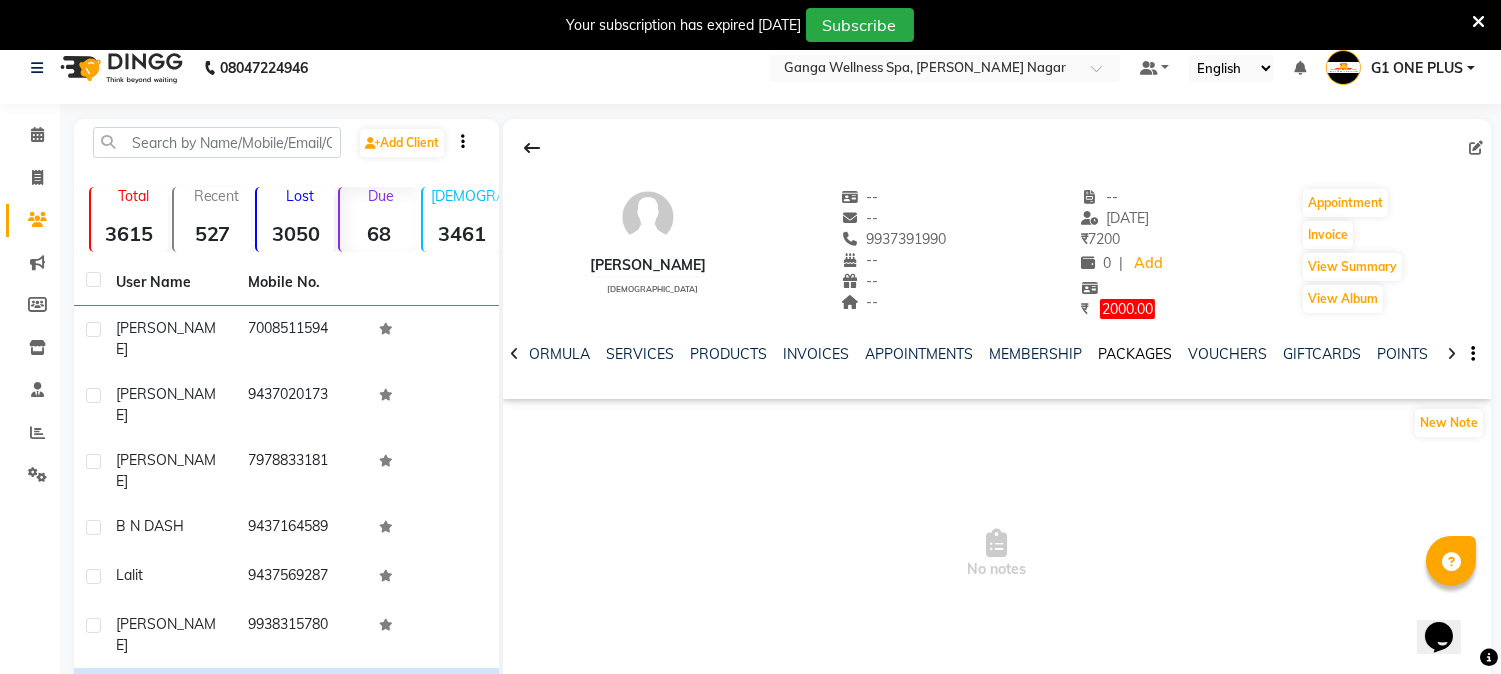 click on "PACKAGES" 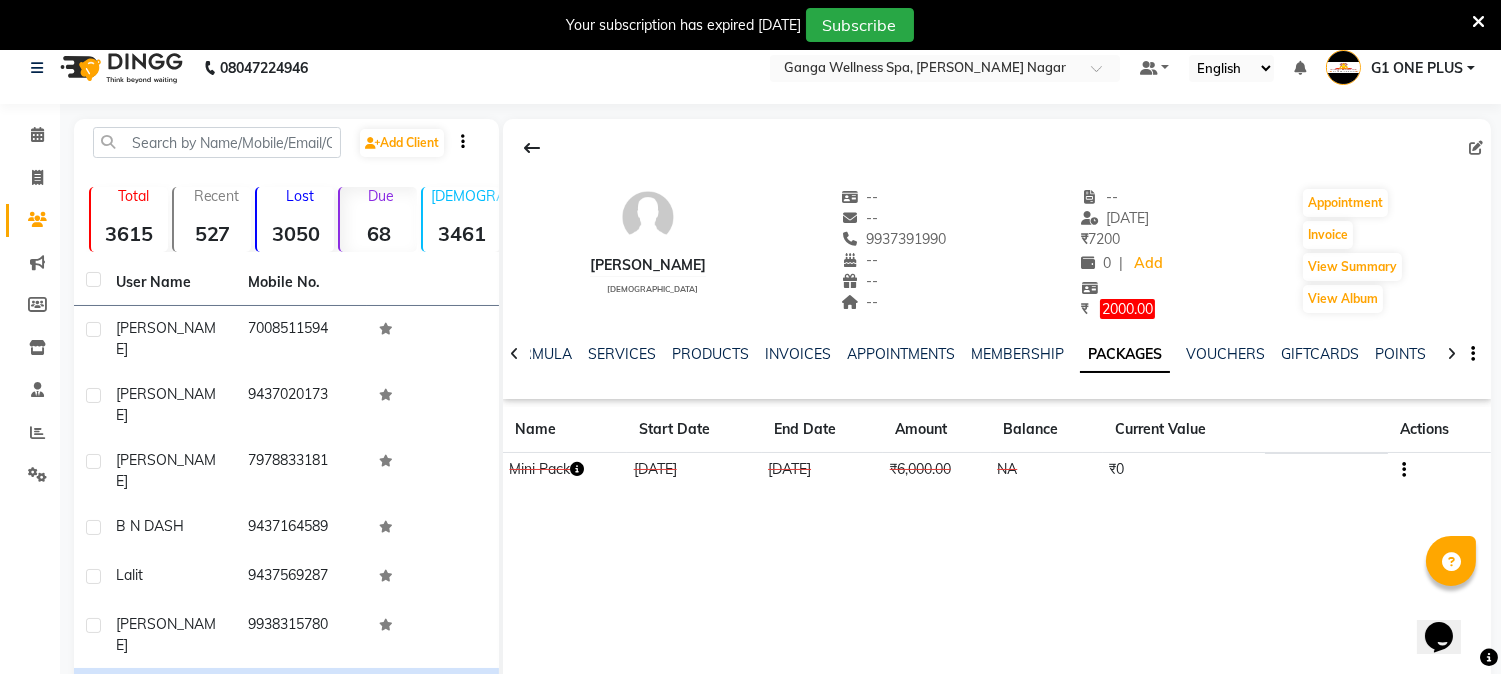 scroll, scrollTop: 225, scrollLeft: 0, axis: vertical 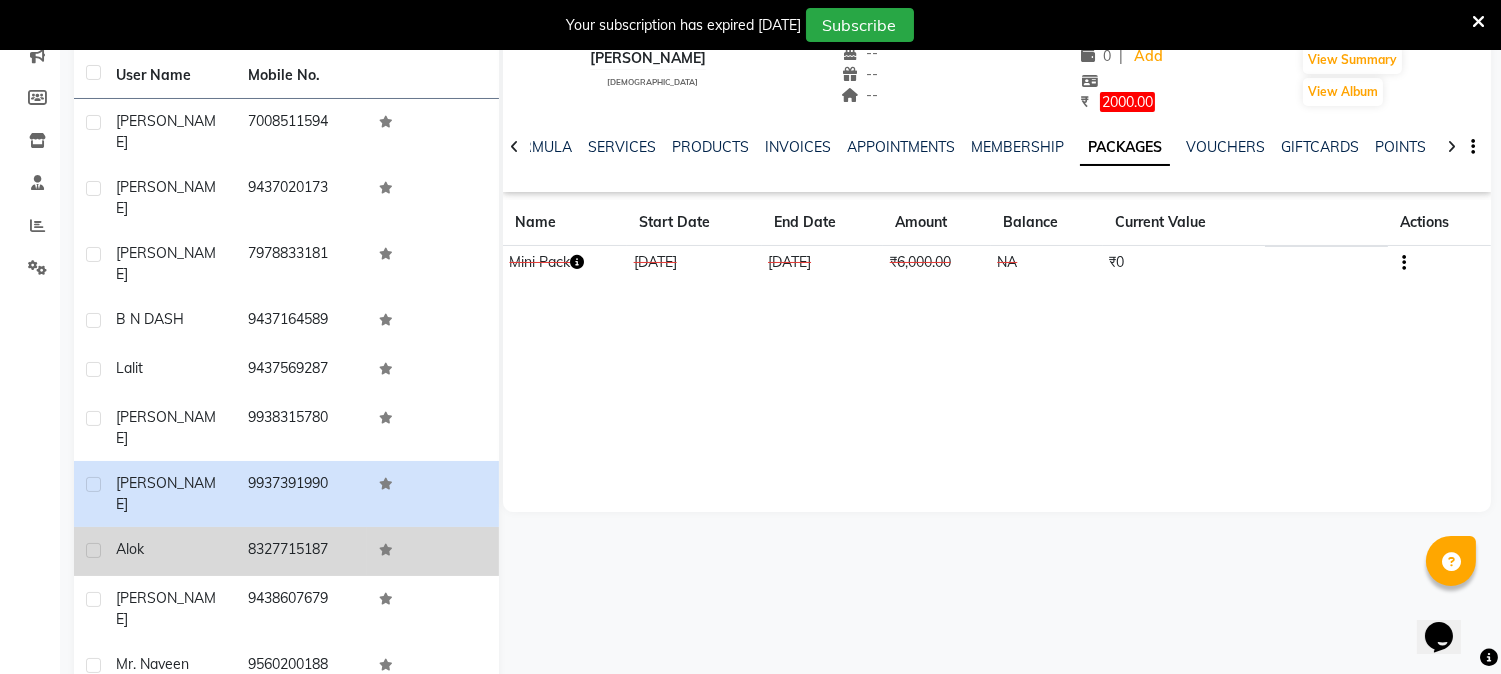 click 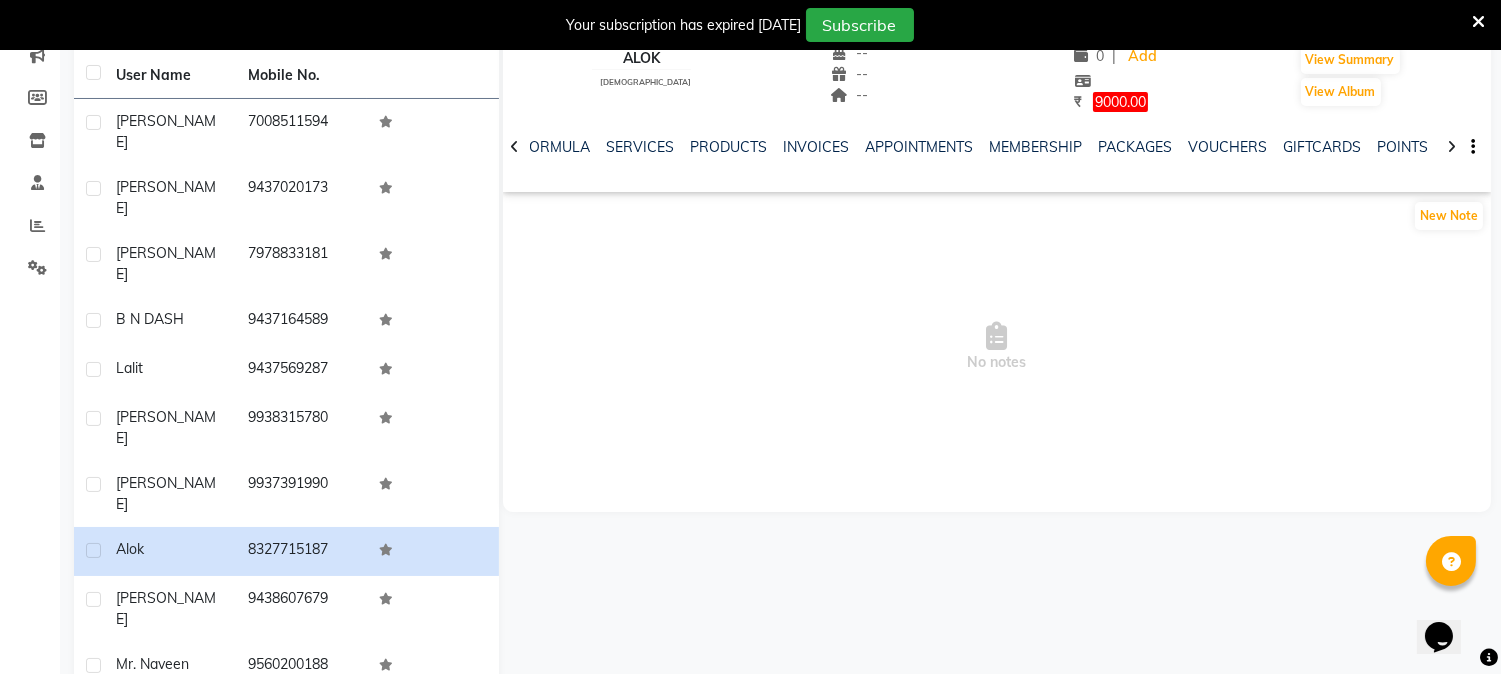 scroll, scrollTop: 0, scrollLeft: 0, axis: both 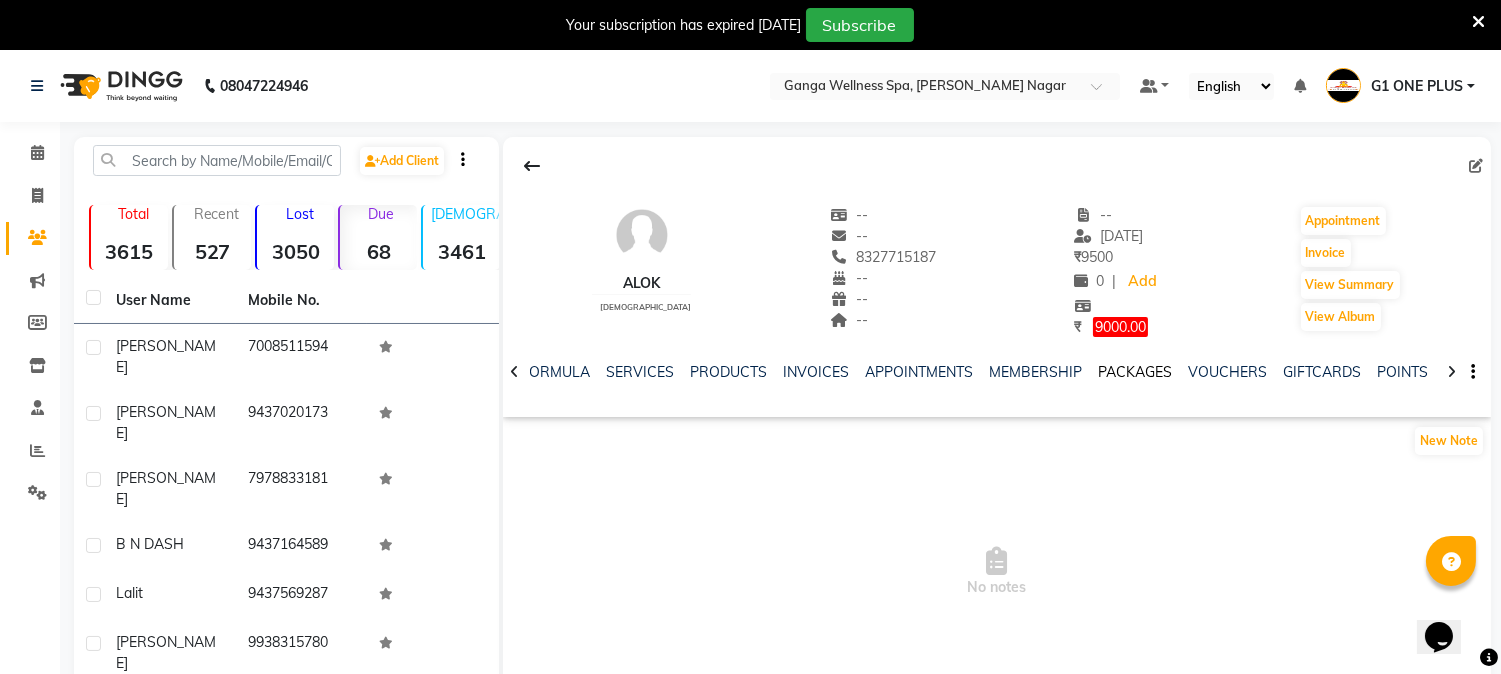 click on "PACKAGES" 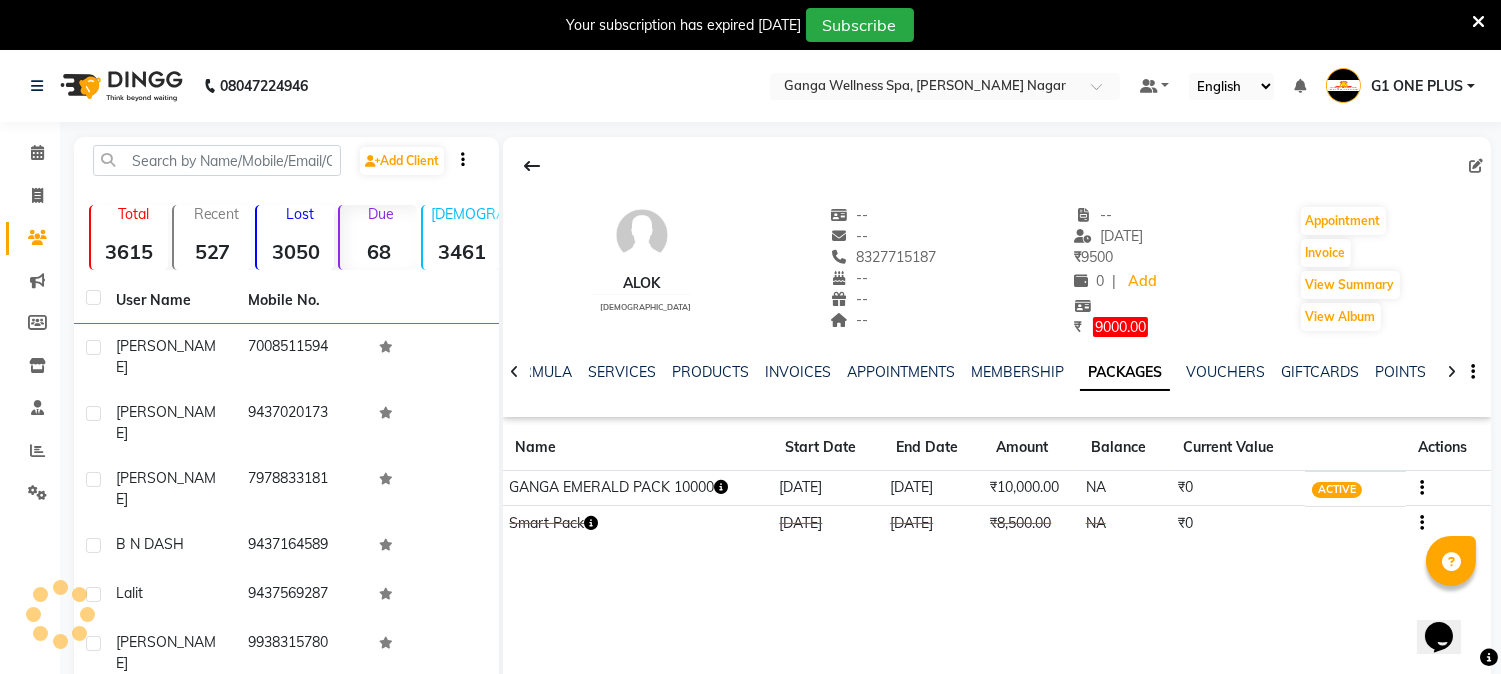click 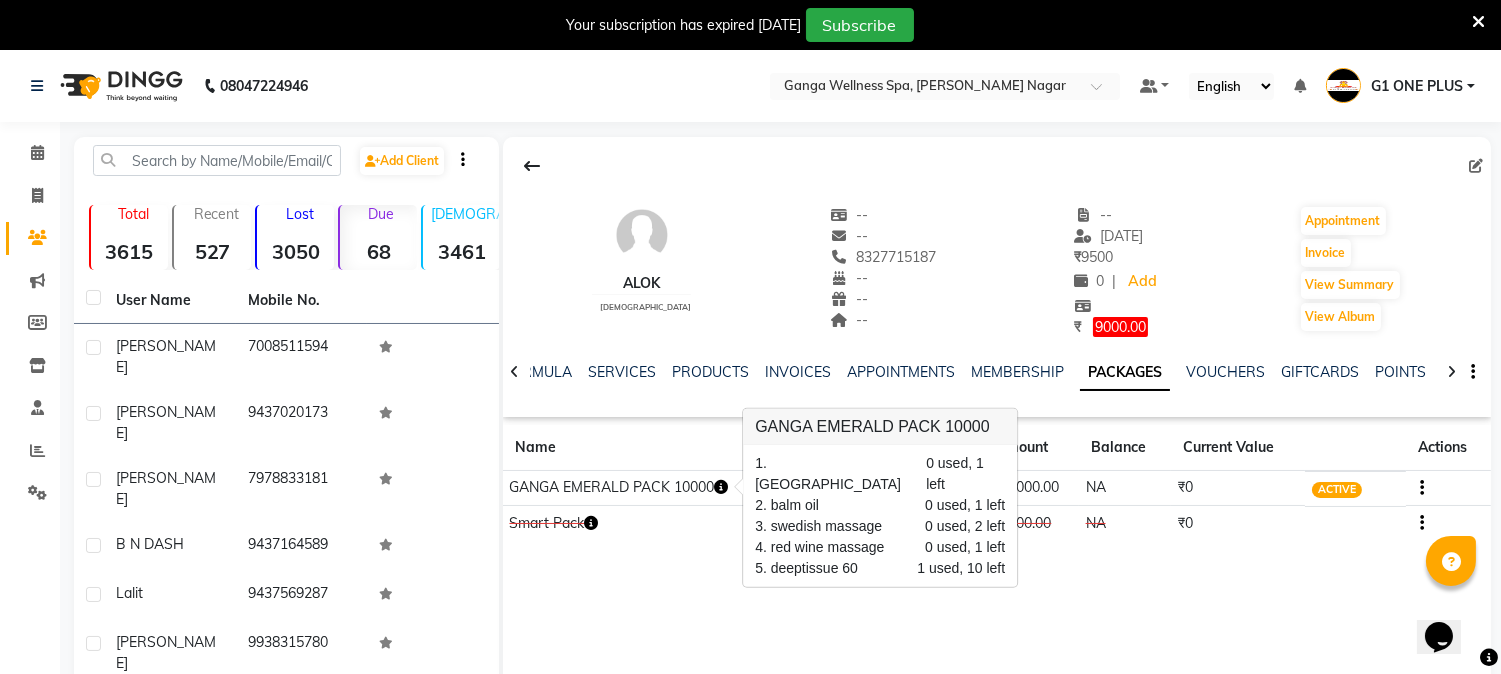 scroll, scrollTop: 222, scrollLeft: 0, axis: vertical 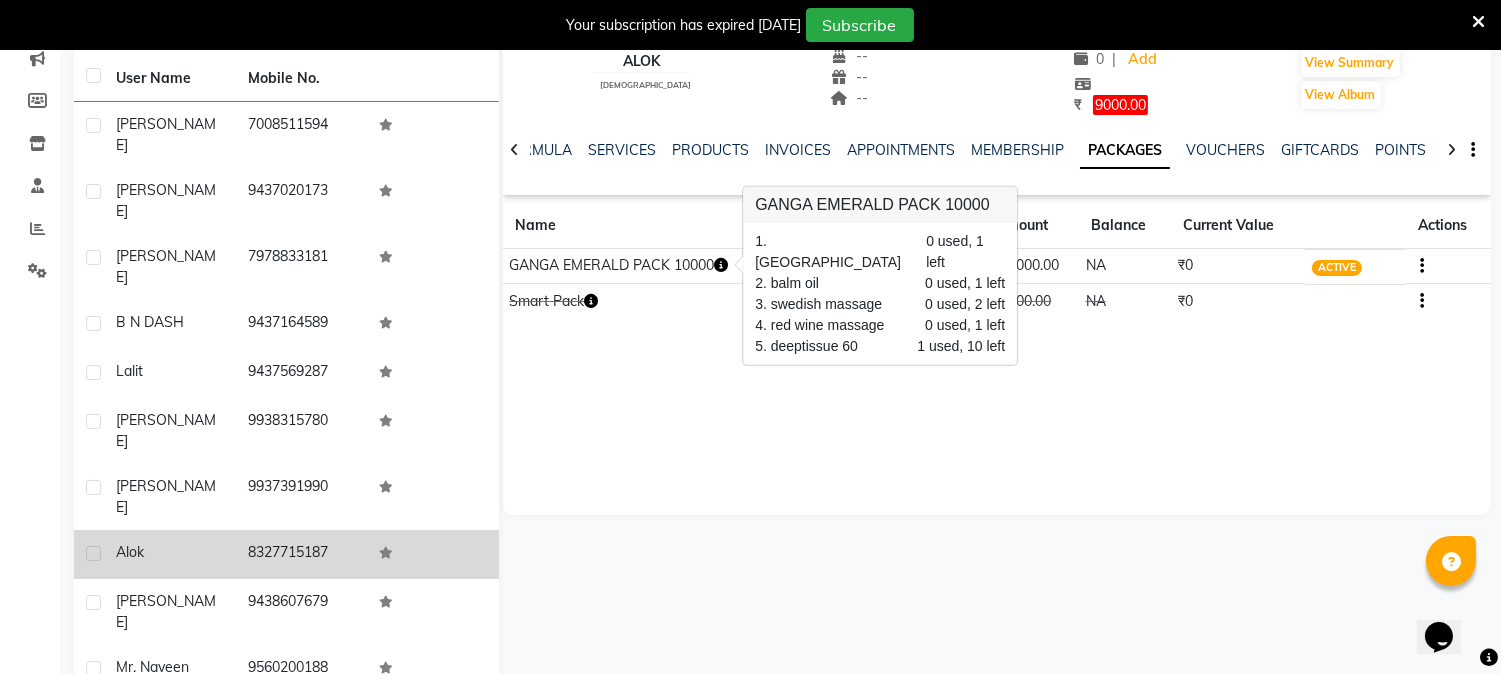 drag, startPoint x: 132, startPoint y: 411, endPoint x: 94, endPoint y: 448, distance: 53.037724 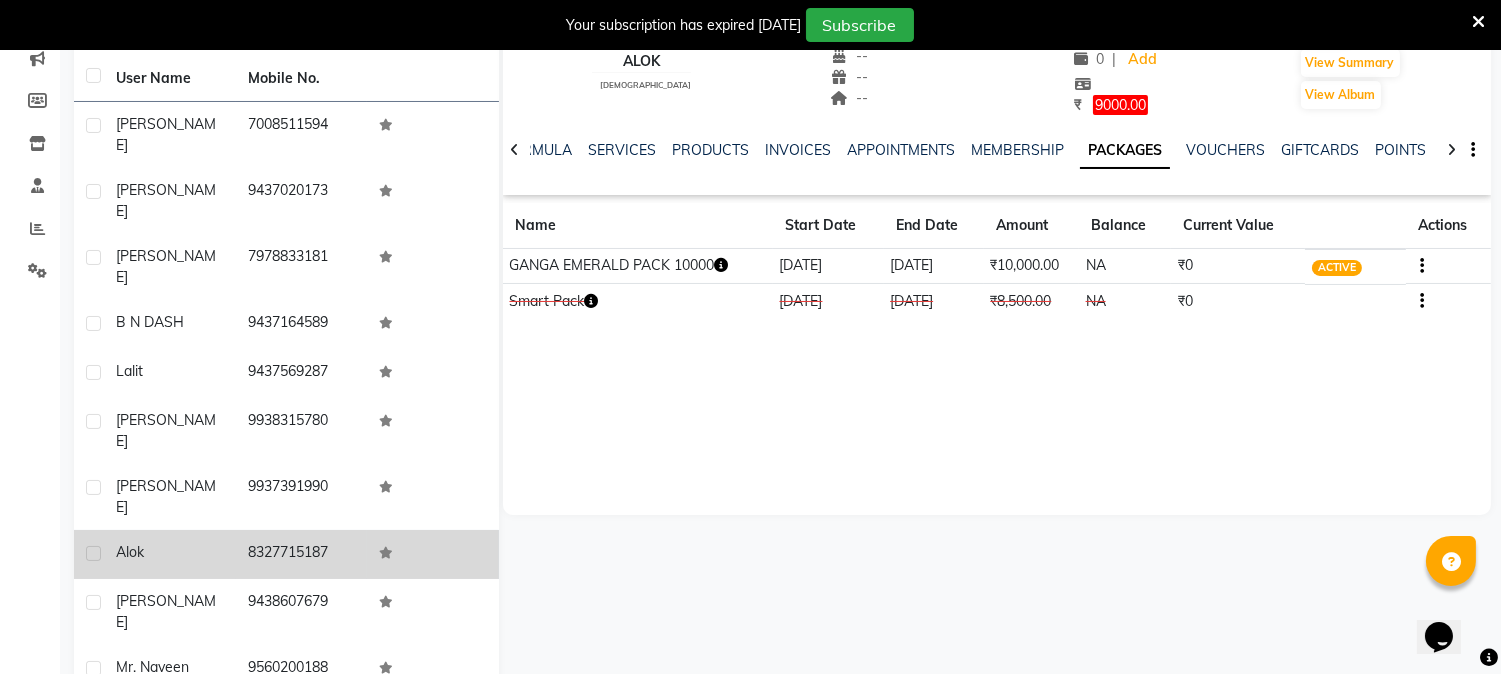 click 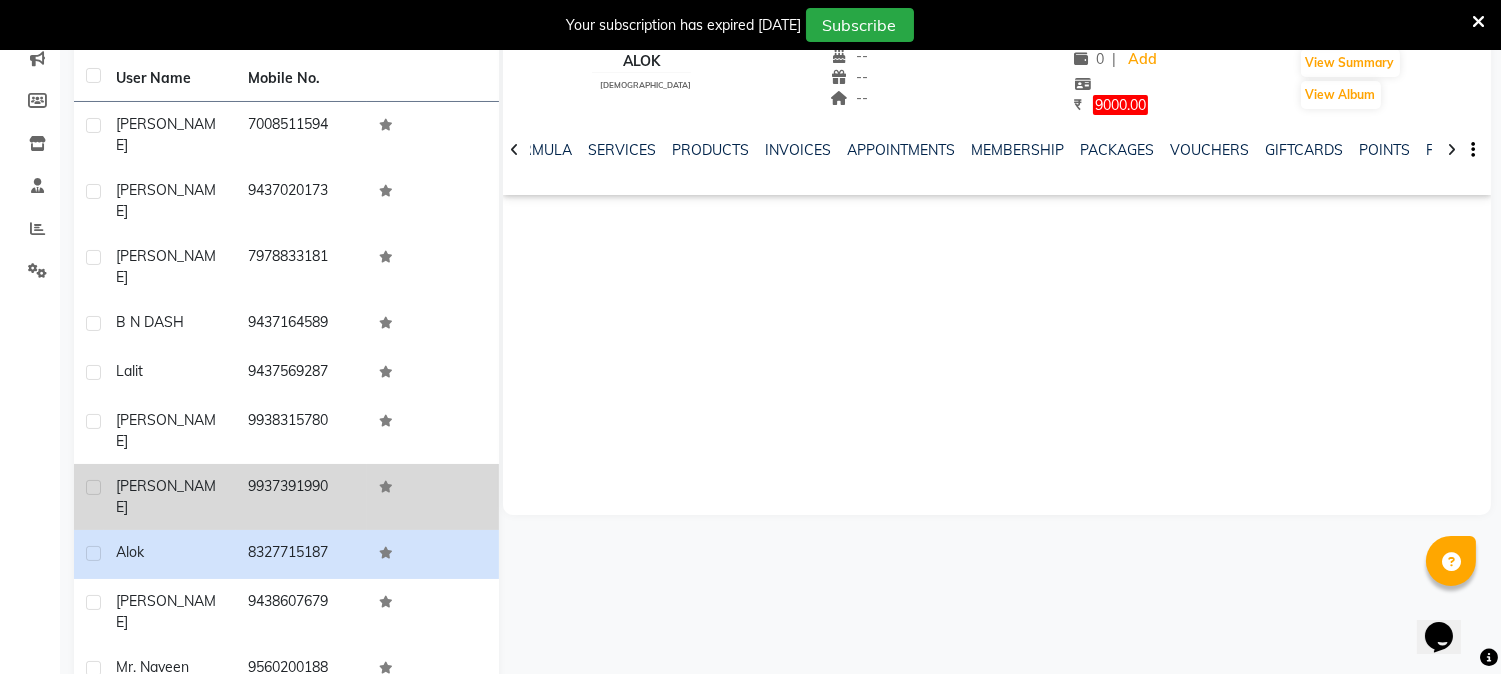 click 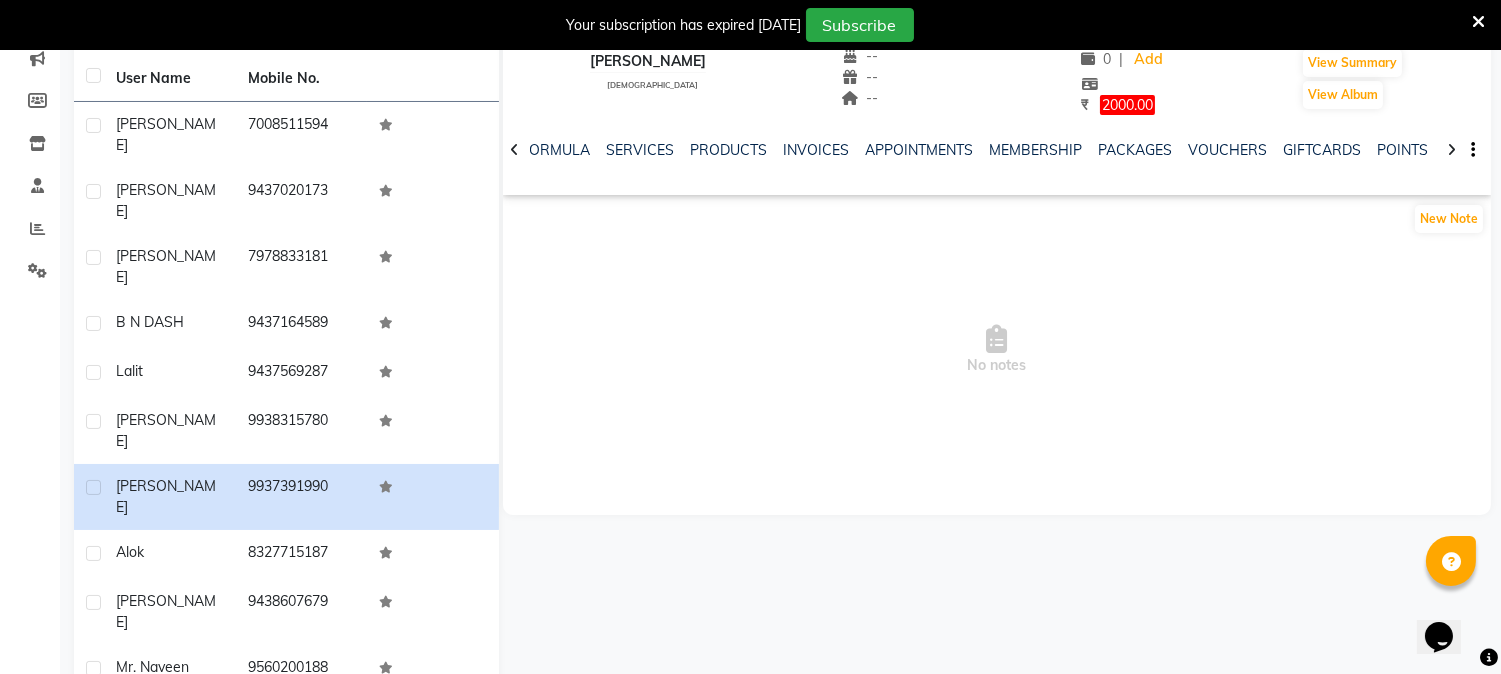 scroll, scrollTop: 0, scrollLeft: 0, axis: both 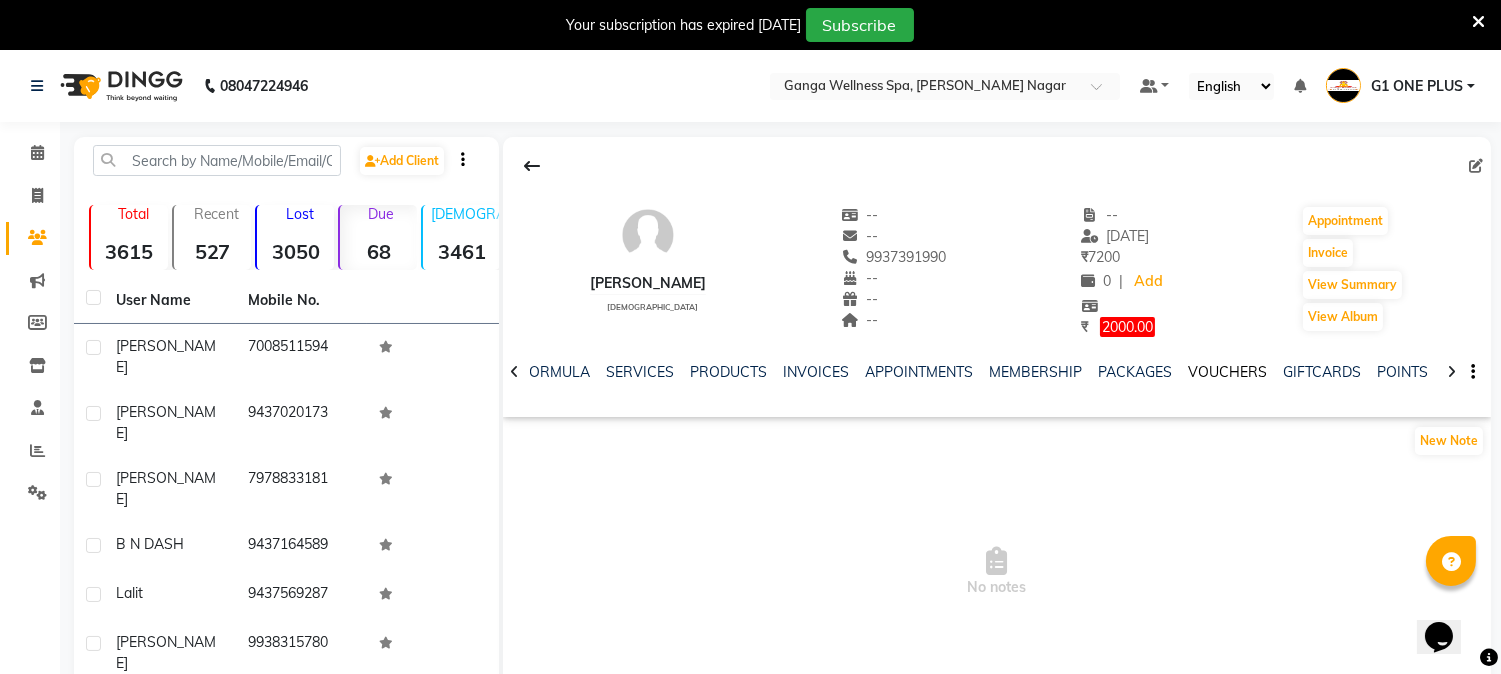 click on "VOUCHERS" 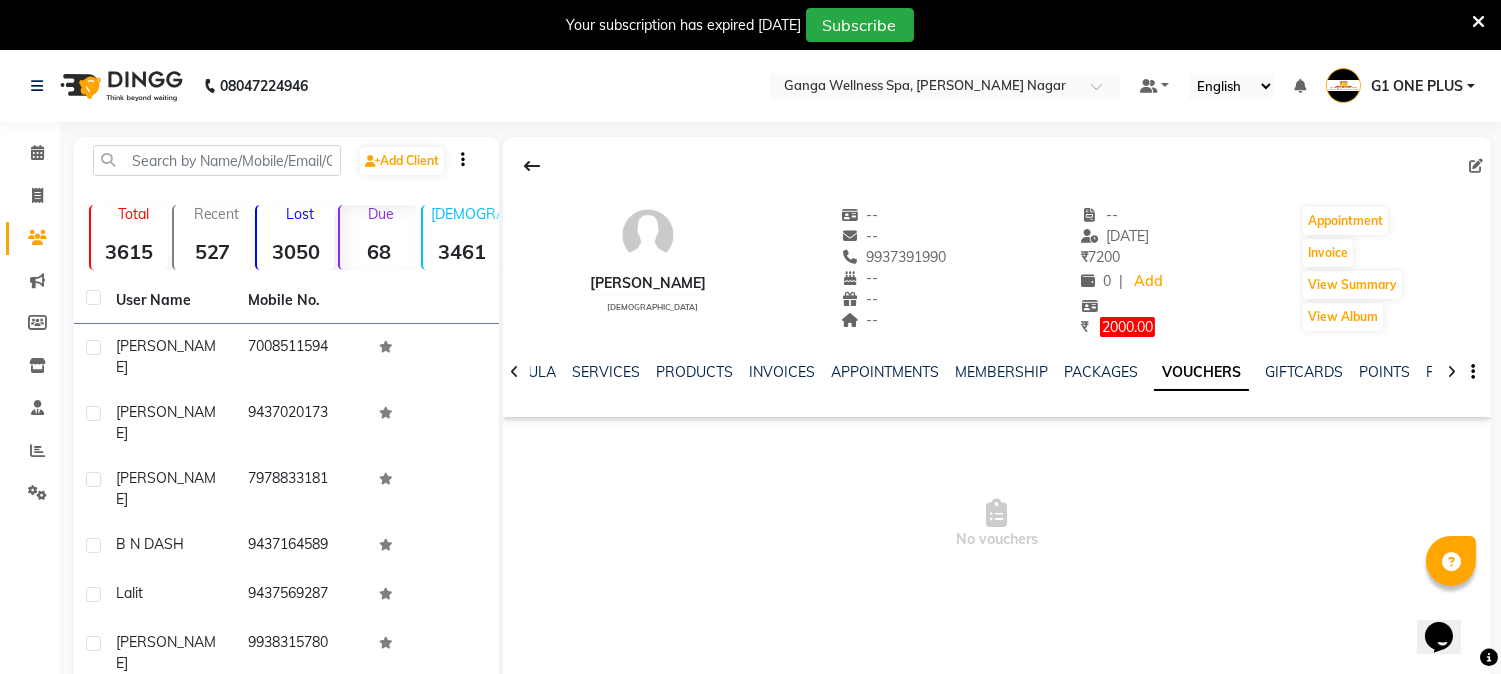 click on "NOTES FORMULA SERVICES PRODUCTS INVOICES APPOINTMENTS MEMBERSHIP PACKAGES VOUCHERS GIFTCARDS POINTS FORMS FAMILY CARDS WALLET" 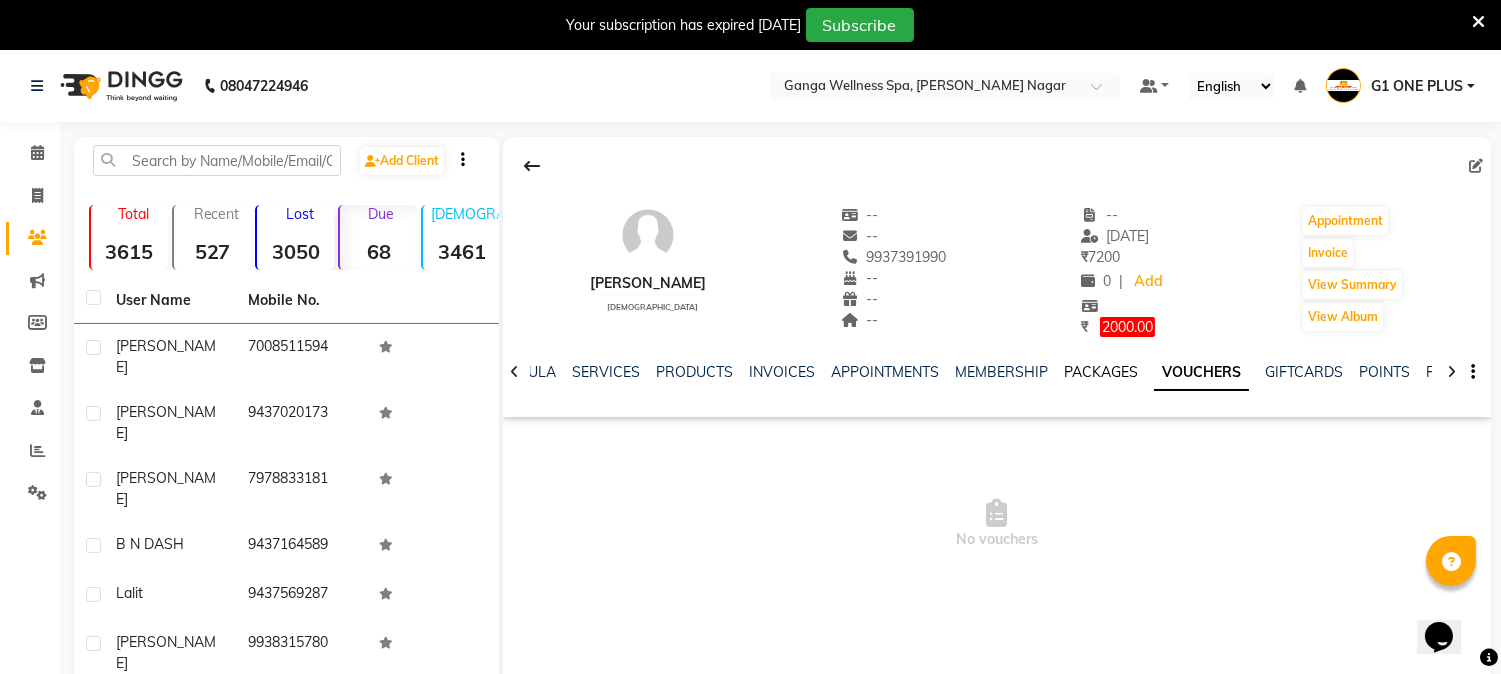 click on "PACKAGES" 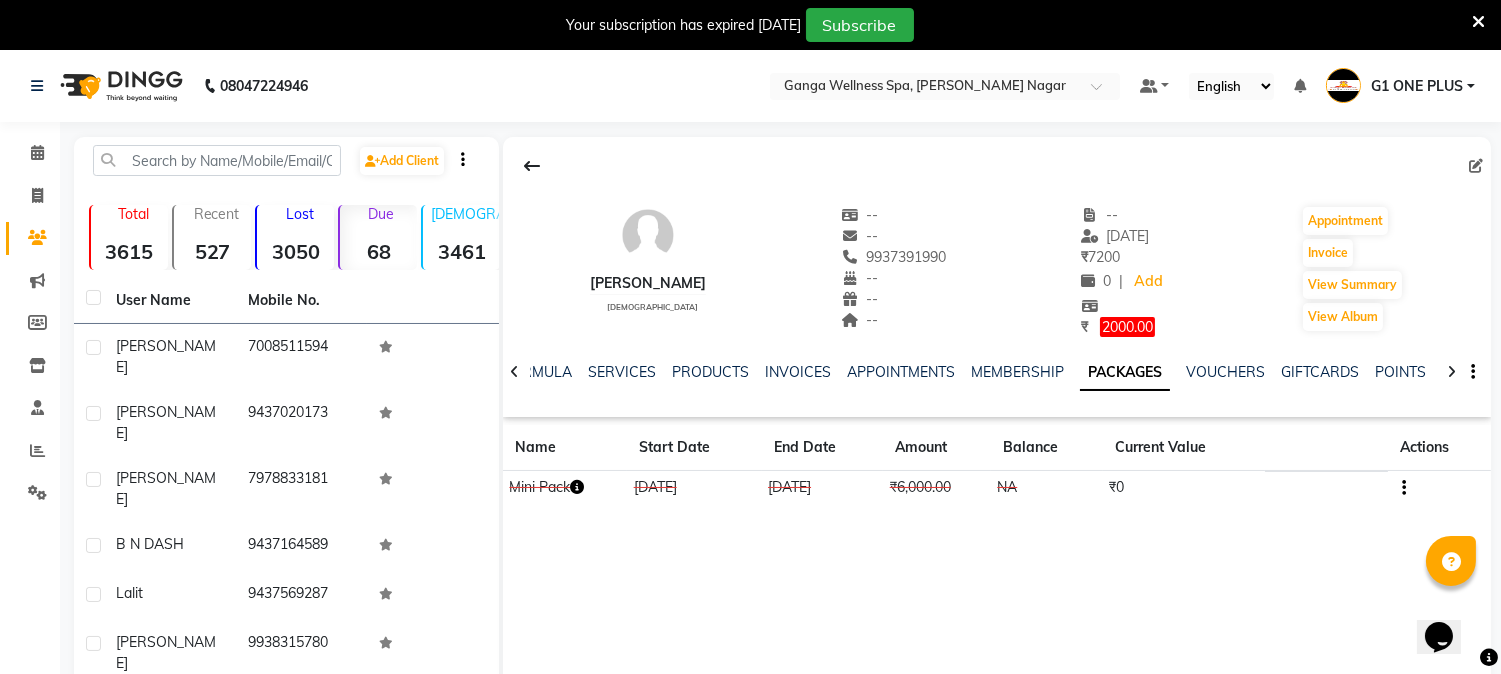 scroll, scrollTop: 111, scrollLeft: 0, axis: vertical 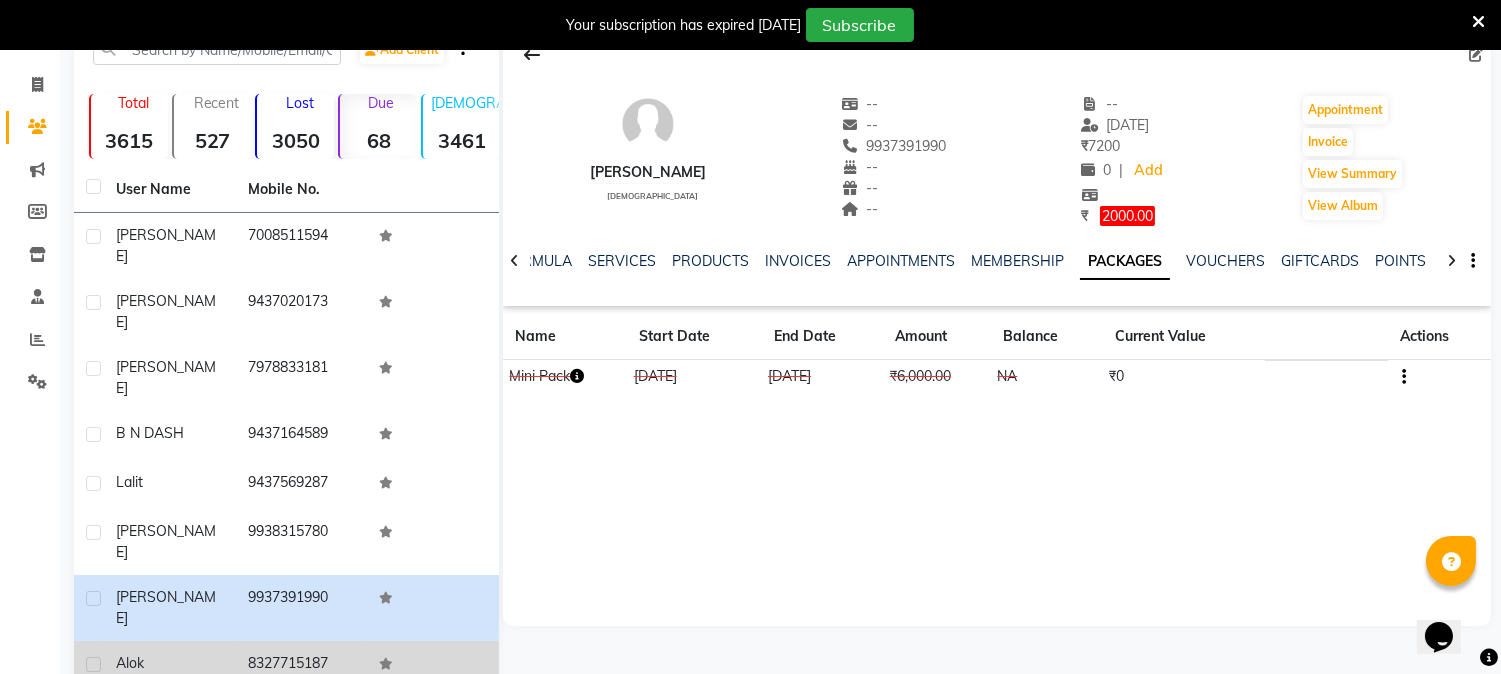 click on "8327715187" 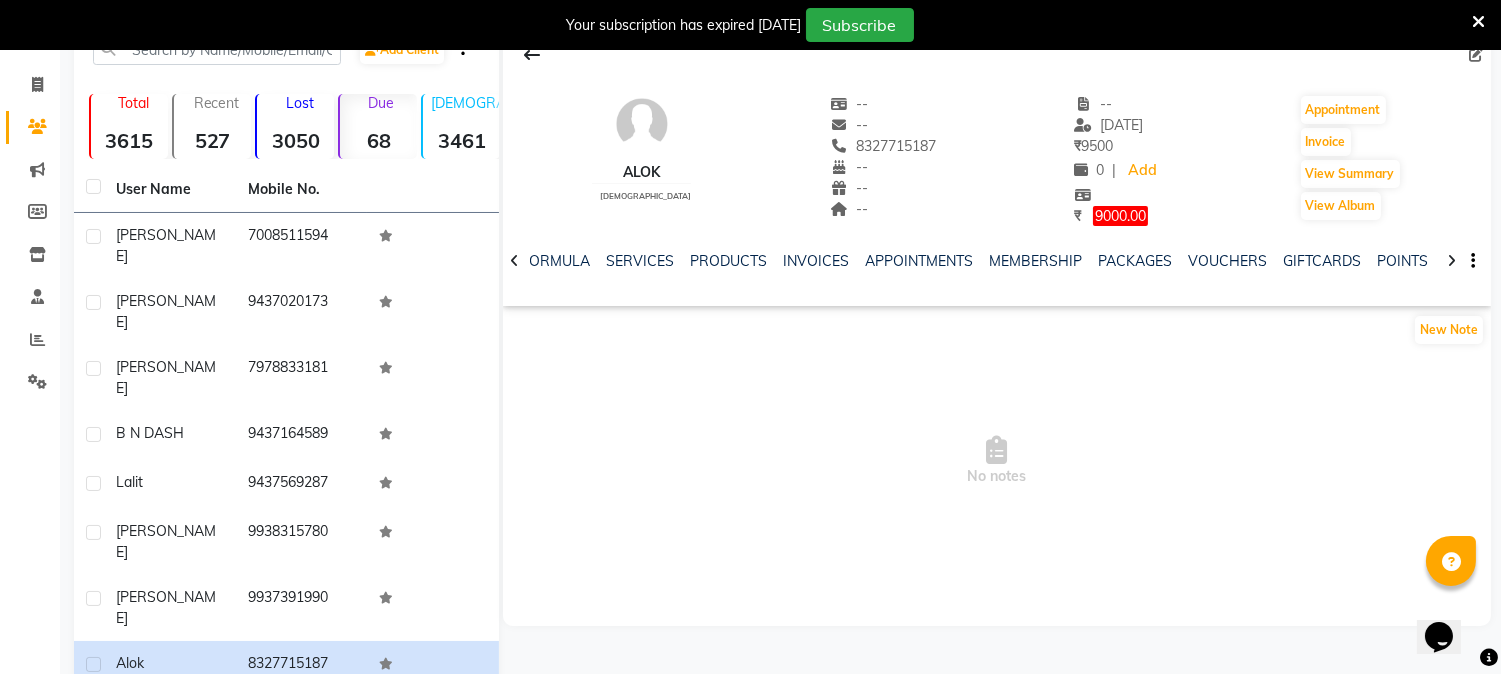 scroll, scrollTop: 0, scrollLeft: 0, axis: both 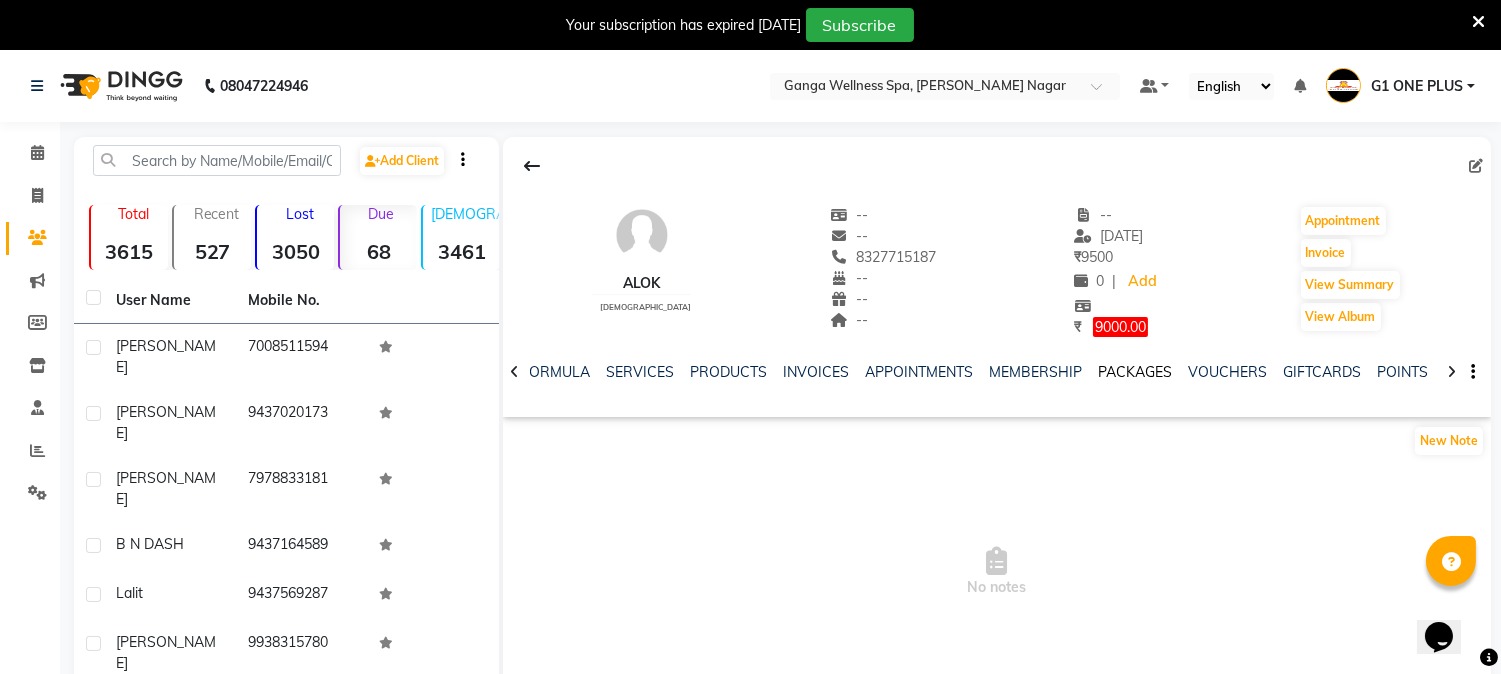 click on "PACKAGES" 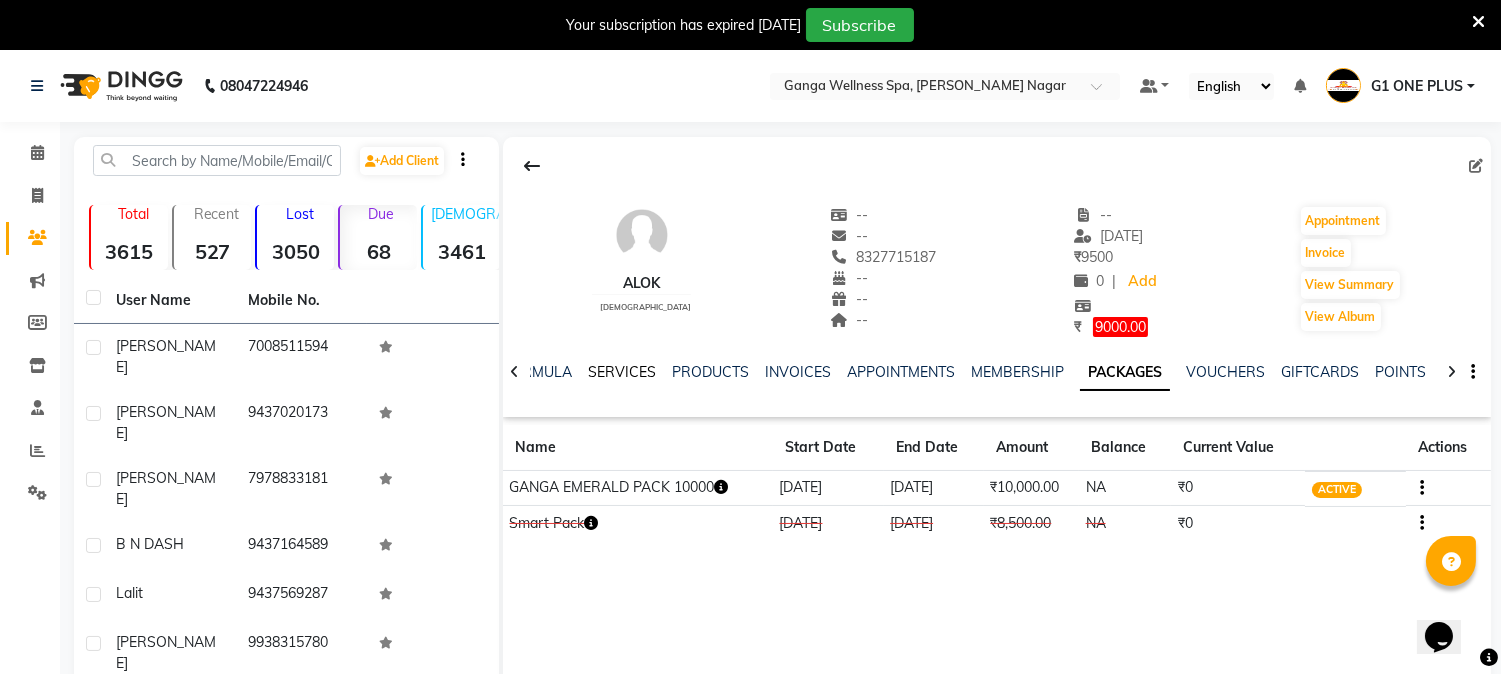 click on "SERVICES" 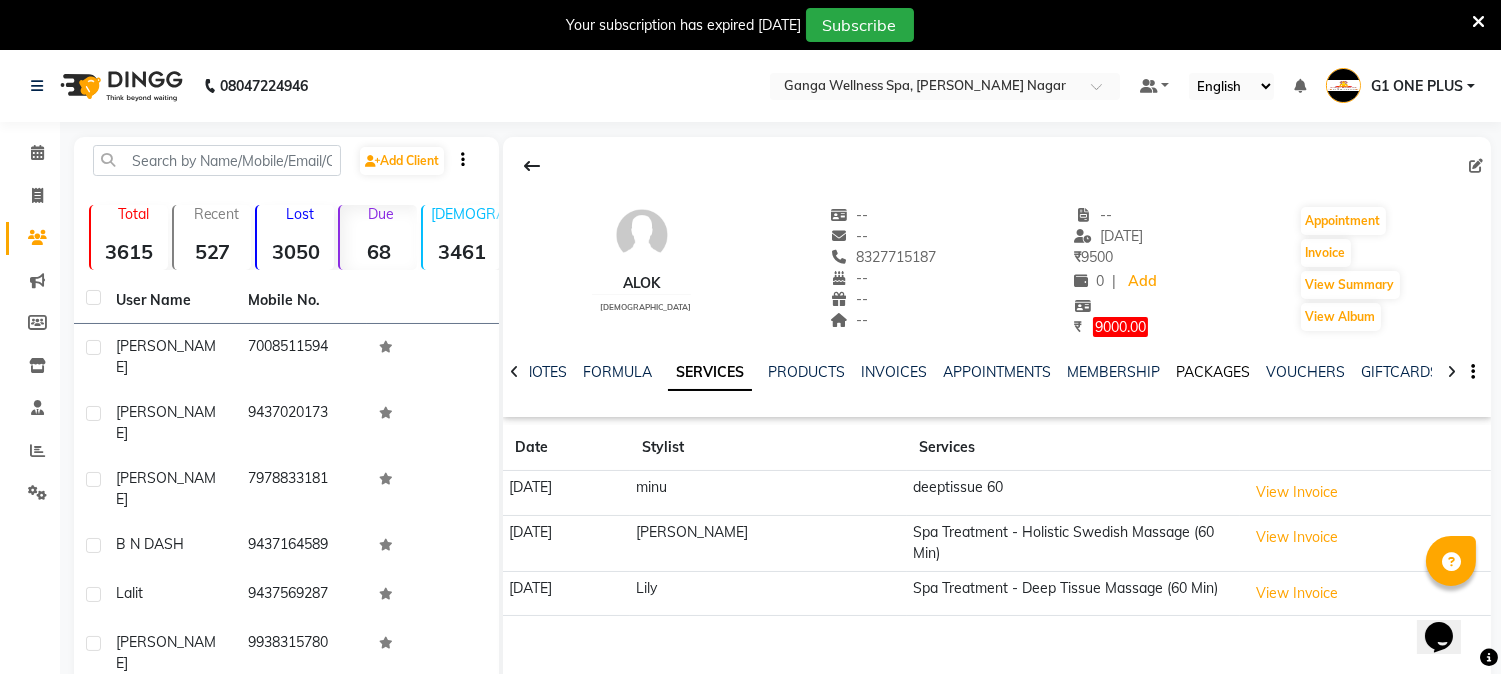 click on "PACKAGES" 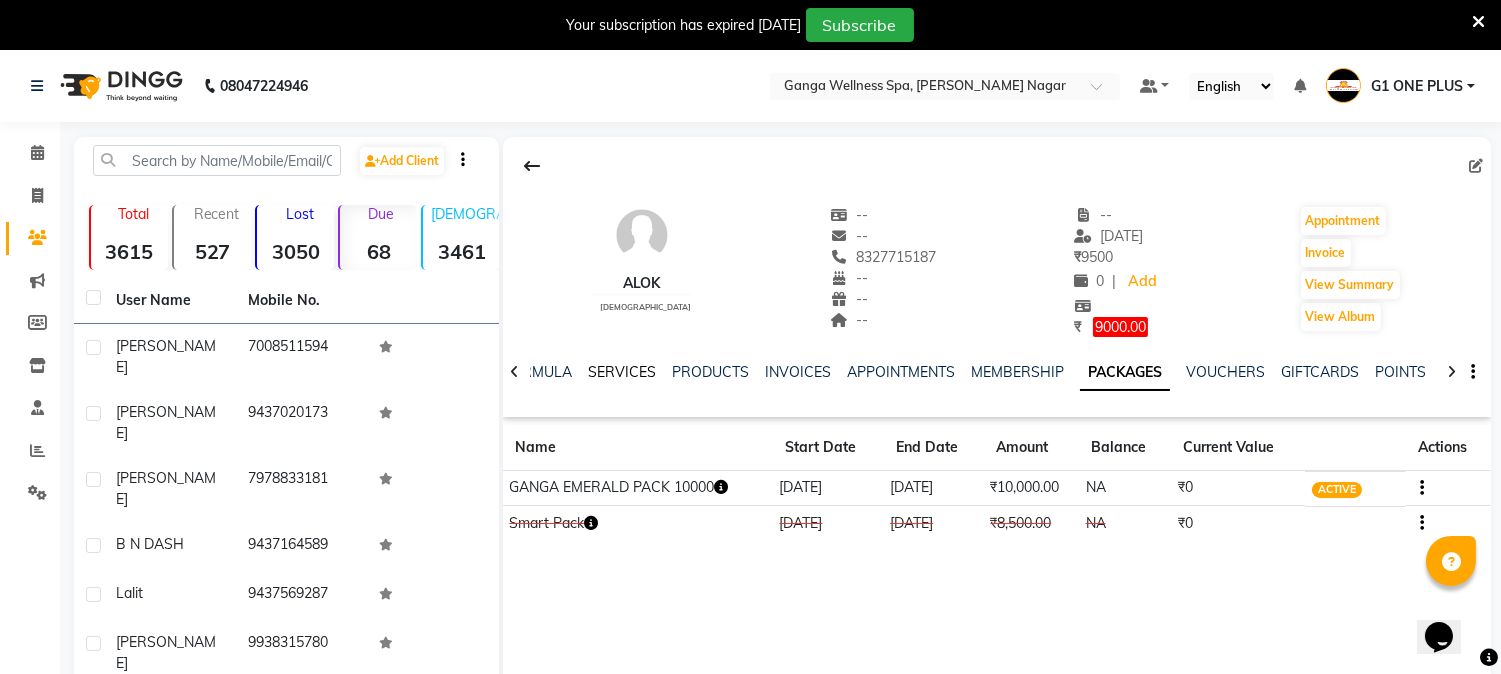 click on "SERVICES" 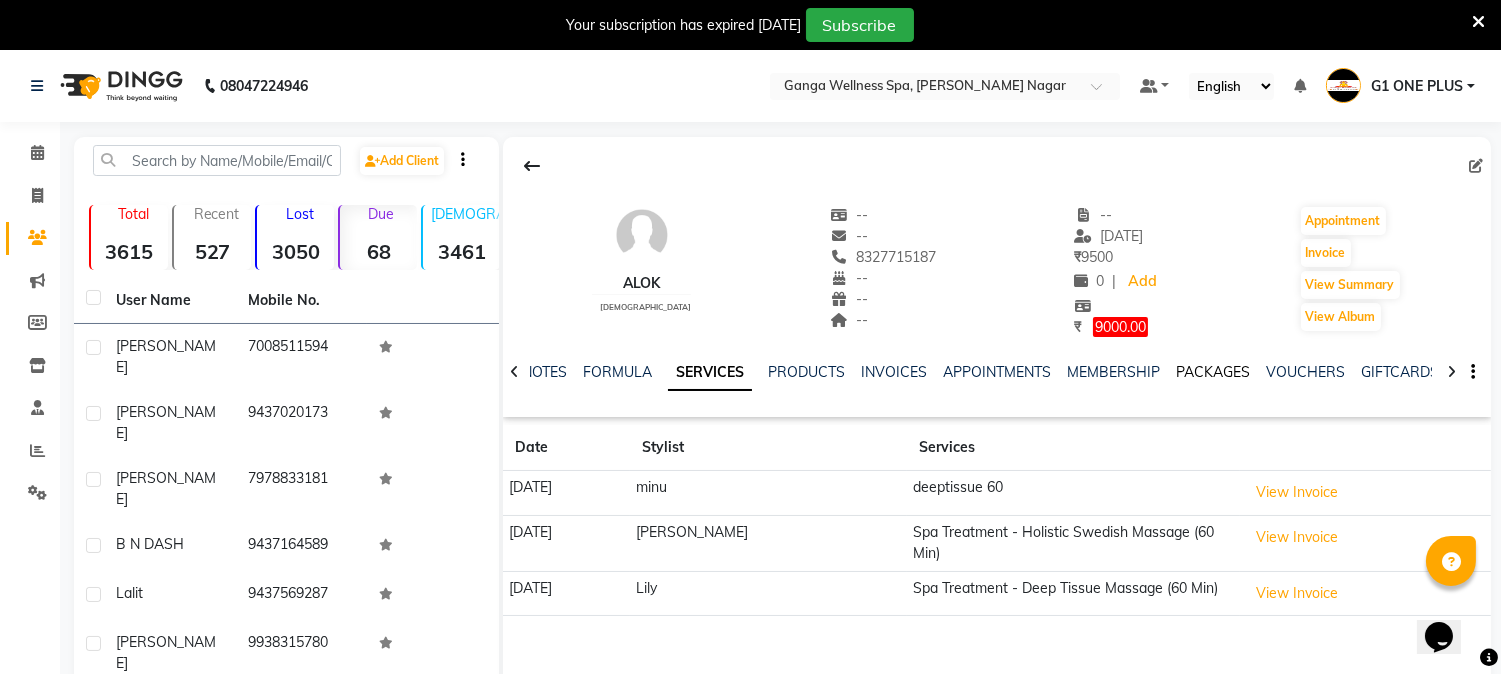click on "PACKAGES" 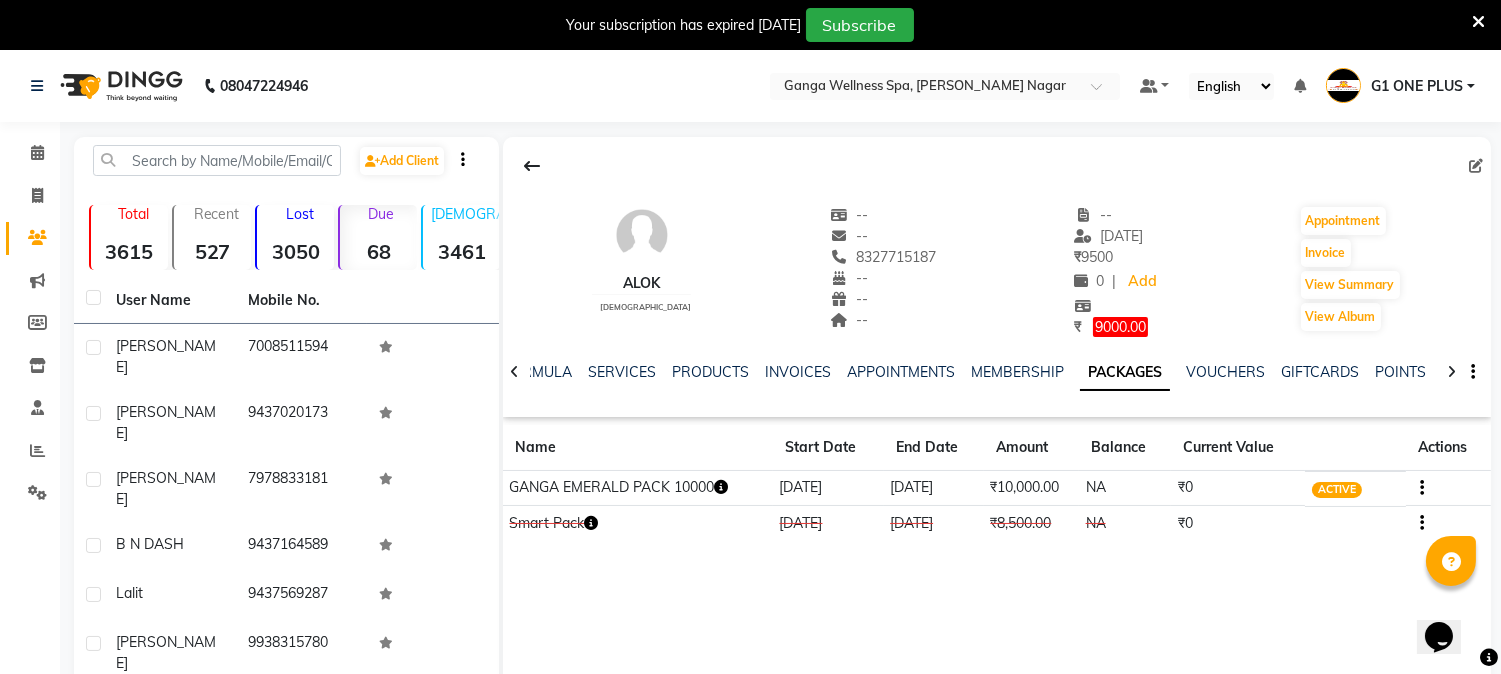 click 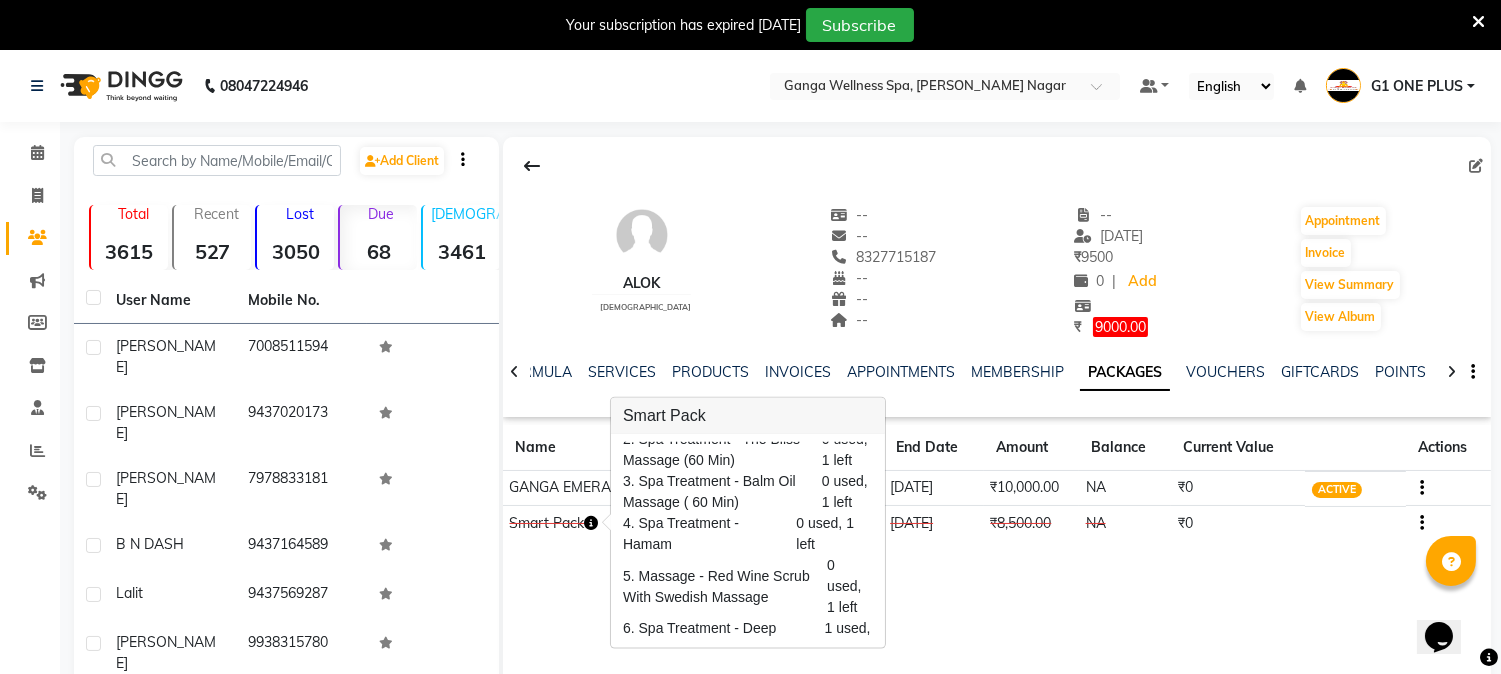 scroll, scrollTop: 95, scrollLeft: 0, axis: vertical 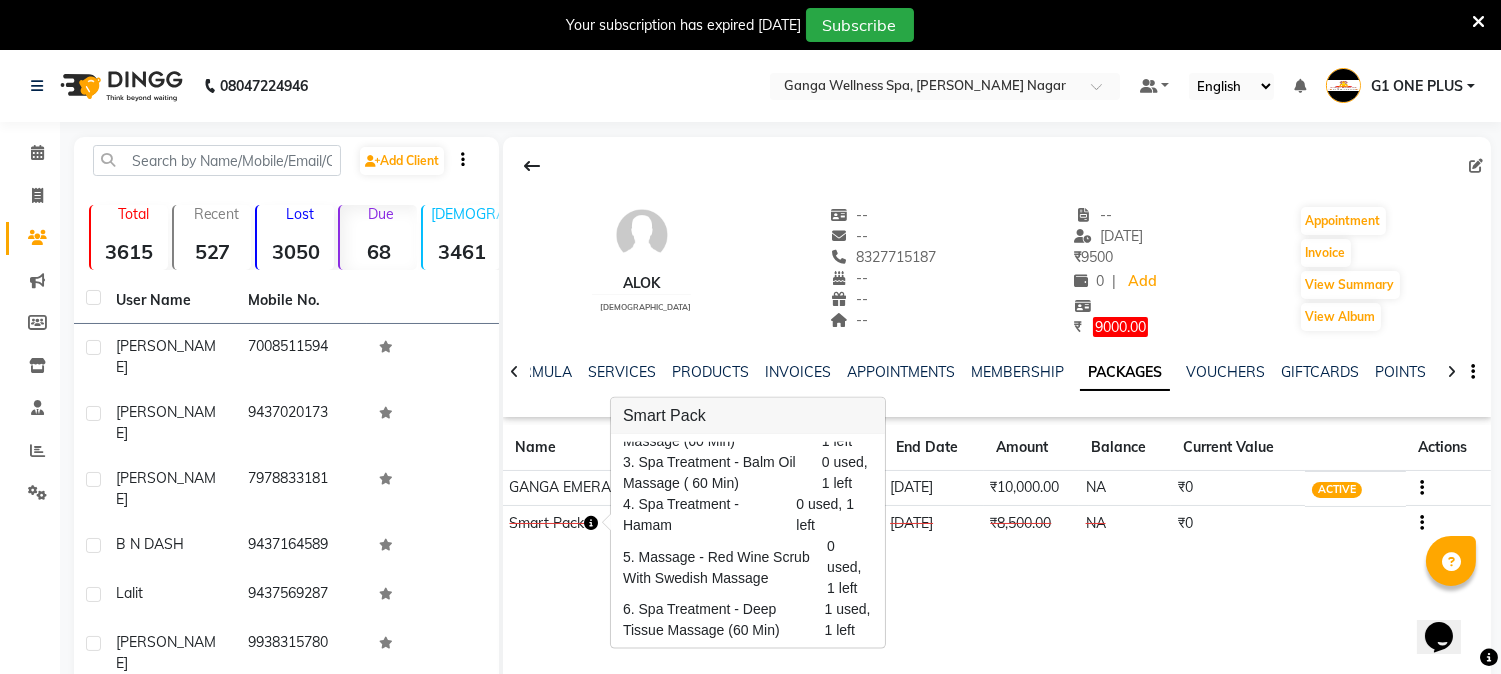 click on "alok    [DEMOGRAPHIC_DATA]  --   --   8327715187  --  --  --  -- [DATE] ₹    9500 0 |  Add  ₹     9000.00  Appointment   Invoice  View Summary  View Album  NOTES FORMULA SERVICES PRODUCTS INVOICES APPOINTMENTS MEMBERSHIP PACKAGES VOUCHERS GIFTCARDS POINTS FORMS FAMILY CARDS WALLET Name Start Date End Date Amount Balance Current Value Actions  GANGA EMERALD PACK 10000  [DATE] [DATE]  ₹10,000.00   NA  ₹0 ACTIVE  Smart Pack  [DATE] [DATE]  ₹8,500.00   NA  ₹0 CONSUMED" 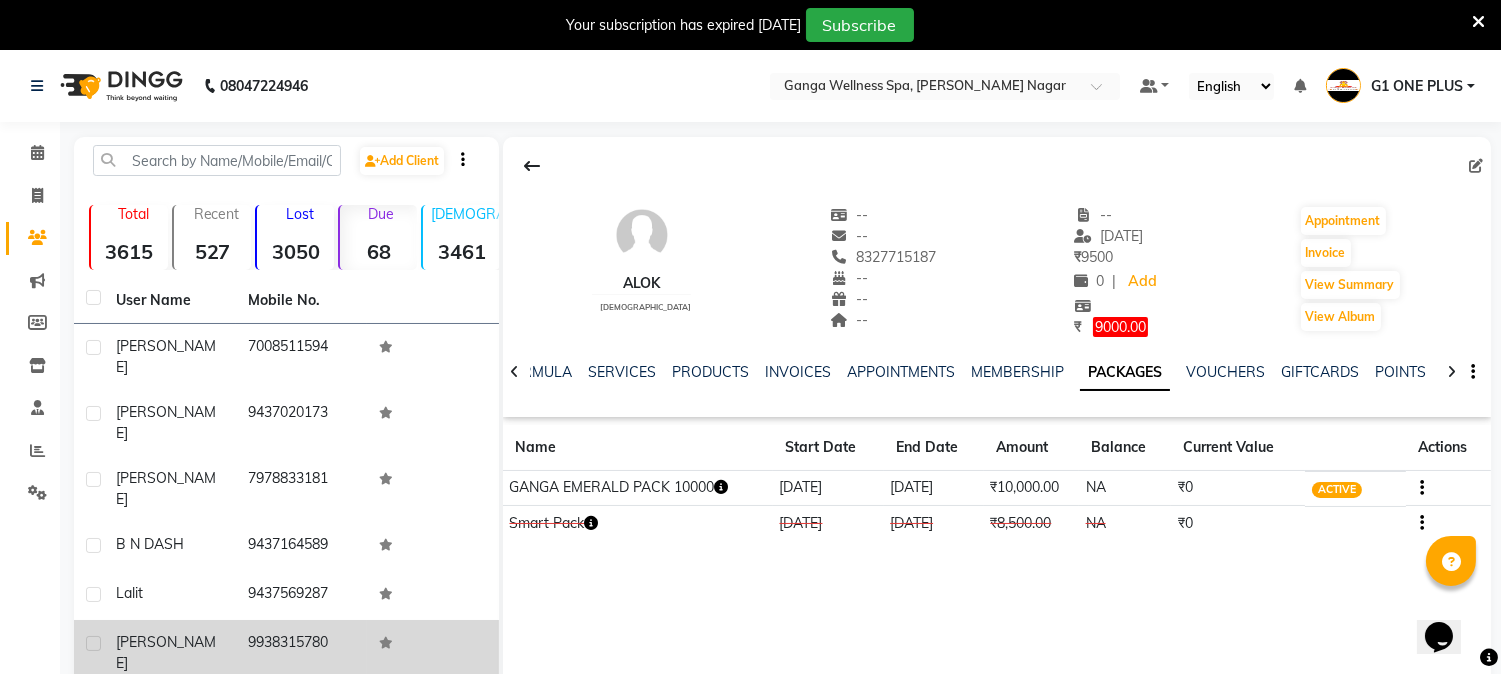 scroll, scrollTop: 222, scrollLeft: 0, axis: vertical 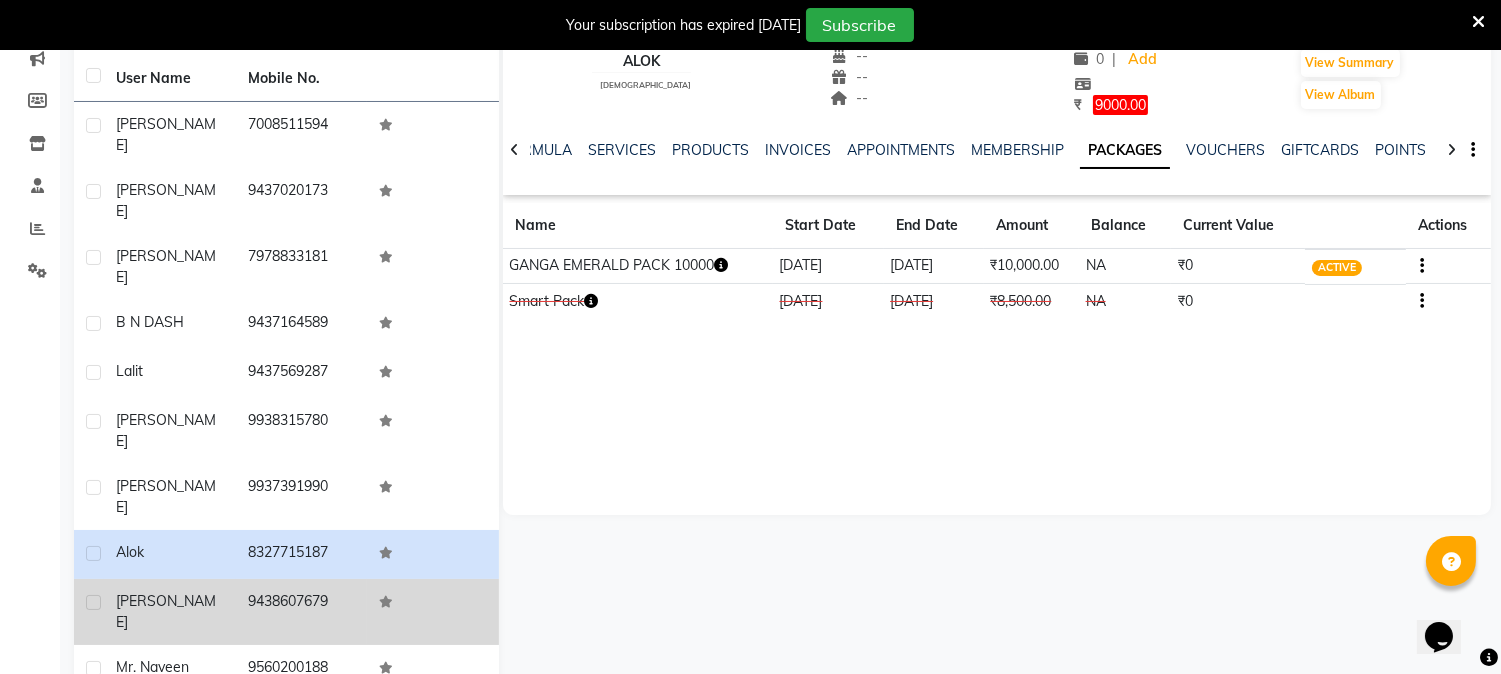 click on "[PERSON_NAME]" 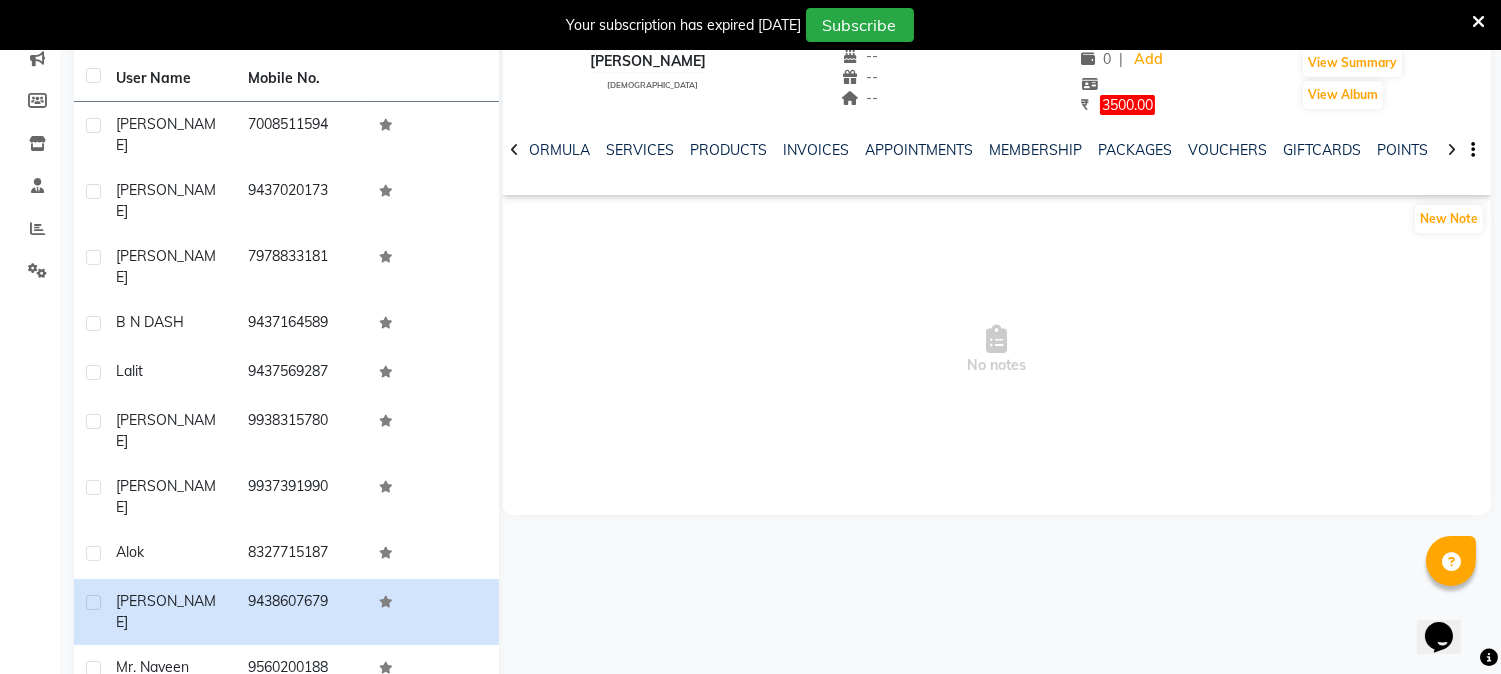 scroll, scrollTop: 0, scrollLeft: 0, axis: both 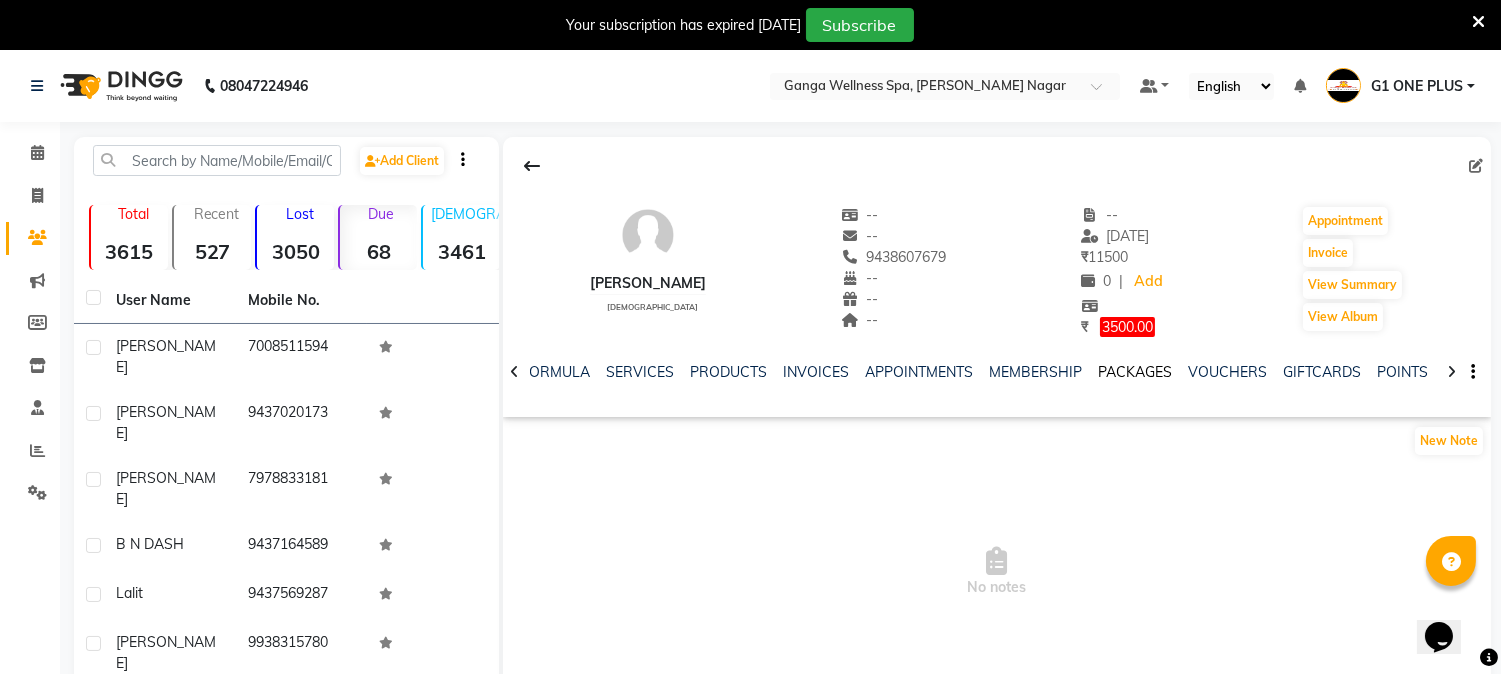 click on "PACKAGES" 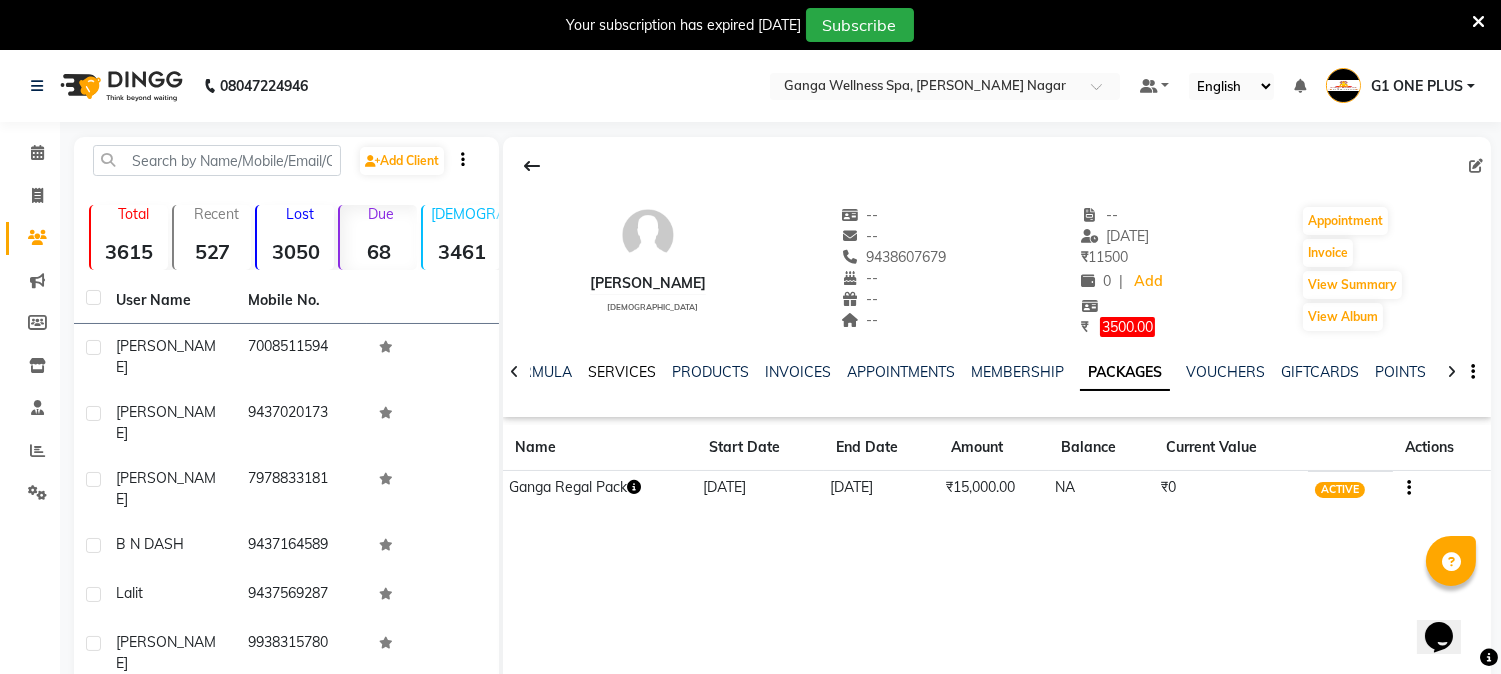 click on "SERVICES" 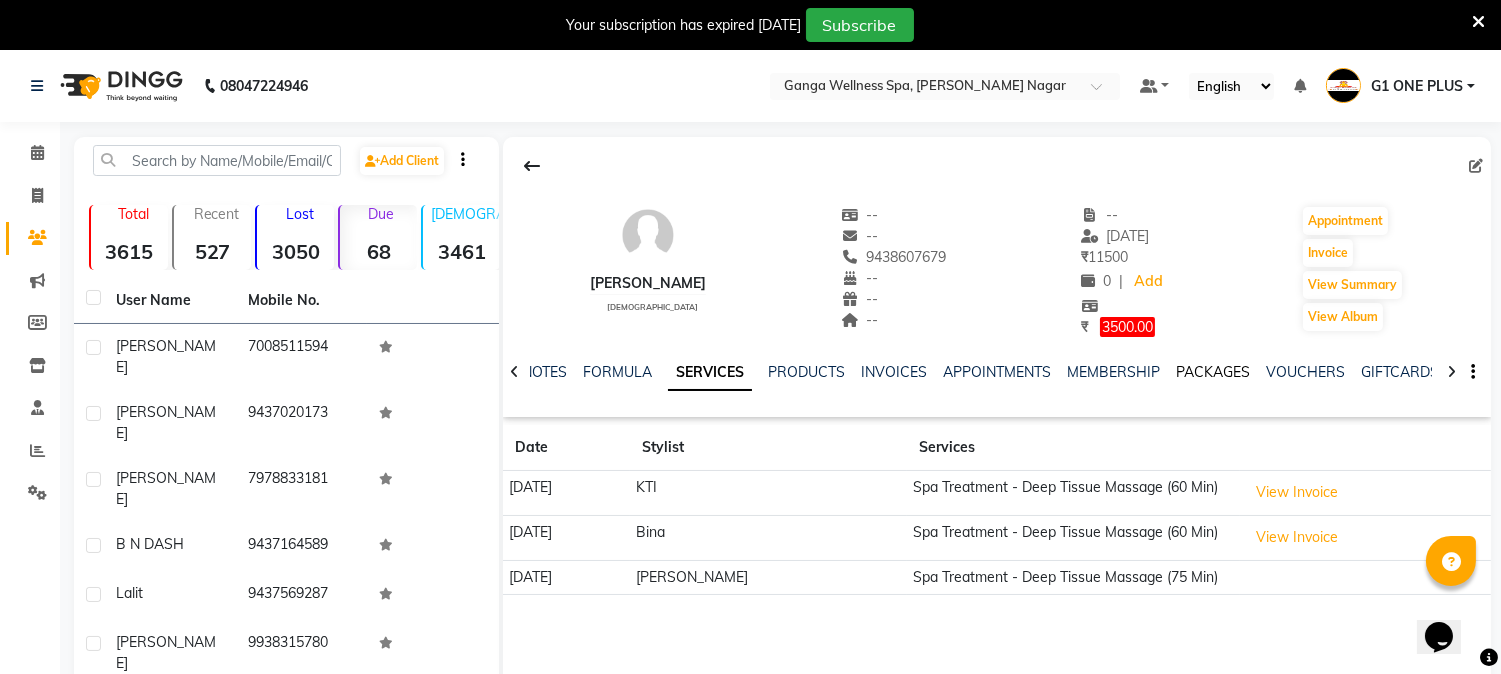 click on "PACKAGES" 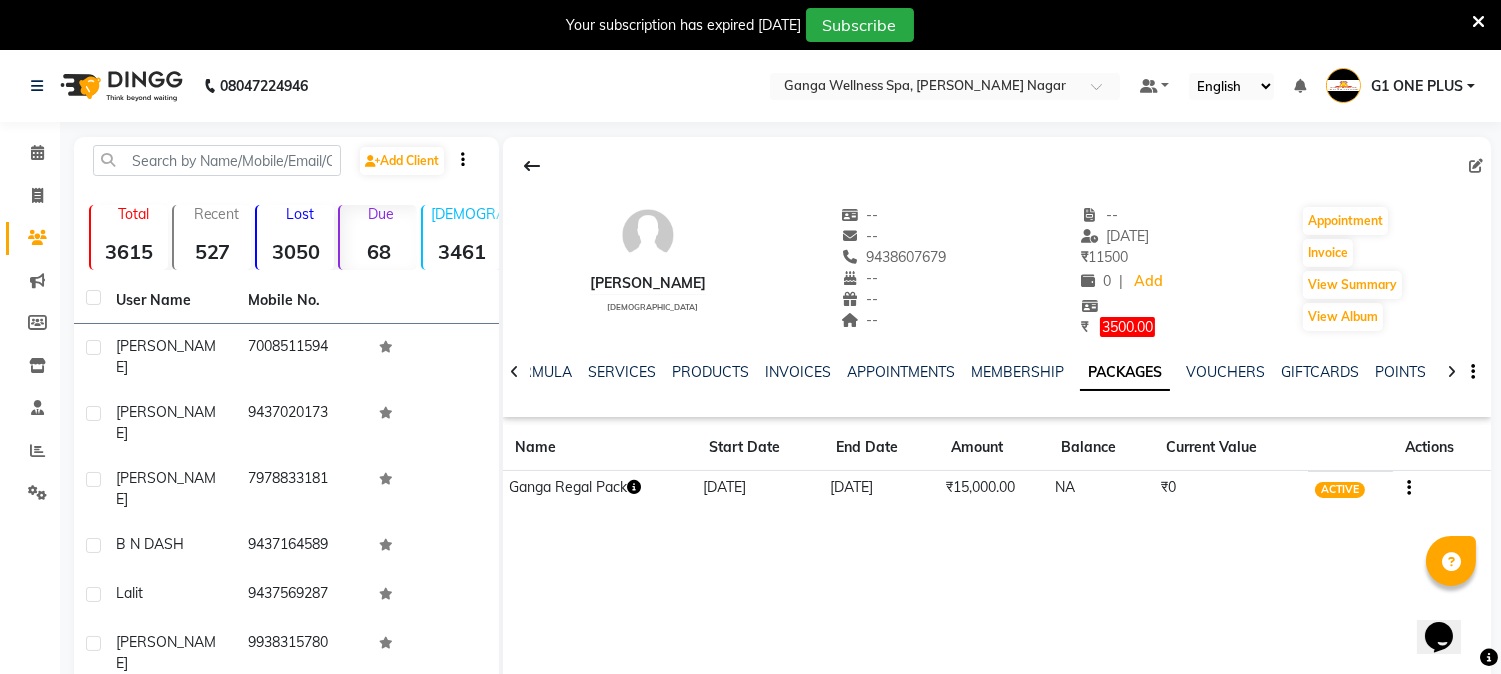 scroll, scrollTop: 222, scrollLeft: 0, axis: vertical 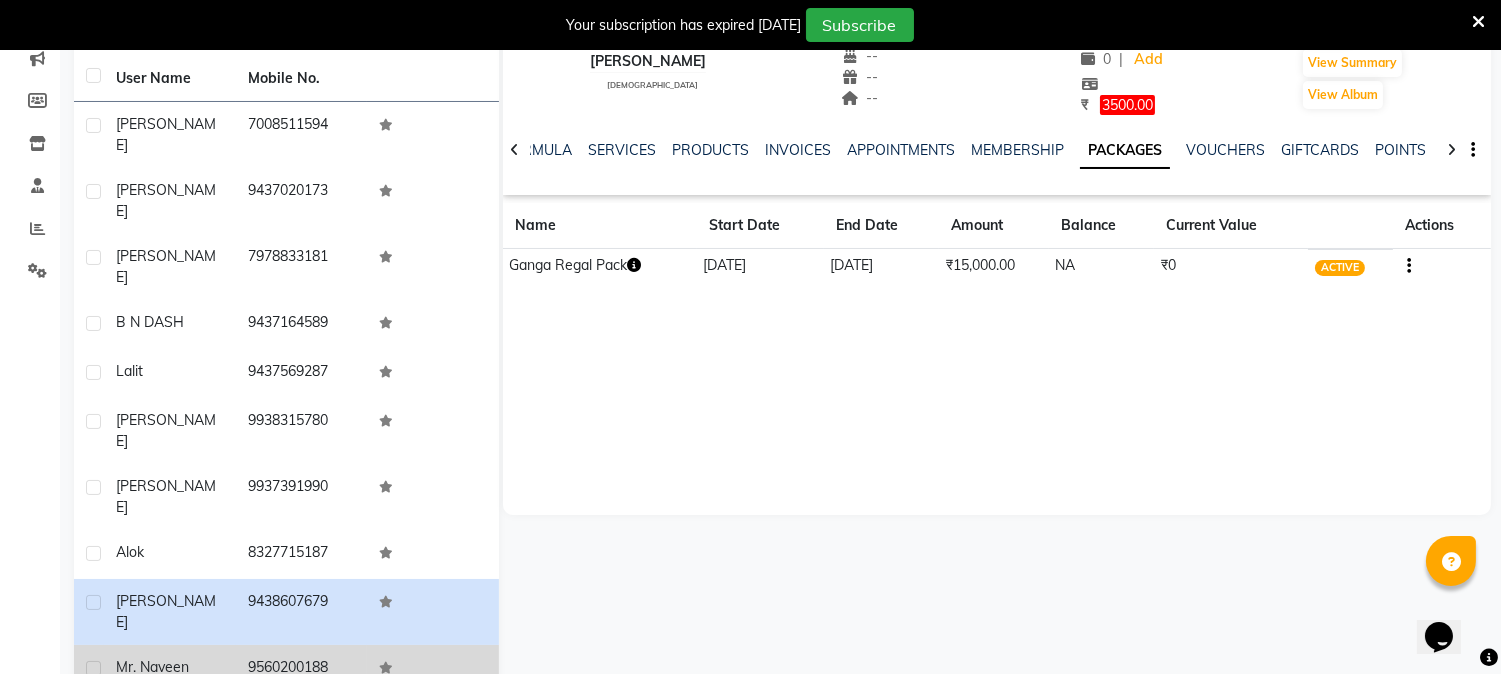 click on "Mr. Naveen" 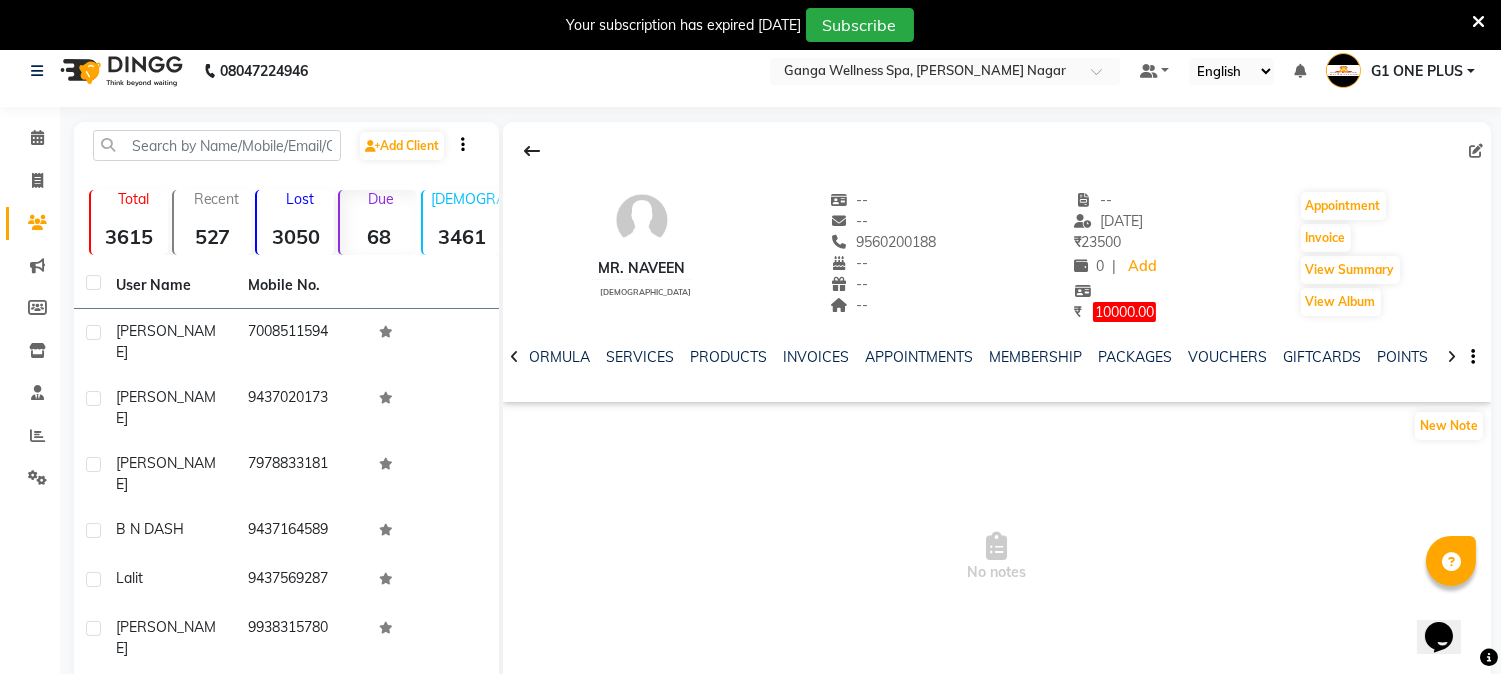 scroll, scrollTop: 0, scrollLeft: 0, axis: both 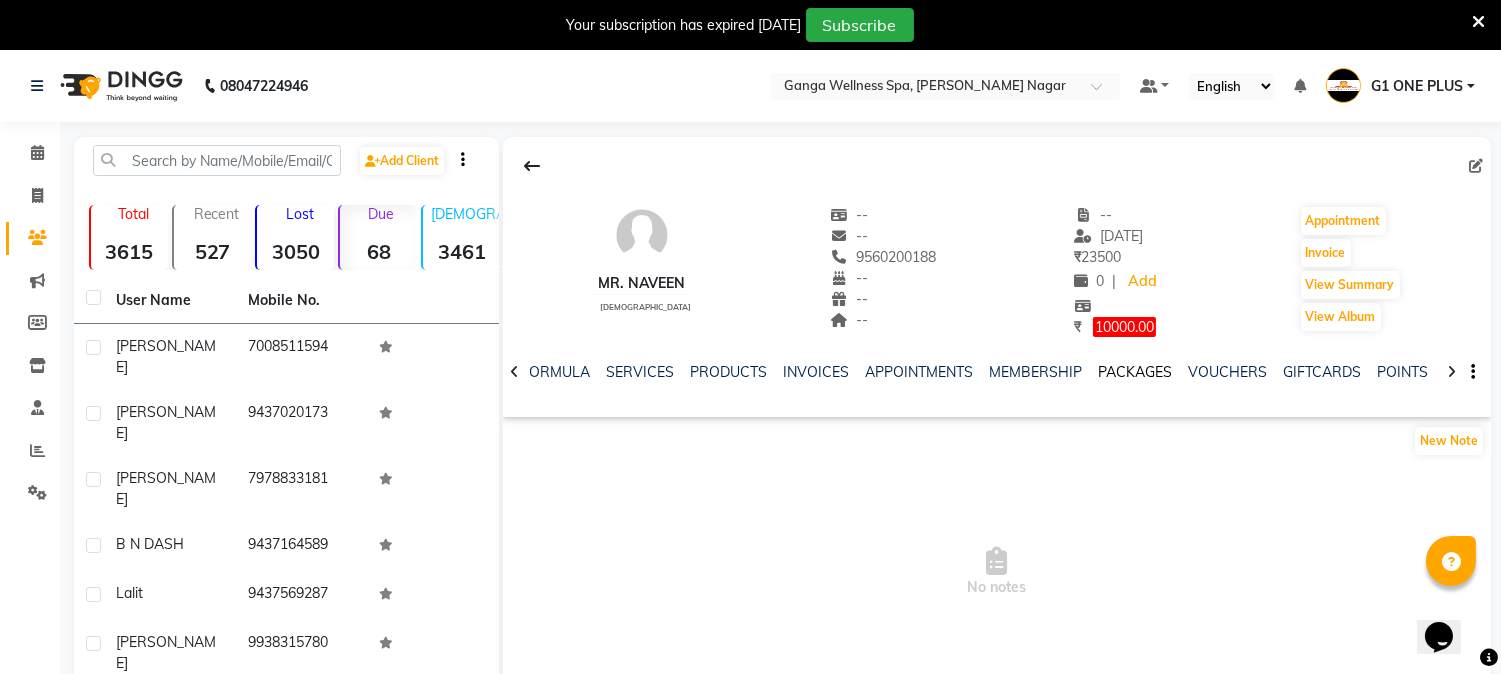 click on "PACKAGES" 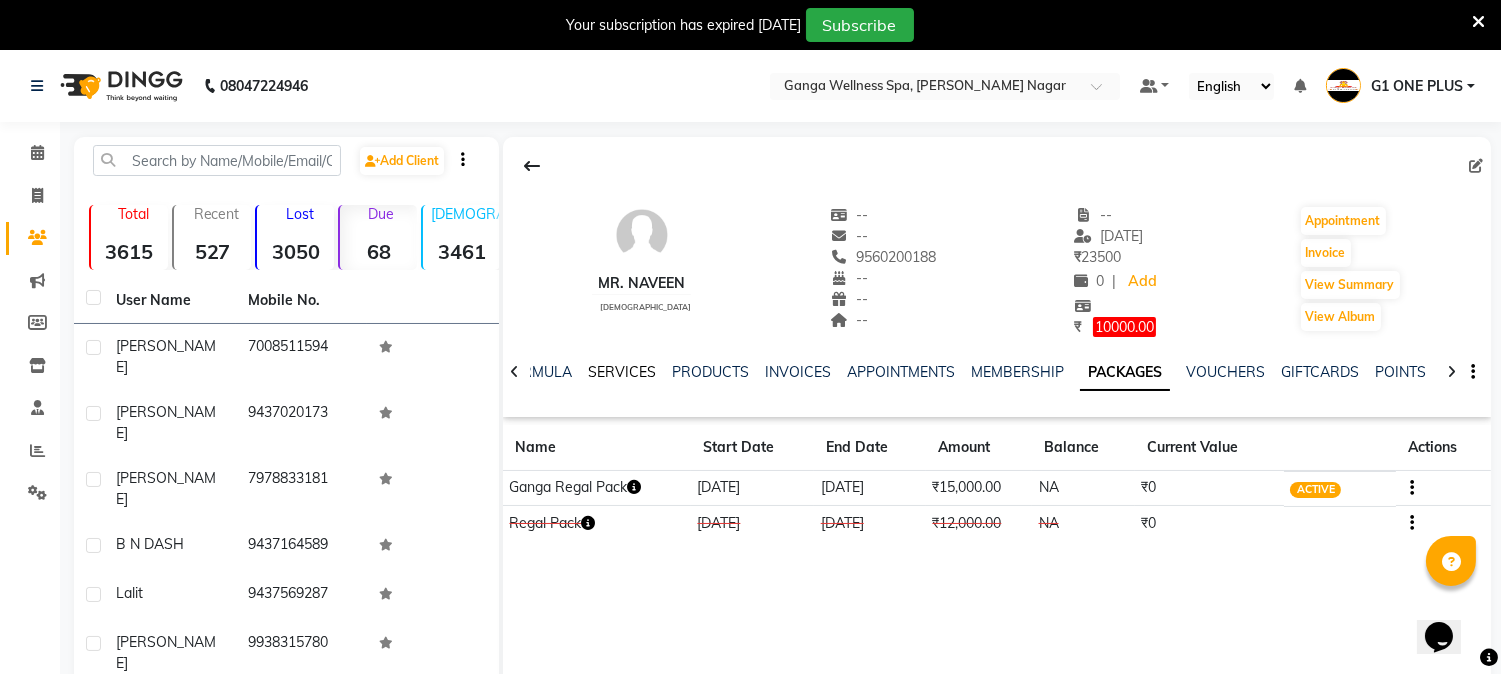 drag, startPoint x: 613, startPoint y: 366, endPoint x: 601, endPoint y: 377, distance: 16.27882 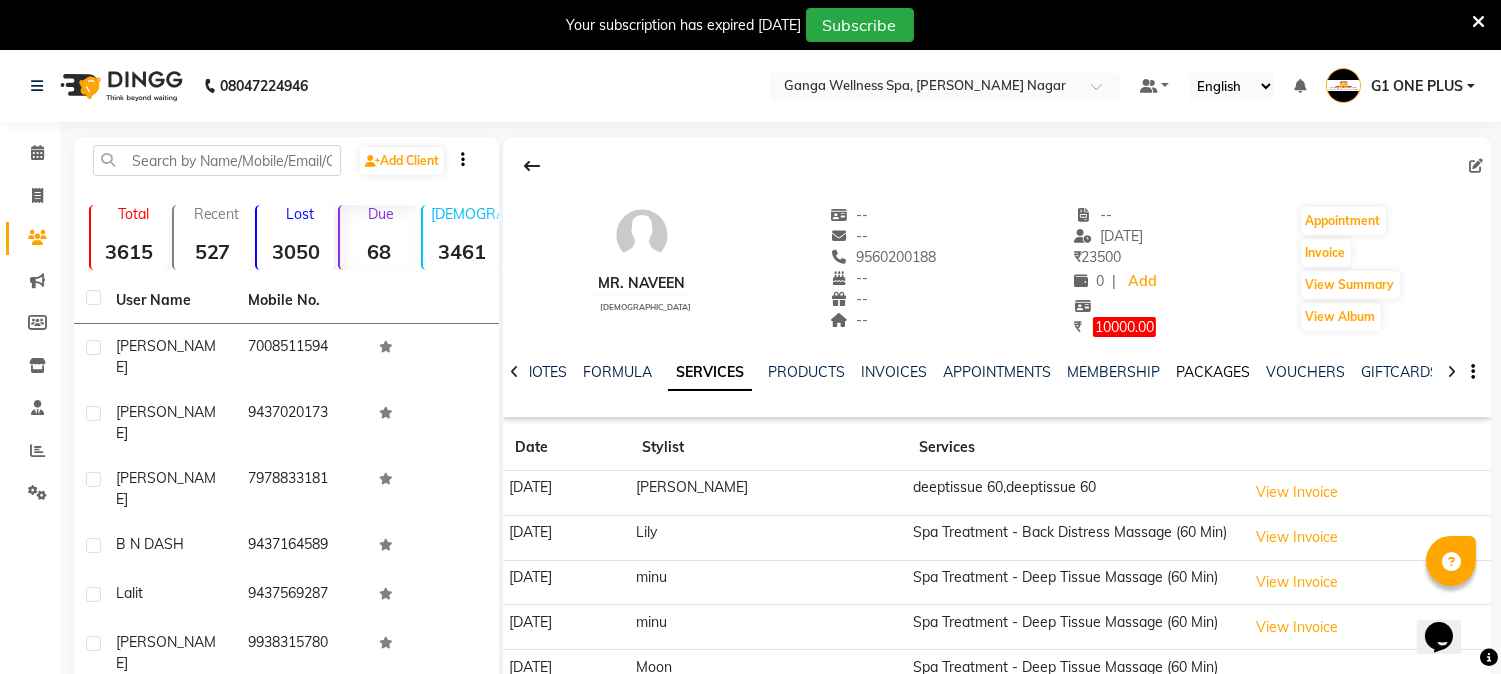 click on "PACKAGES" 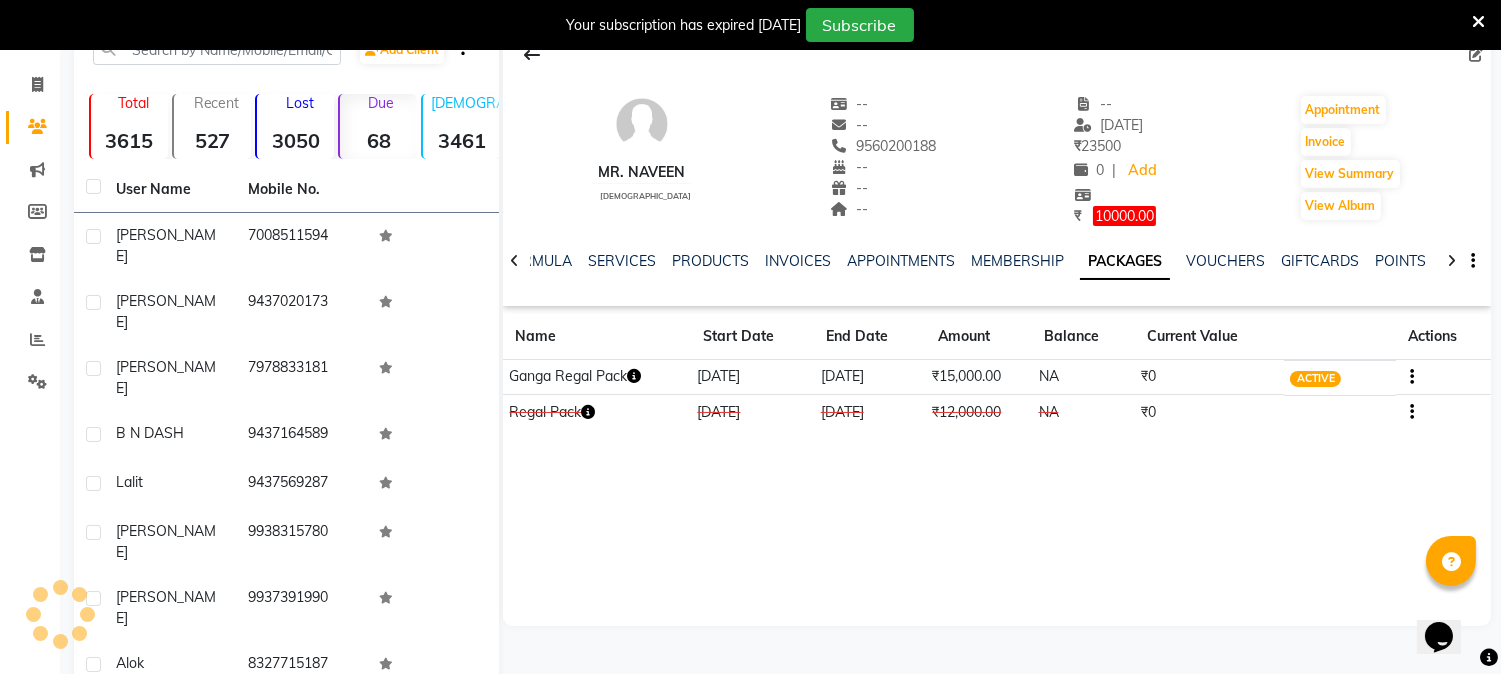 scroll, scrollTop: 225, scrollLeft: 0, axis: vertical 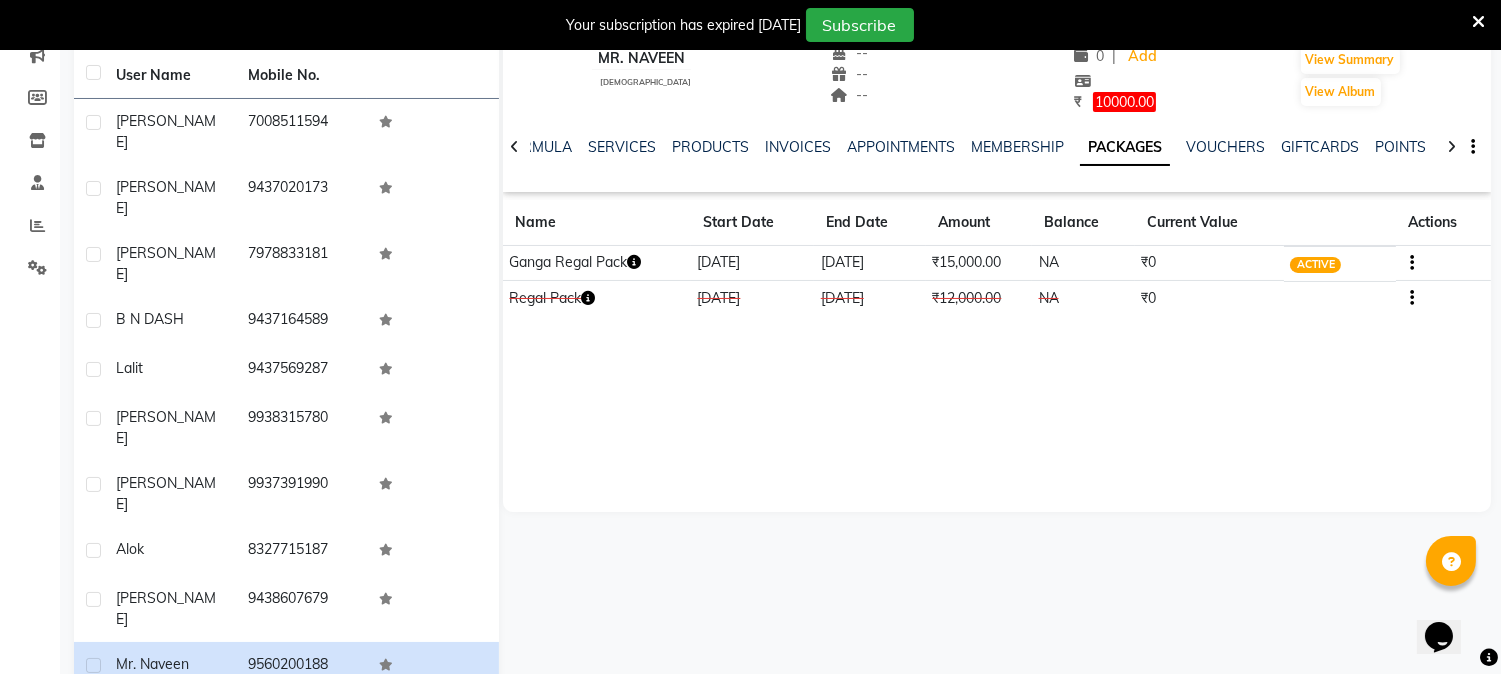 click on "Next" 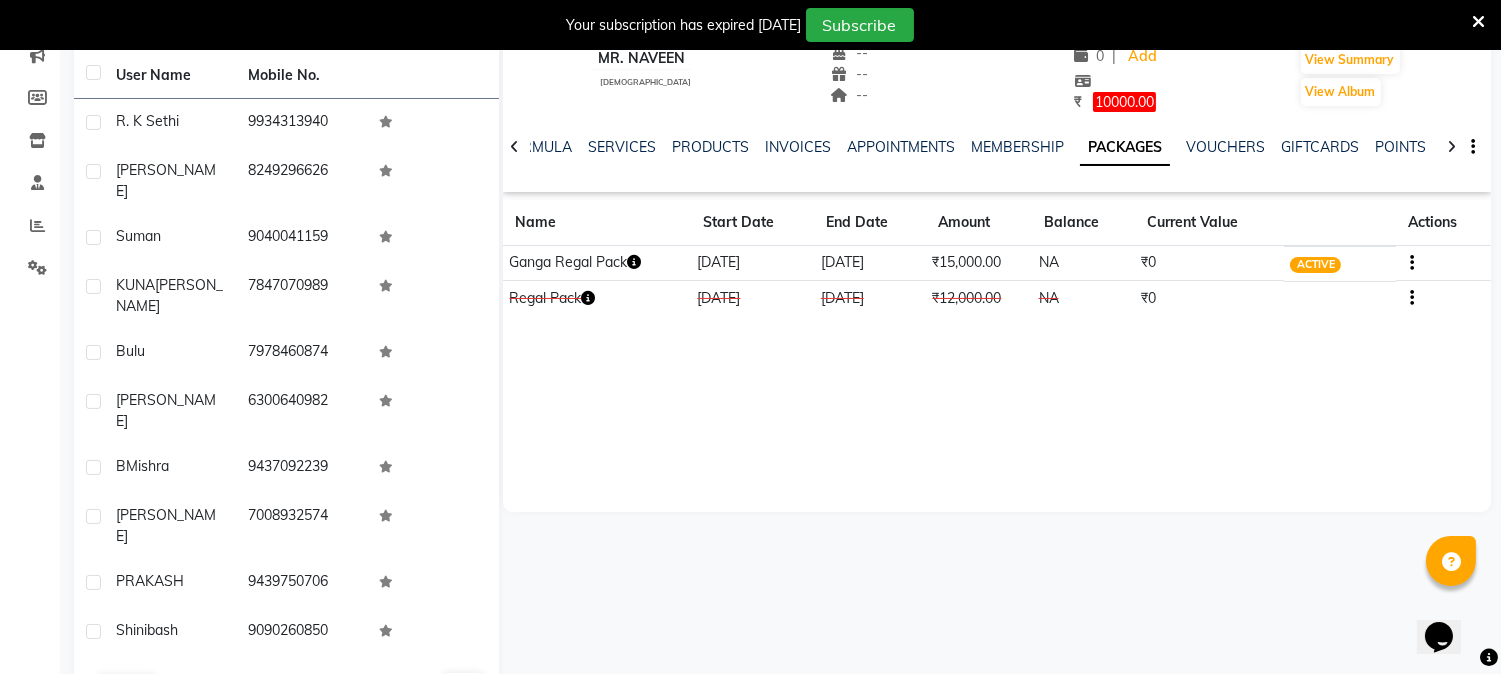 scroll, scrollTop: 3, scrollLeft: 0, axis: vertical 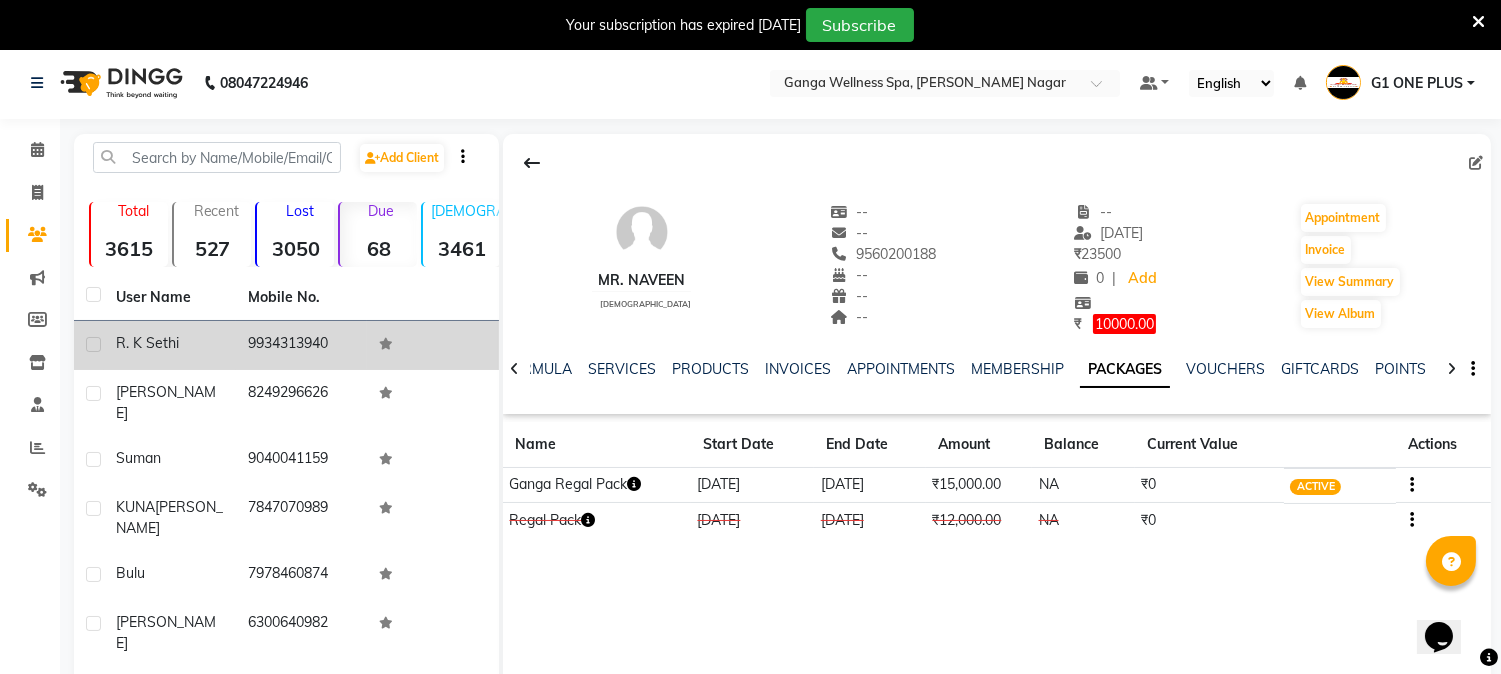 click on "9934313940" 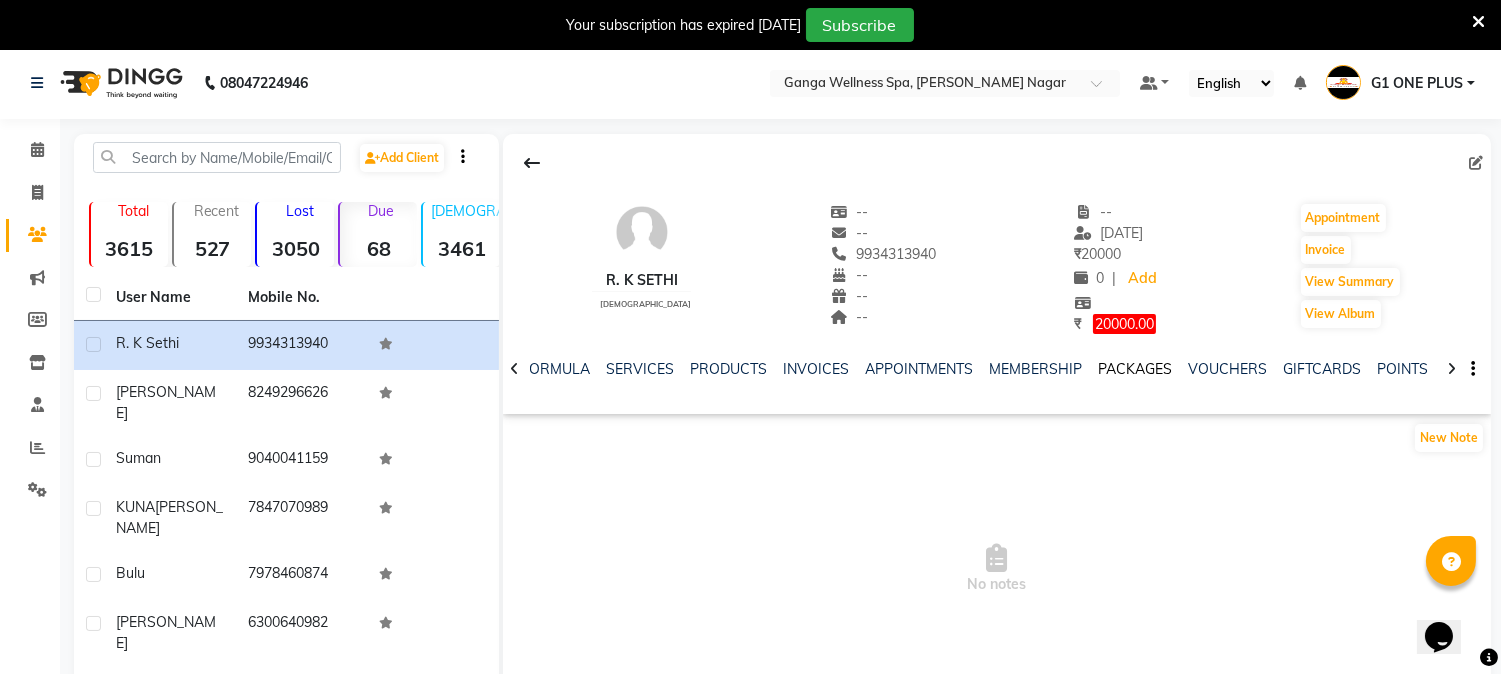 click on "PACKAGES" 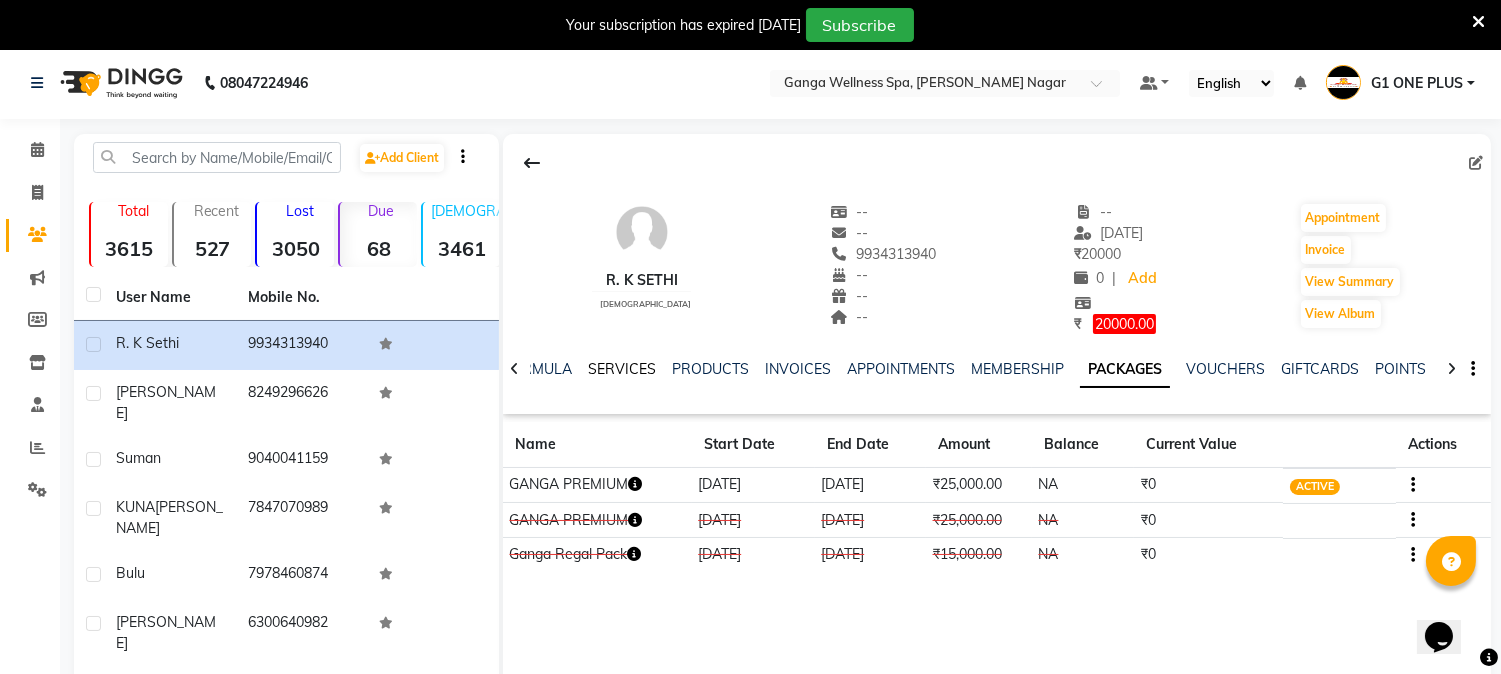 click on "SERVICES" 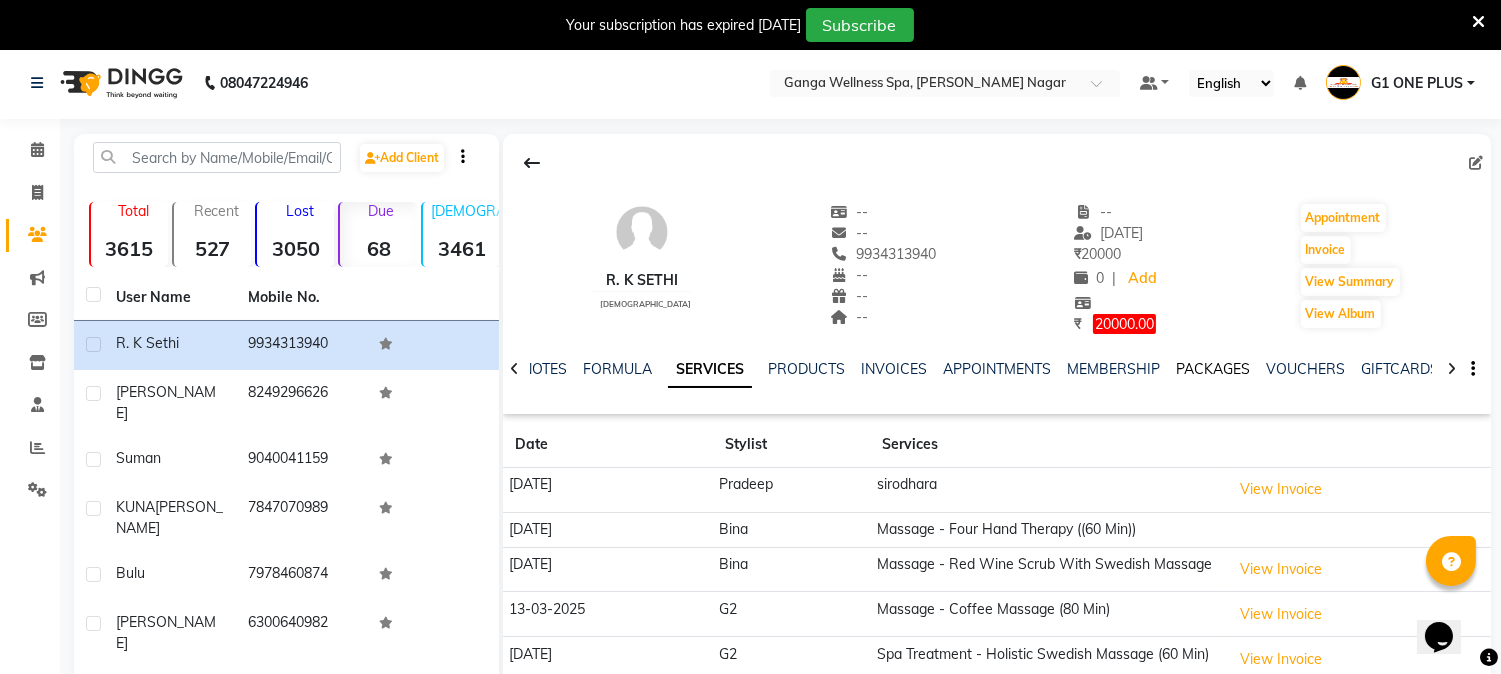 click on "PACKAGES" 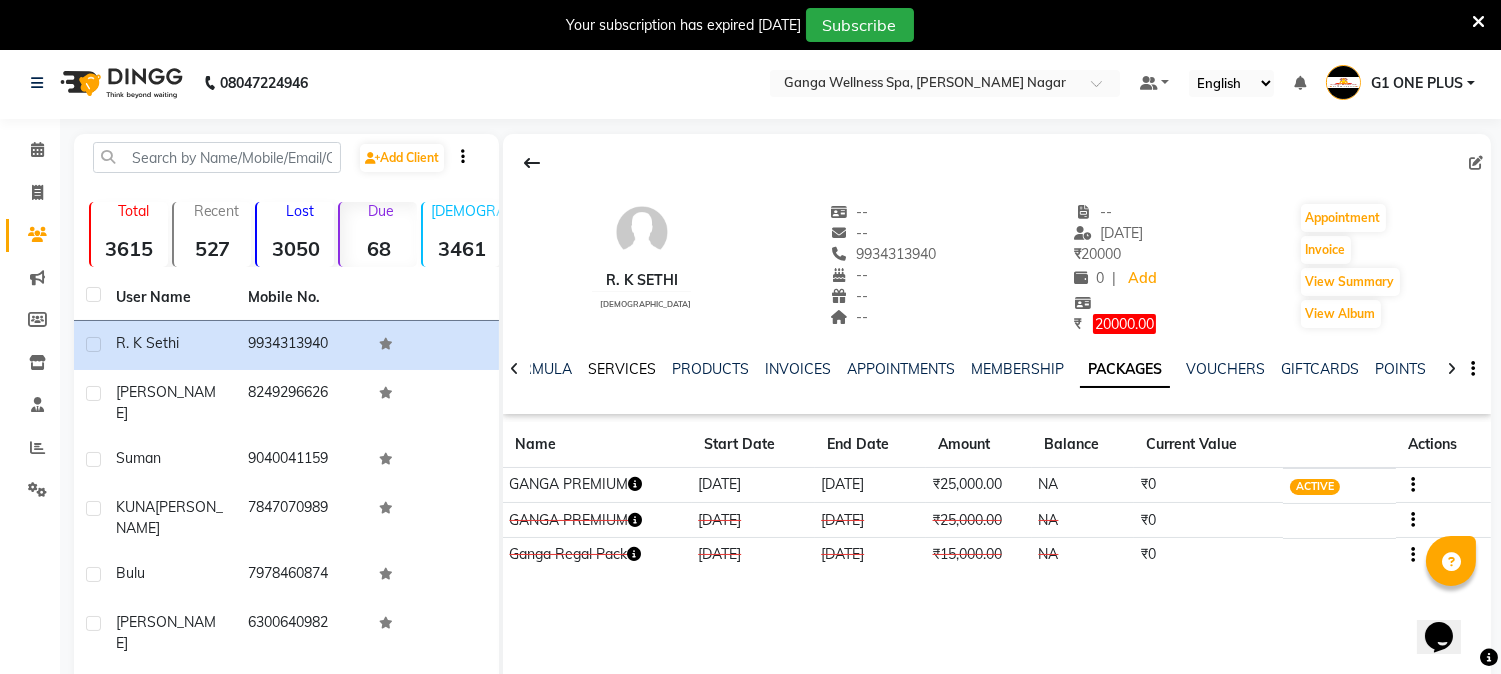 click on "SERVICES" 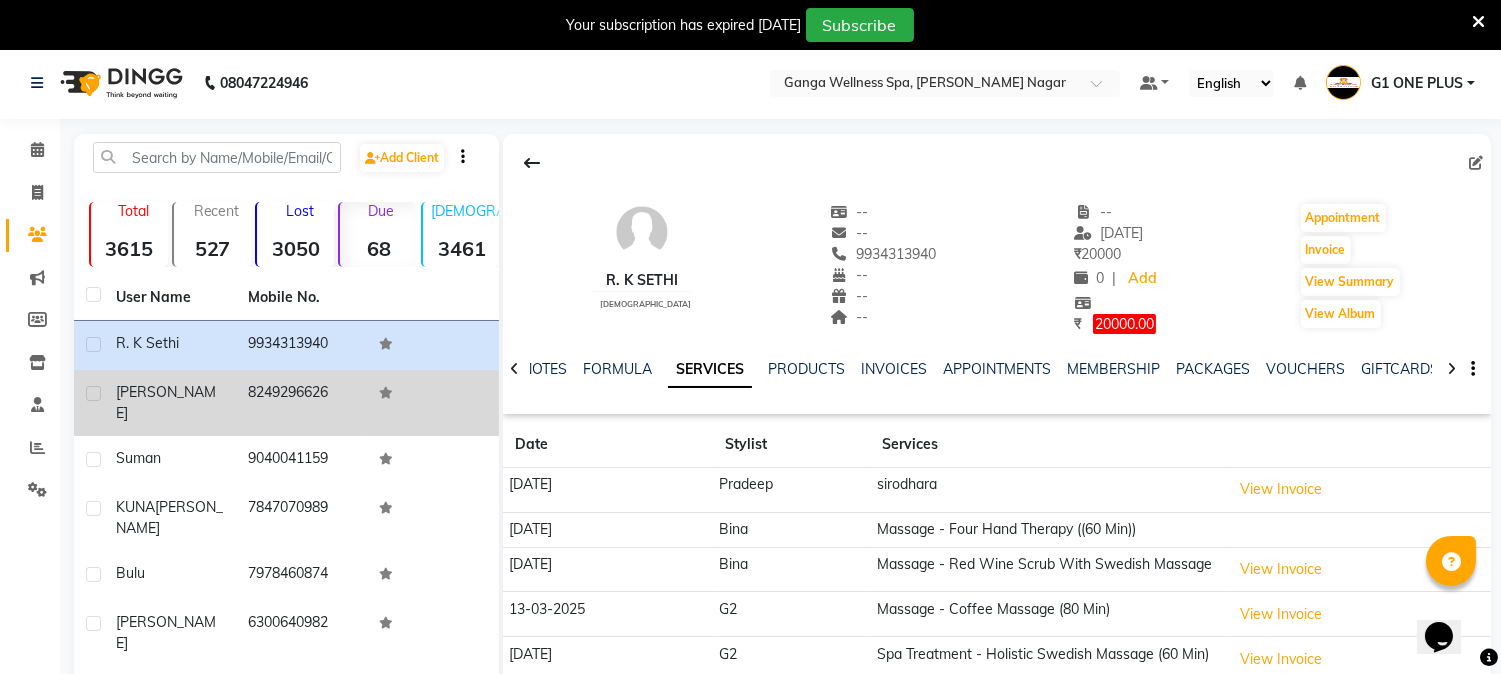drag, startPoint x: 201, startPoint y: 388, endPoint x: 188, endPoint y: 394, distance: 14.3178215 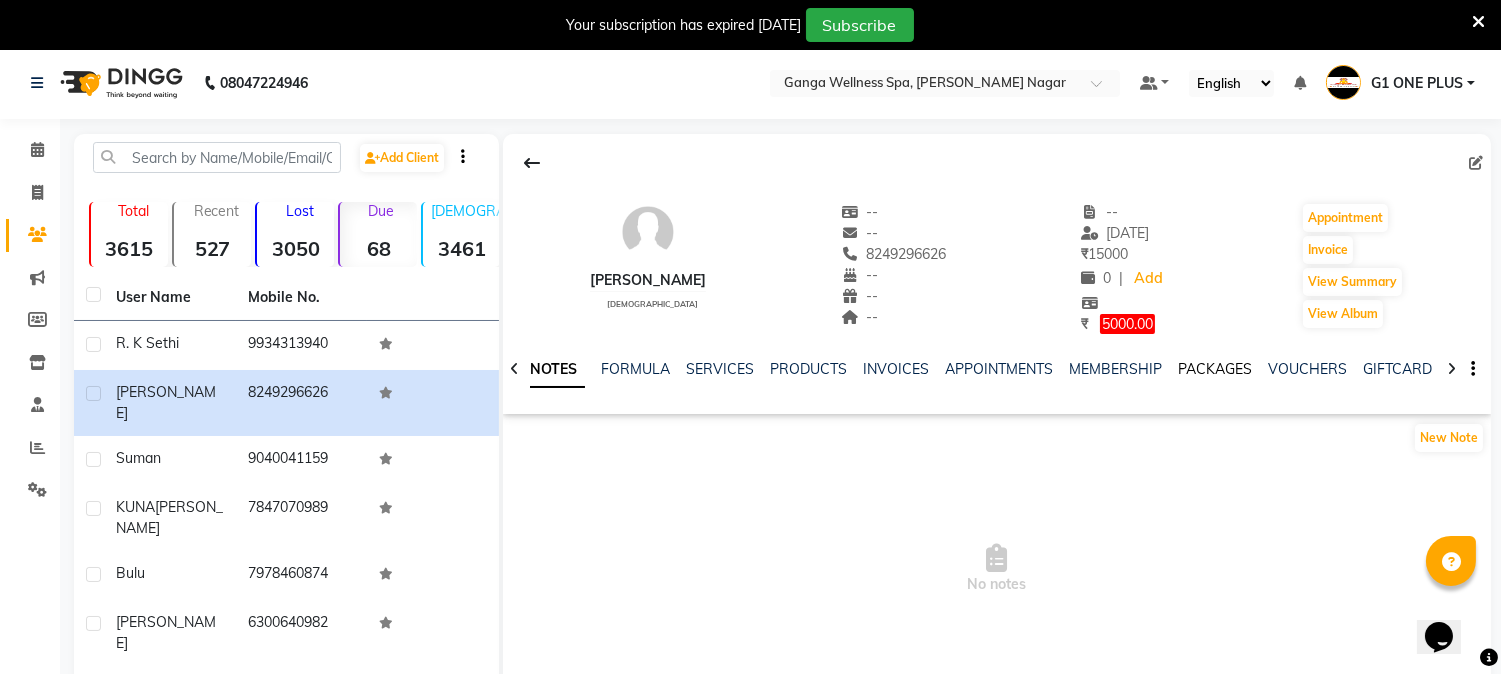click on "PACKAGES" 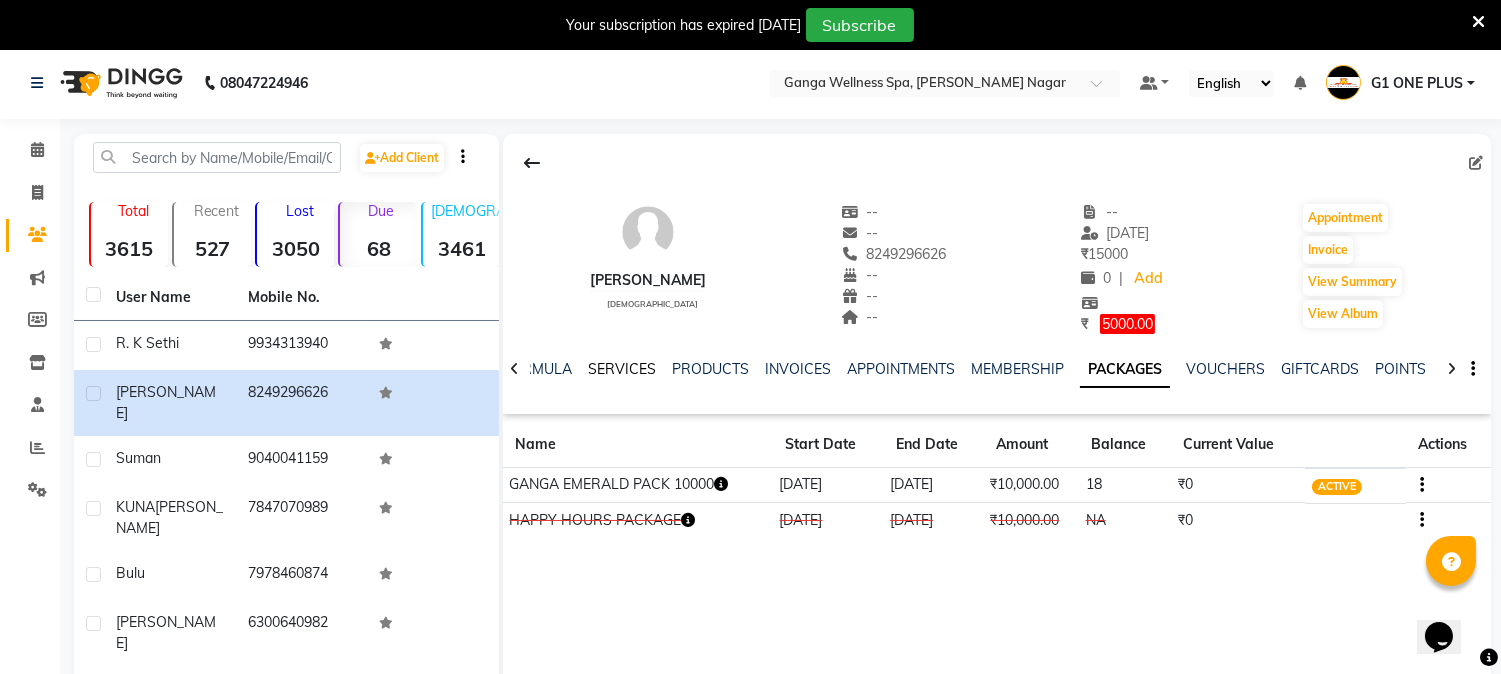 click on "SERVICES" 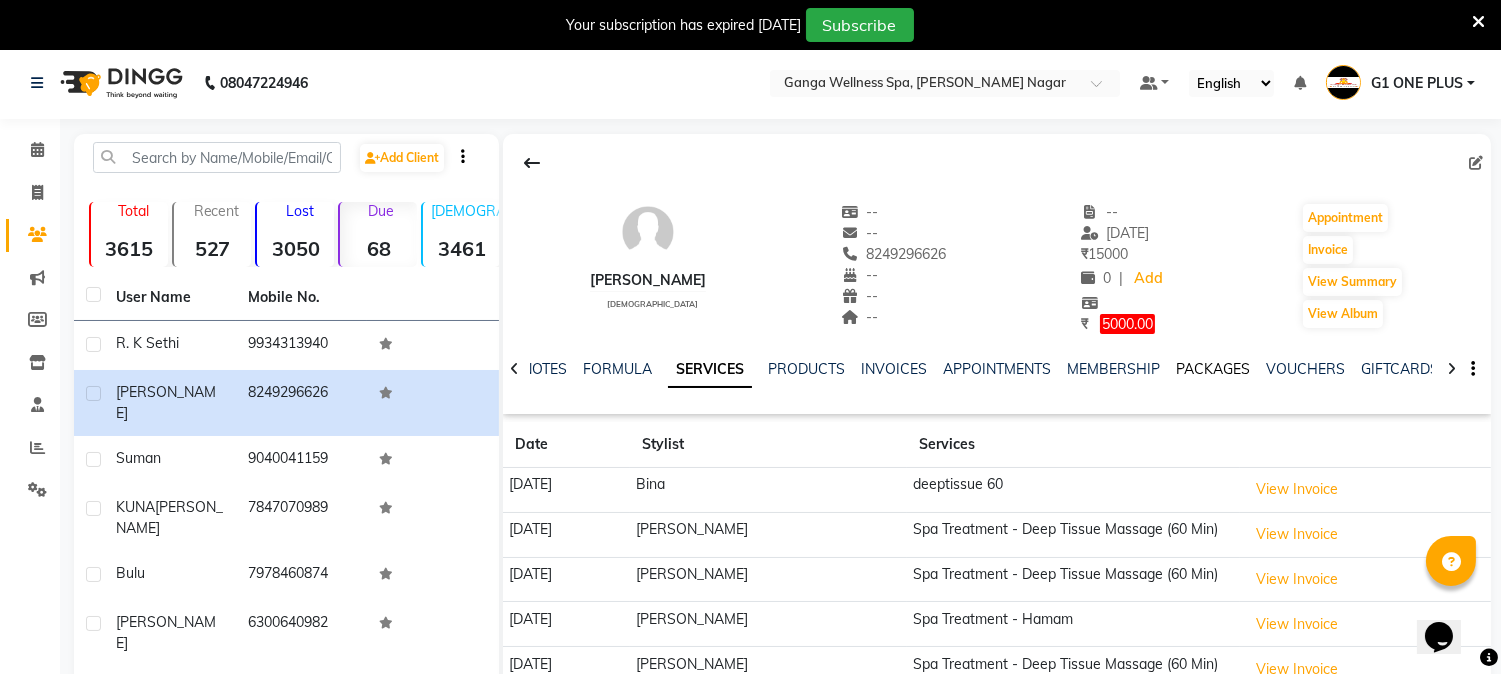 click on "PACKAGES" 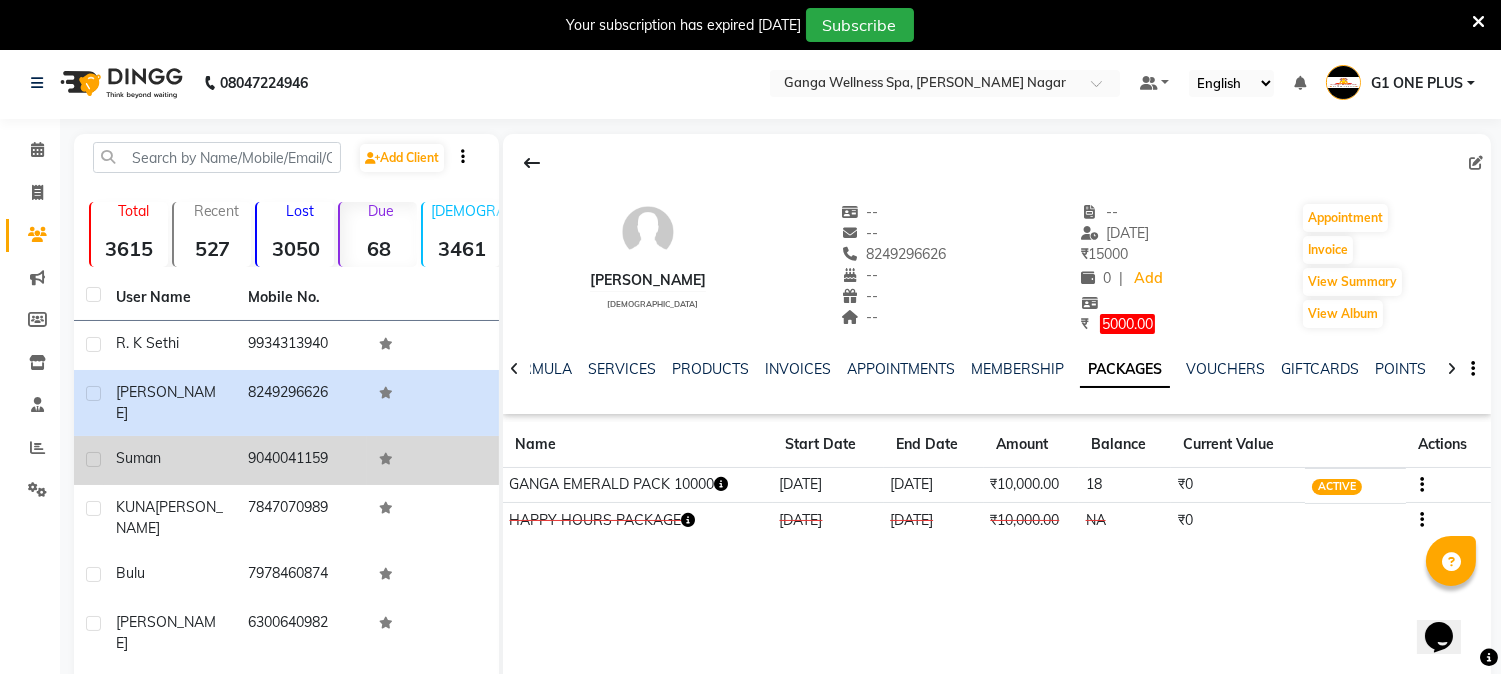 click on "9040041159" 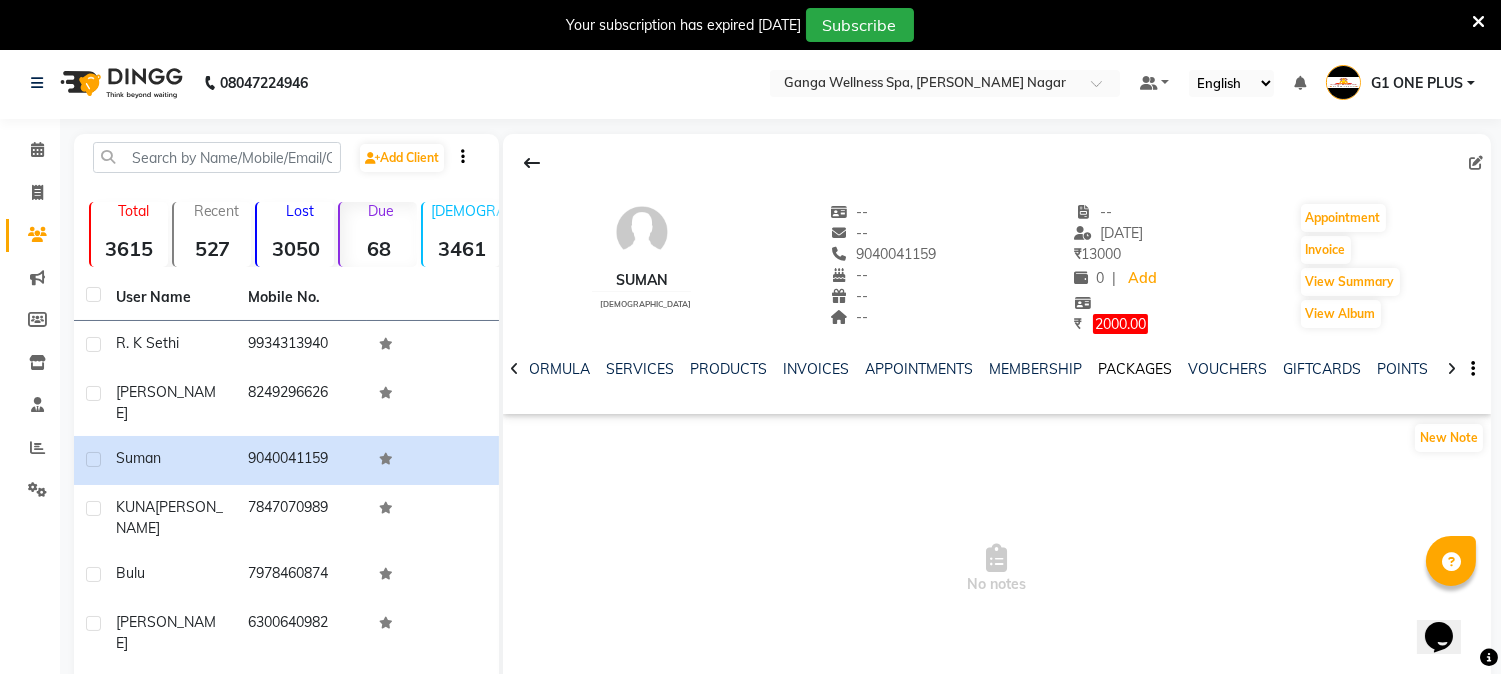 click on "PACKAGES" 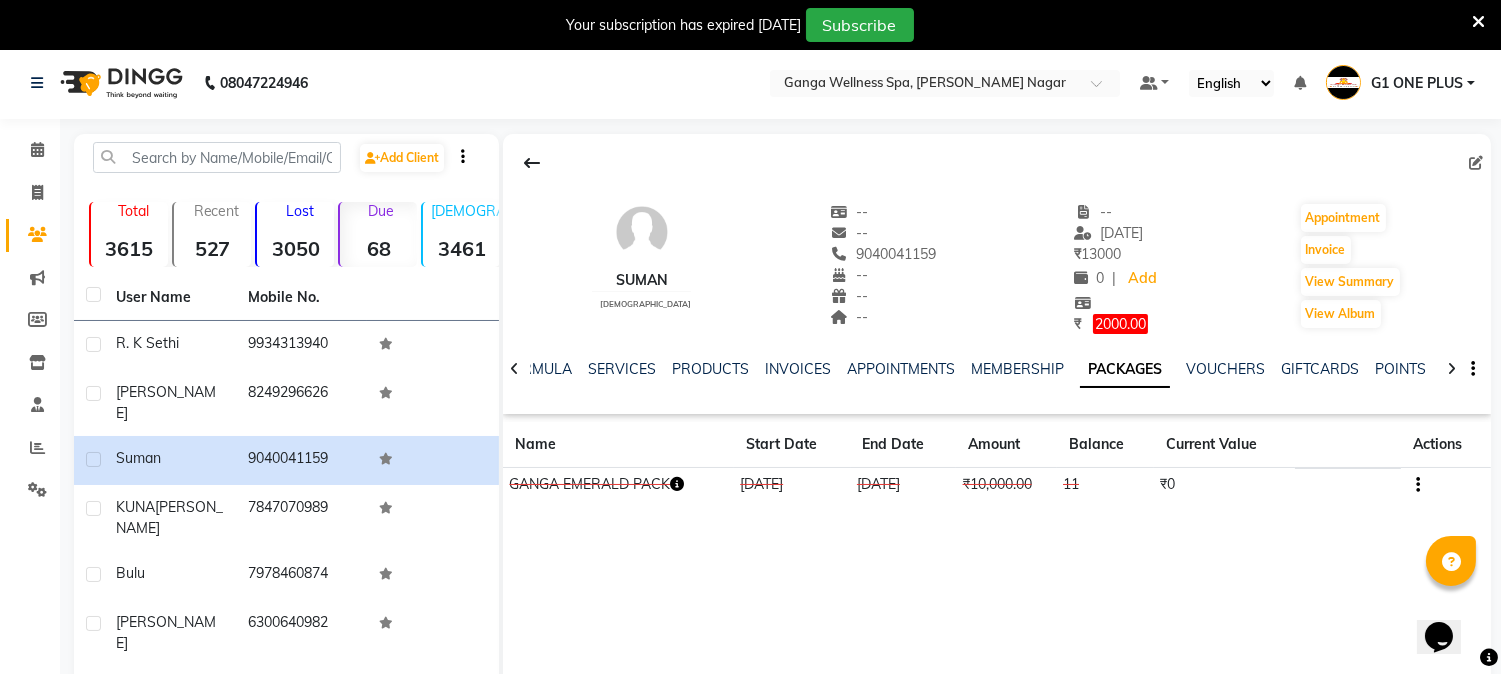 click on "GANGA EMERALD PACK" 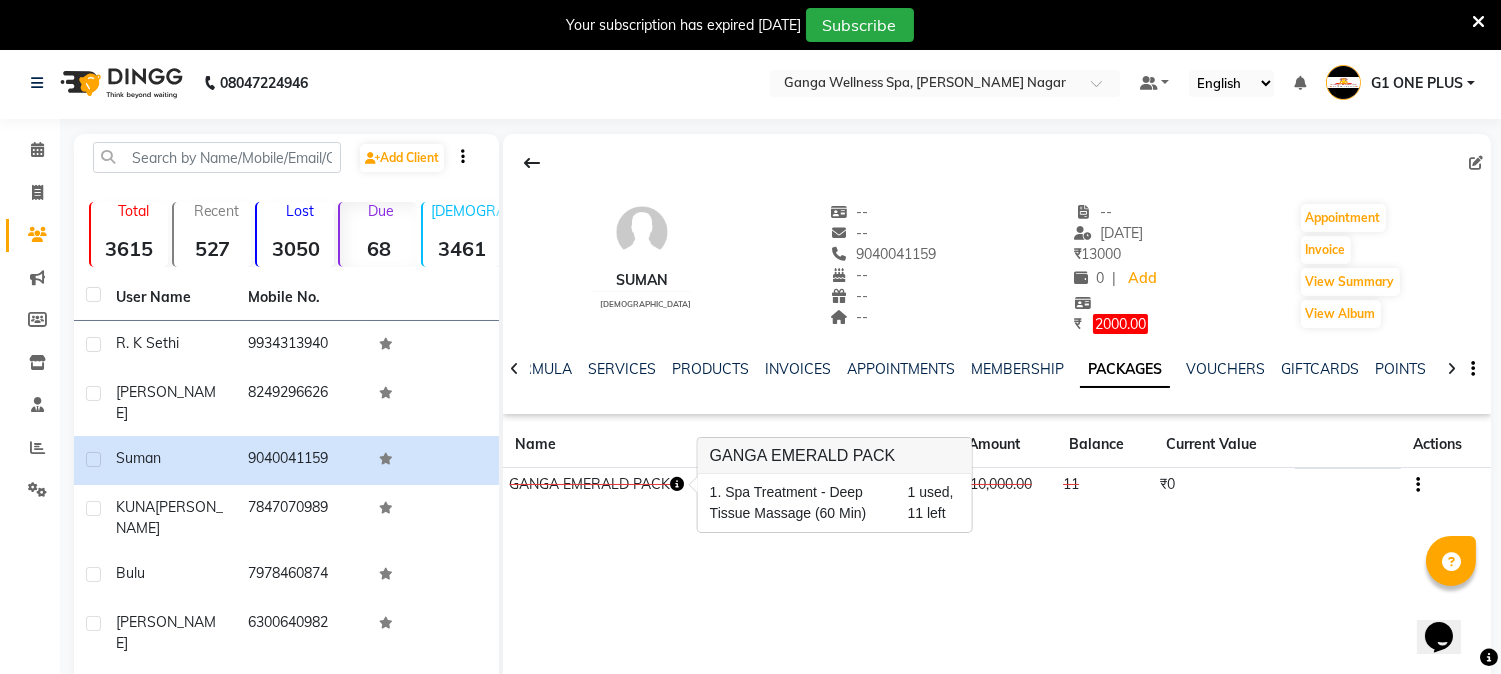 click on "Suman    [DEMOGRAPHIC_DATA]  --   --   9040041159  --  --  --  -- [DATE] ₹    13000 0 |  Add  ₹     2000.00  Appointment   Invoice  View Summary  View Album  NOTES FORMULA SERVICES PRODUCTS INVOICES APPOINTMENTS MEMBERSHIP PACKAGES VOUCHERS GIFTCARDS POINTS FORMS FAMILY CARDS WALLET Name Start Date End Date Amount Balance Current Value Actions  GANGA EMERALD PACK  [DATE] [DATE]  ₹10,000.00   11  ₹0 CONSUMED" 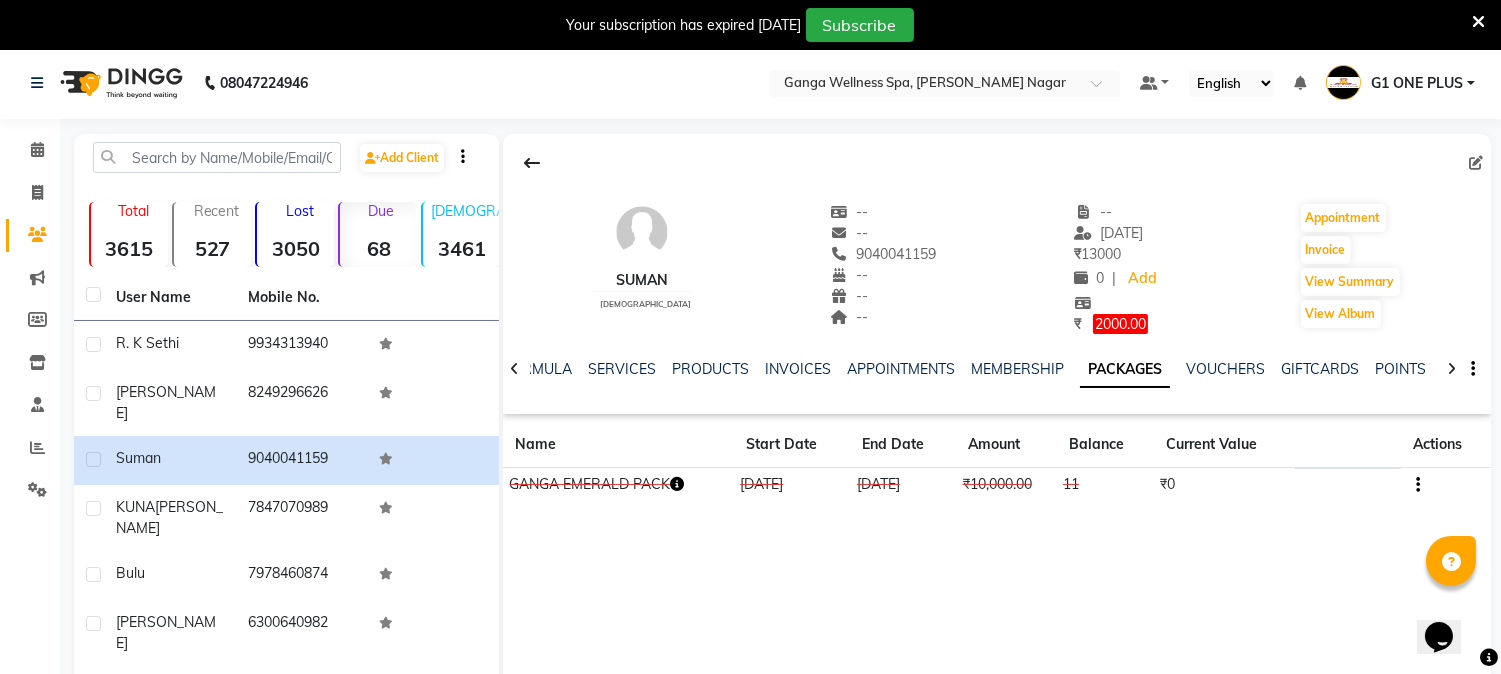 scroll, scrollTop: 0, scrollLeft: 0, axis: both 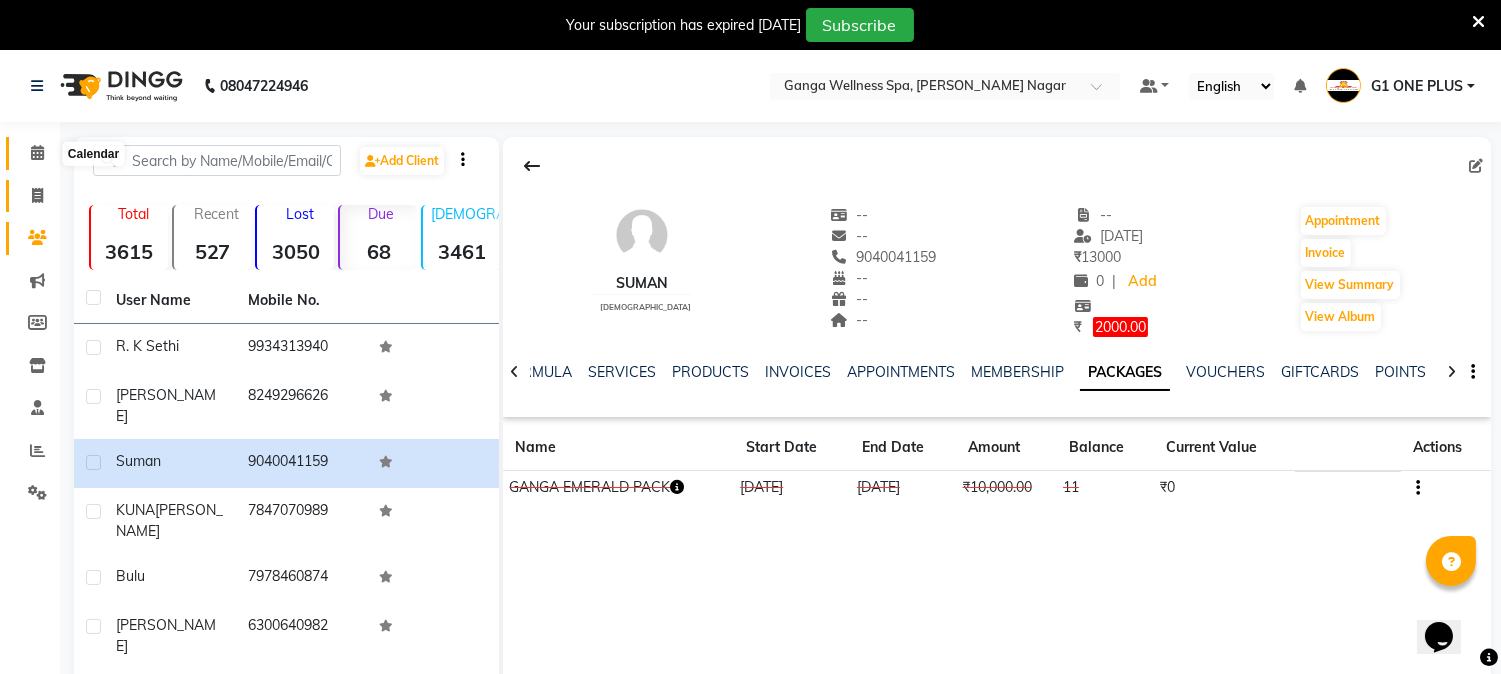 drag, startPoint x: 48, startPoint y: 161, endPoint x: 52, endPoint y: 188, distance: 27.294687 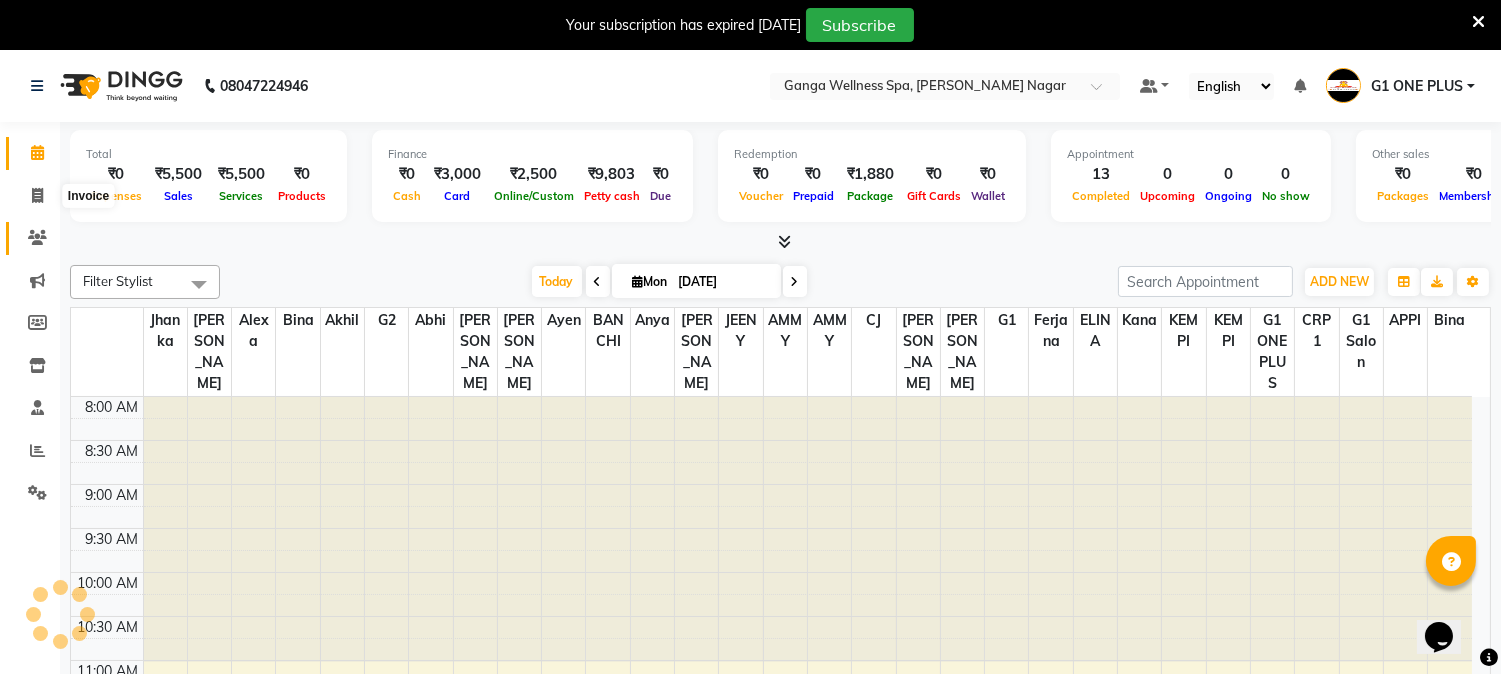 click 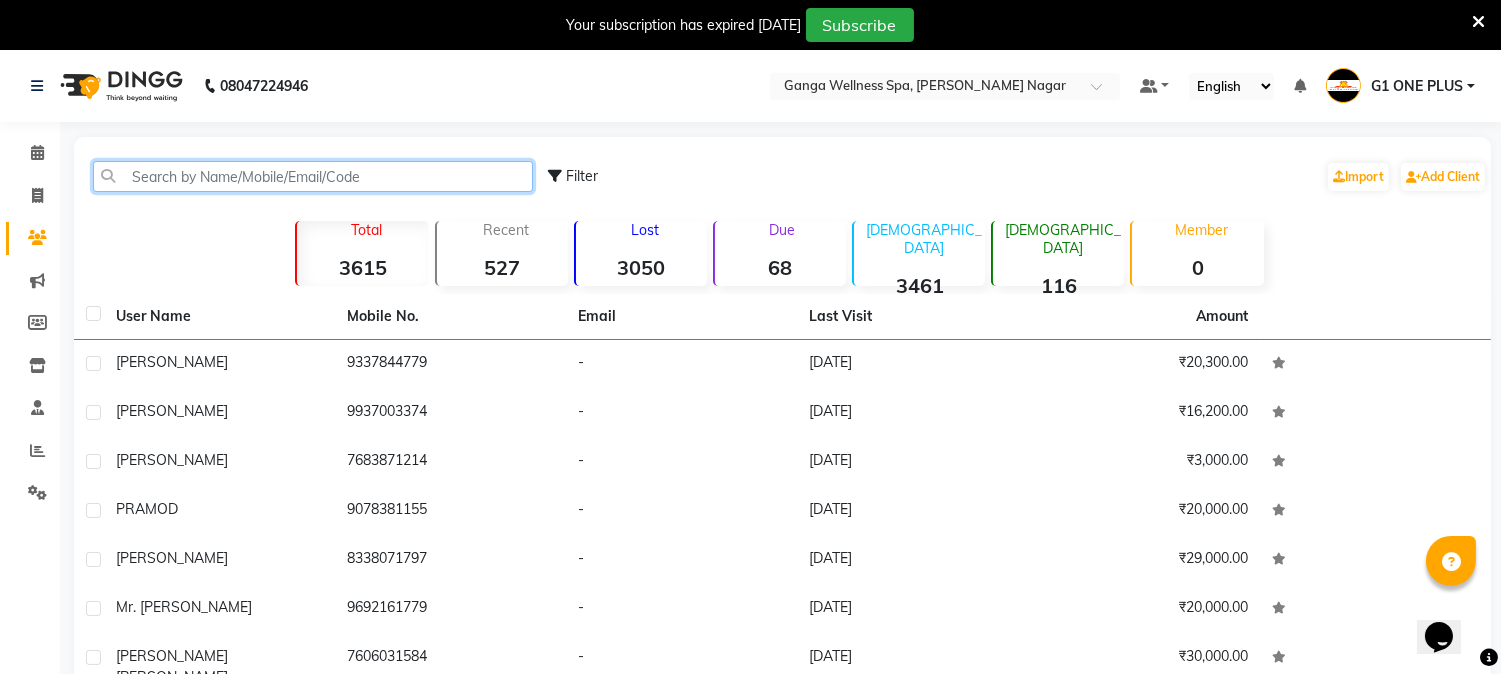 click 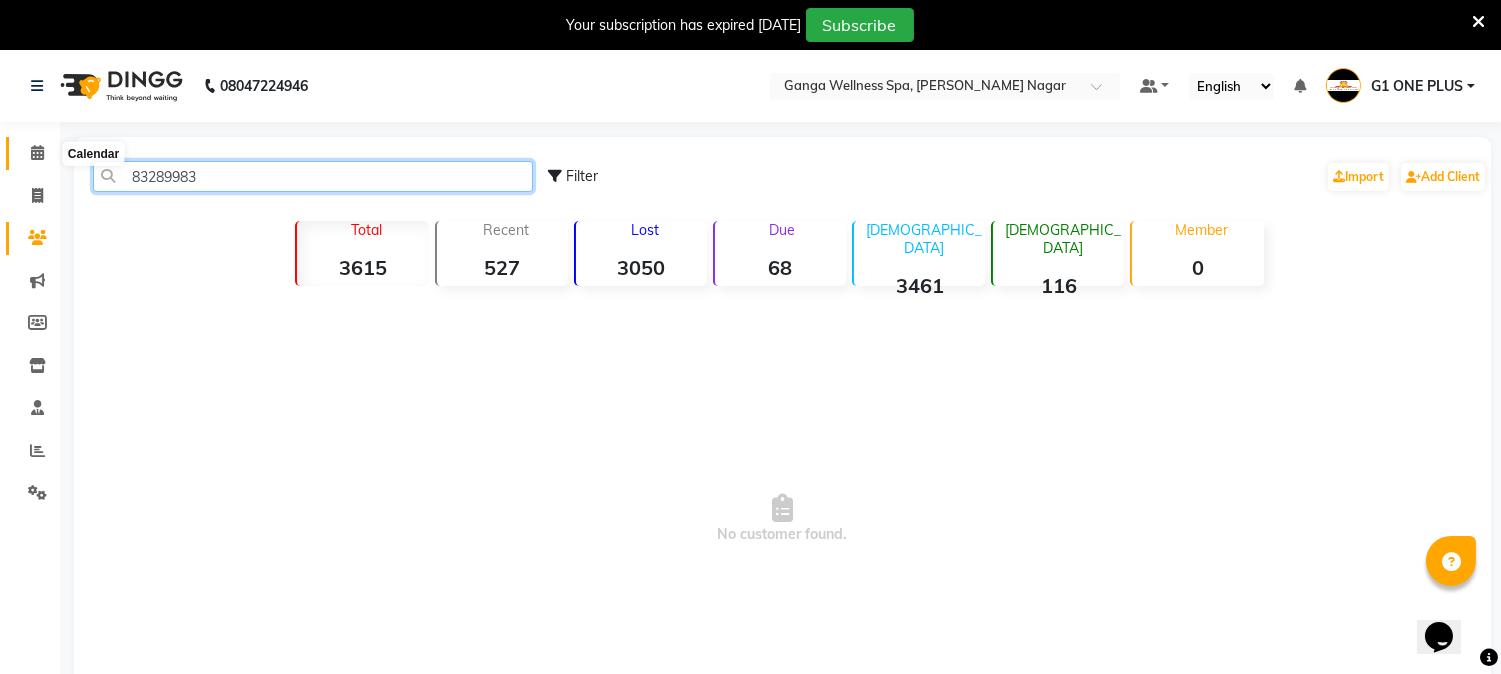 type on "83289983" 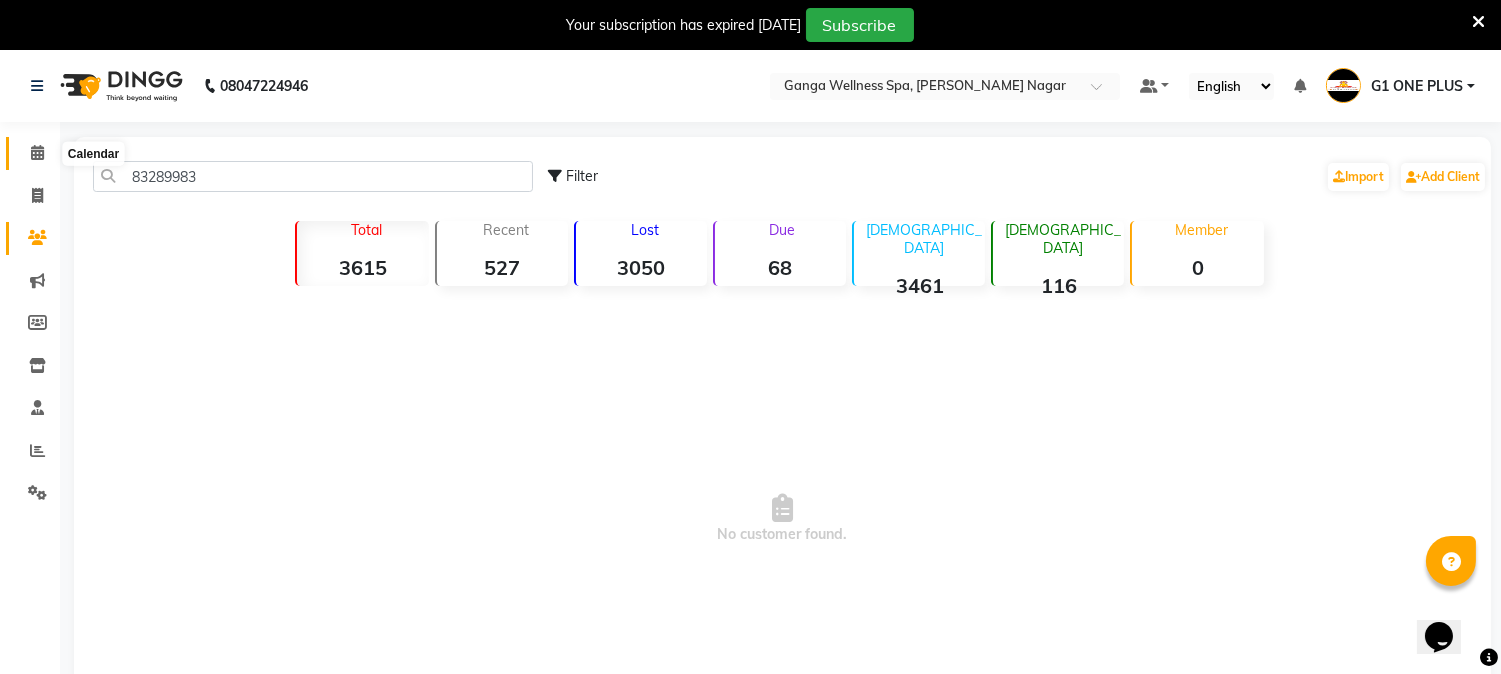 click 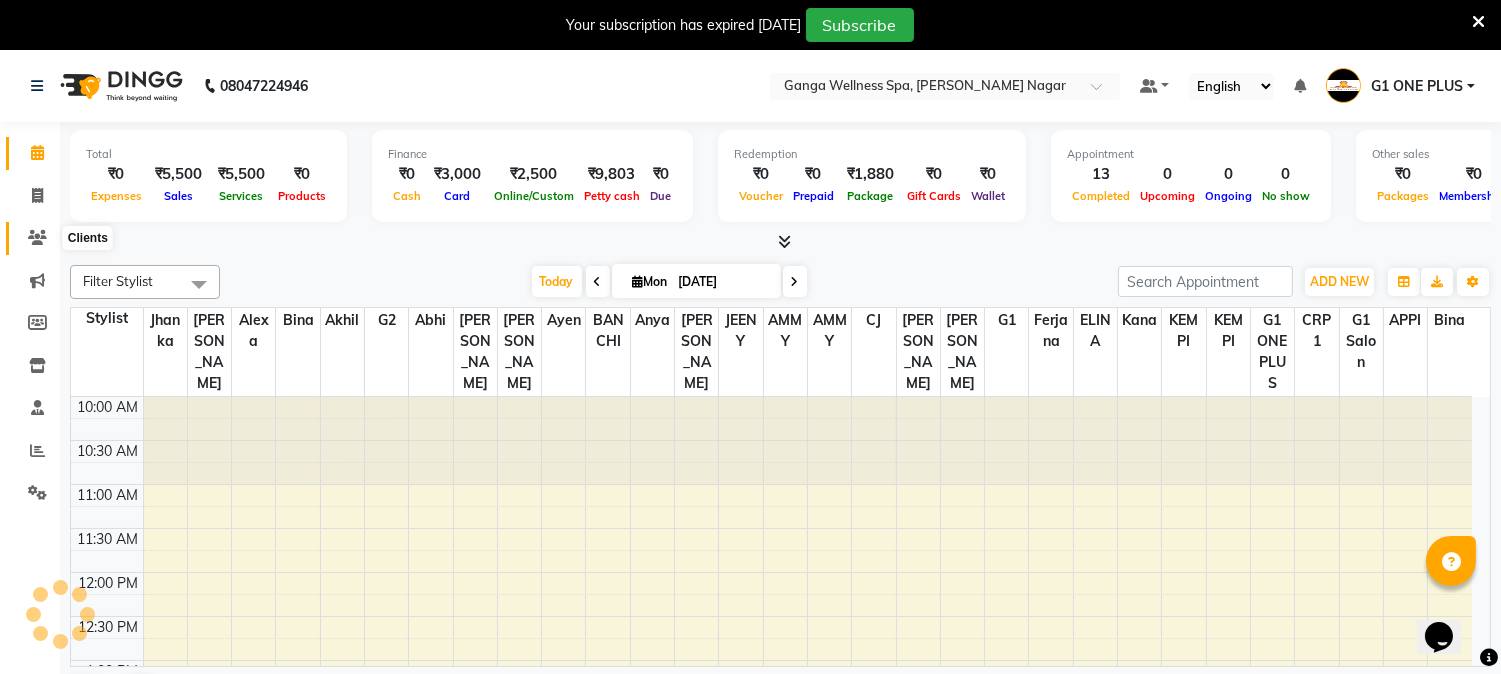 click 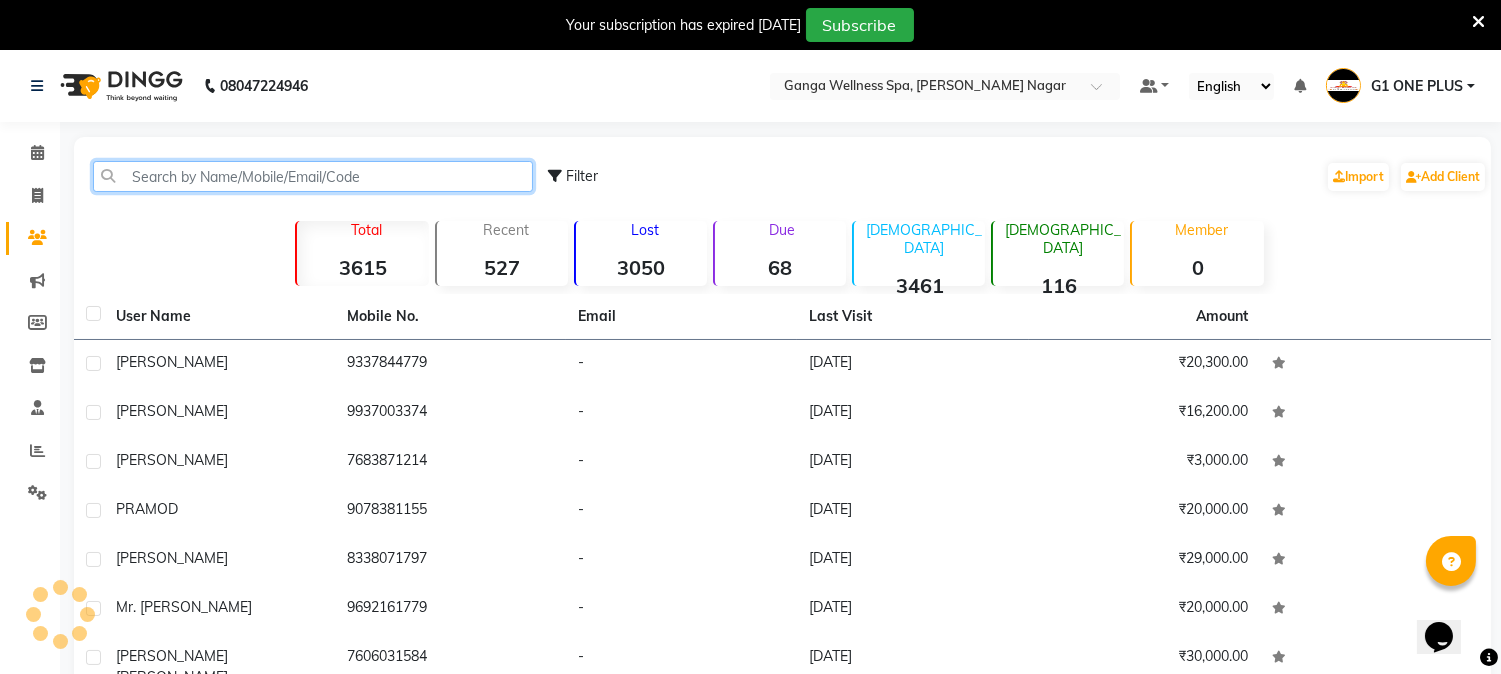 click 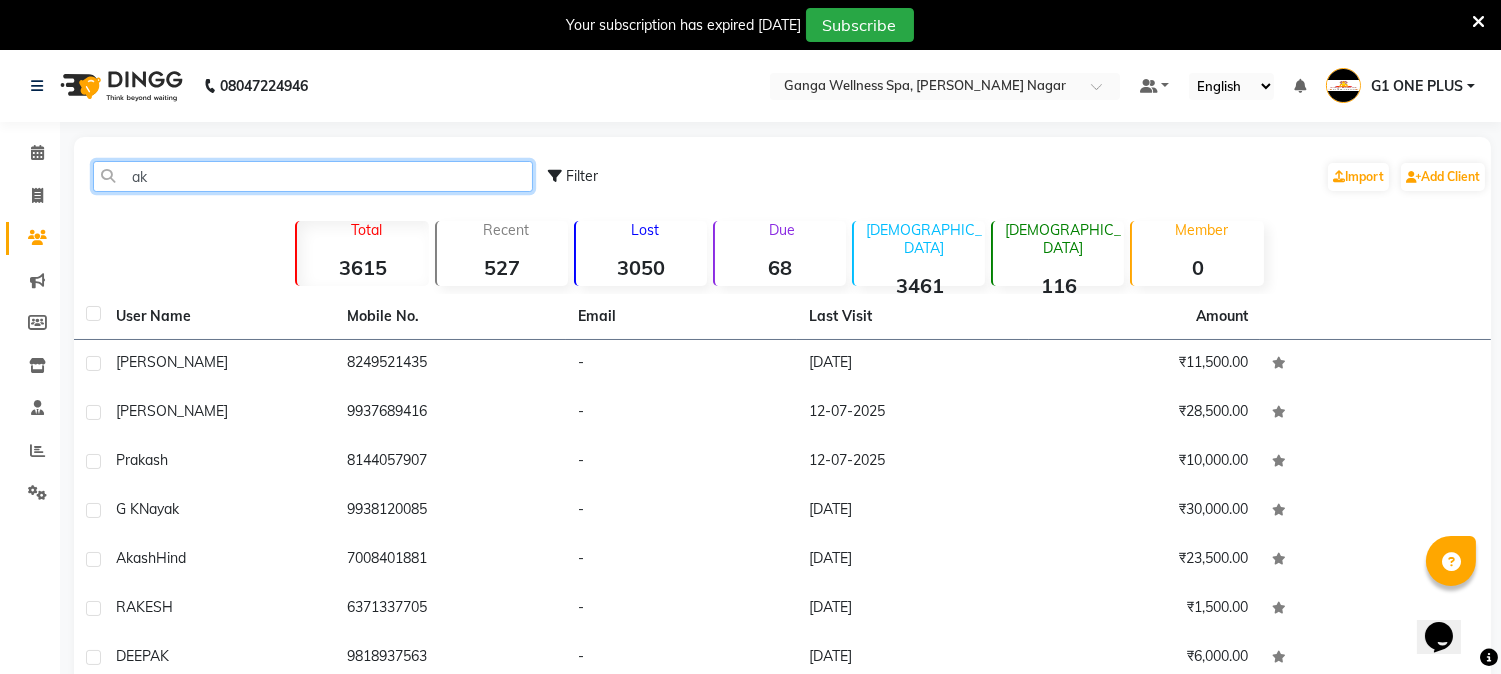 type on "a" 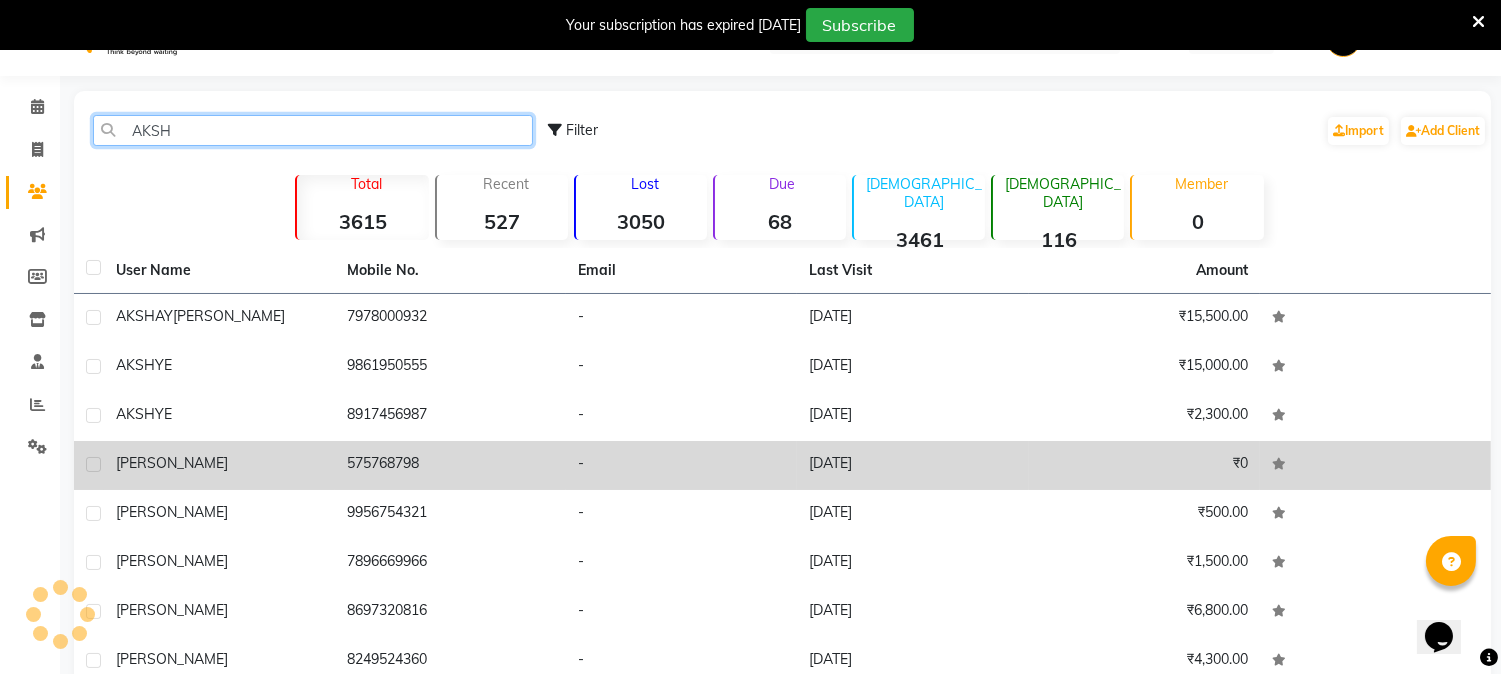 scroll, scrollTop: 0, scrollLeft: 0, axis: both 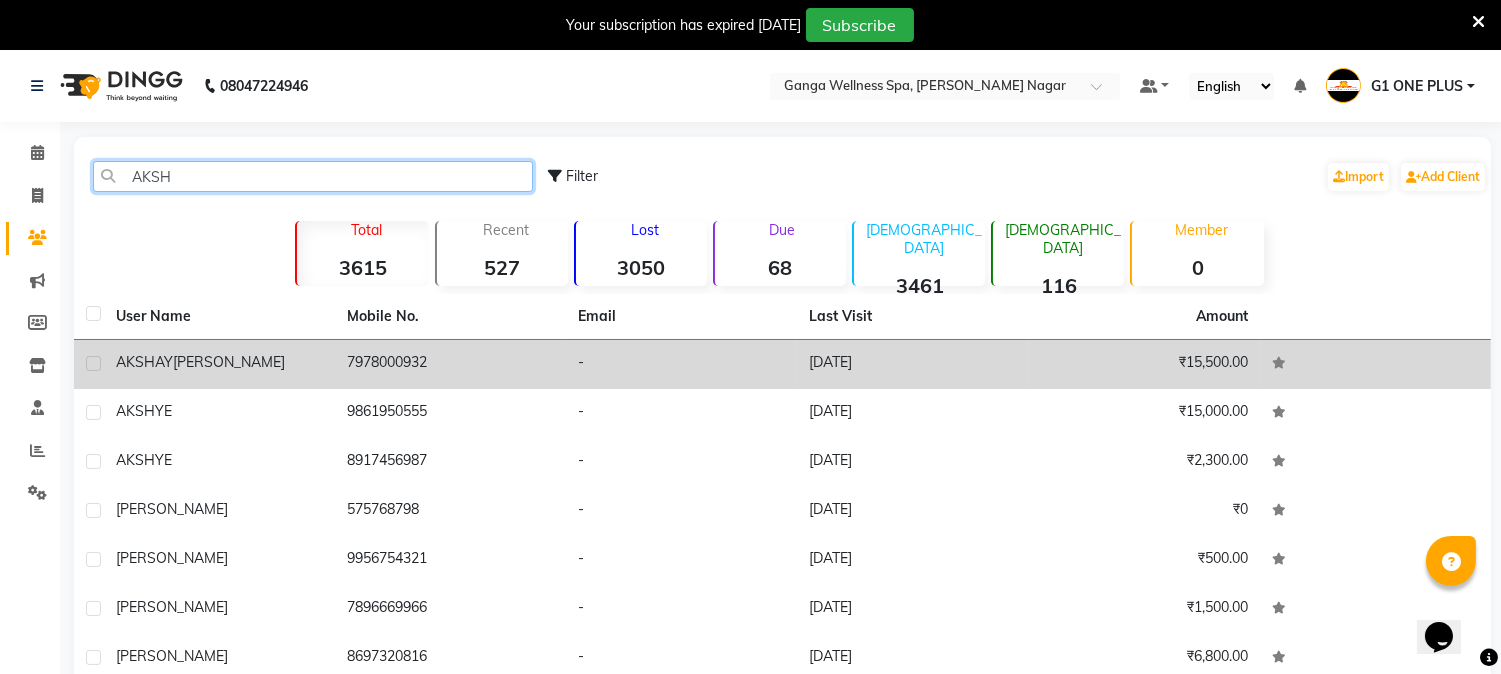 type on "AKSH" 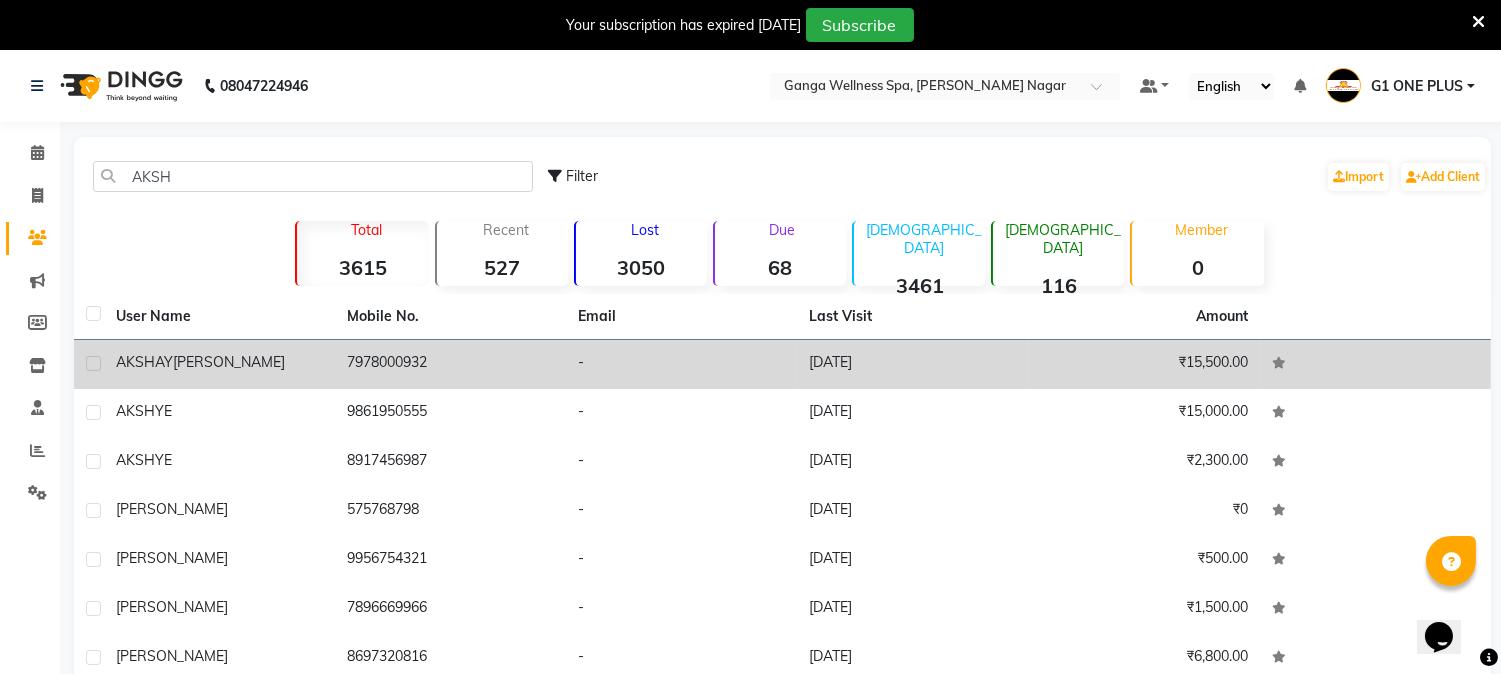 click on "-" 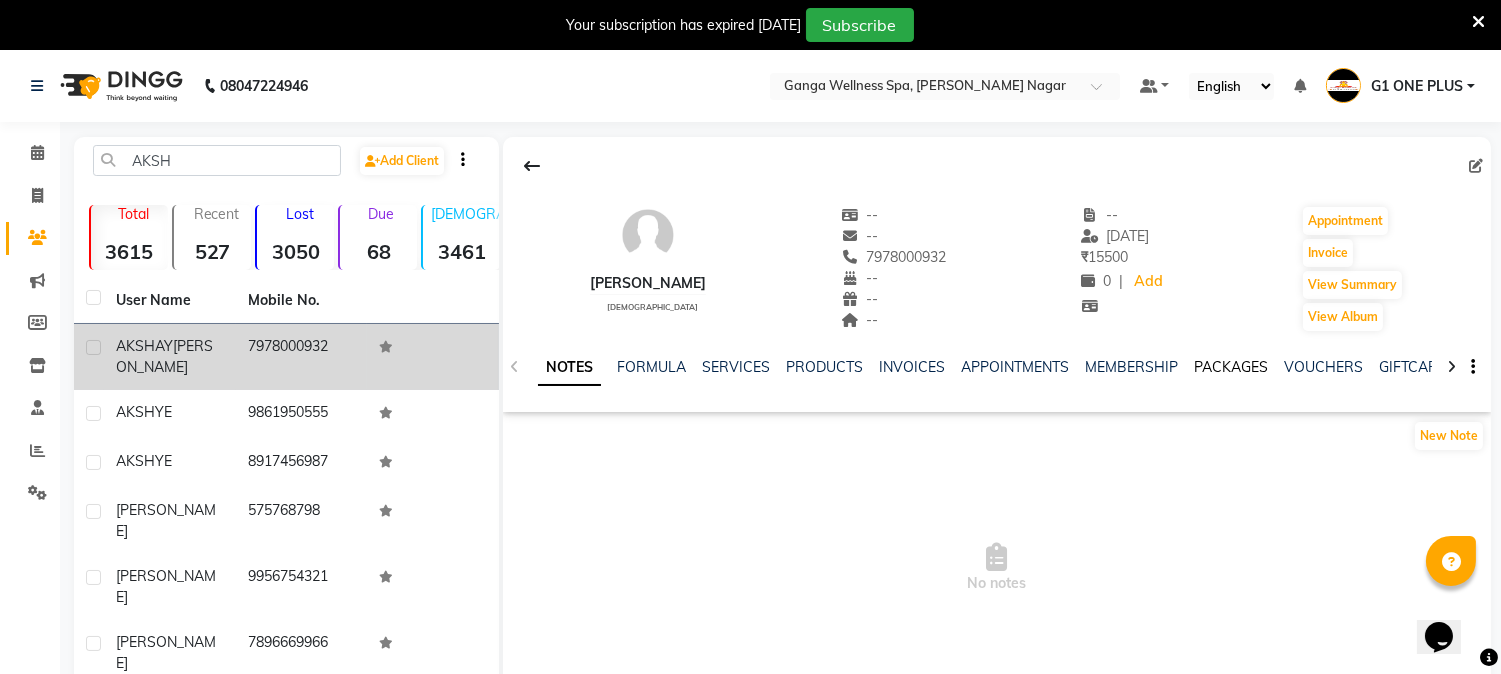 click on "PACKAGES" 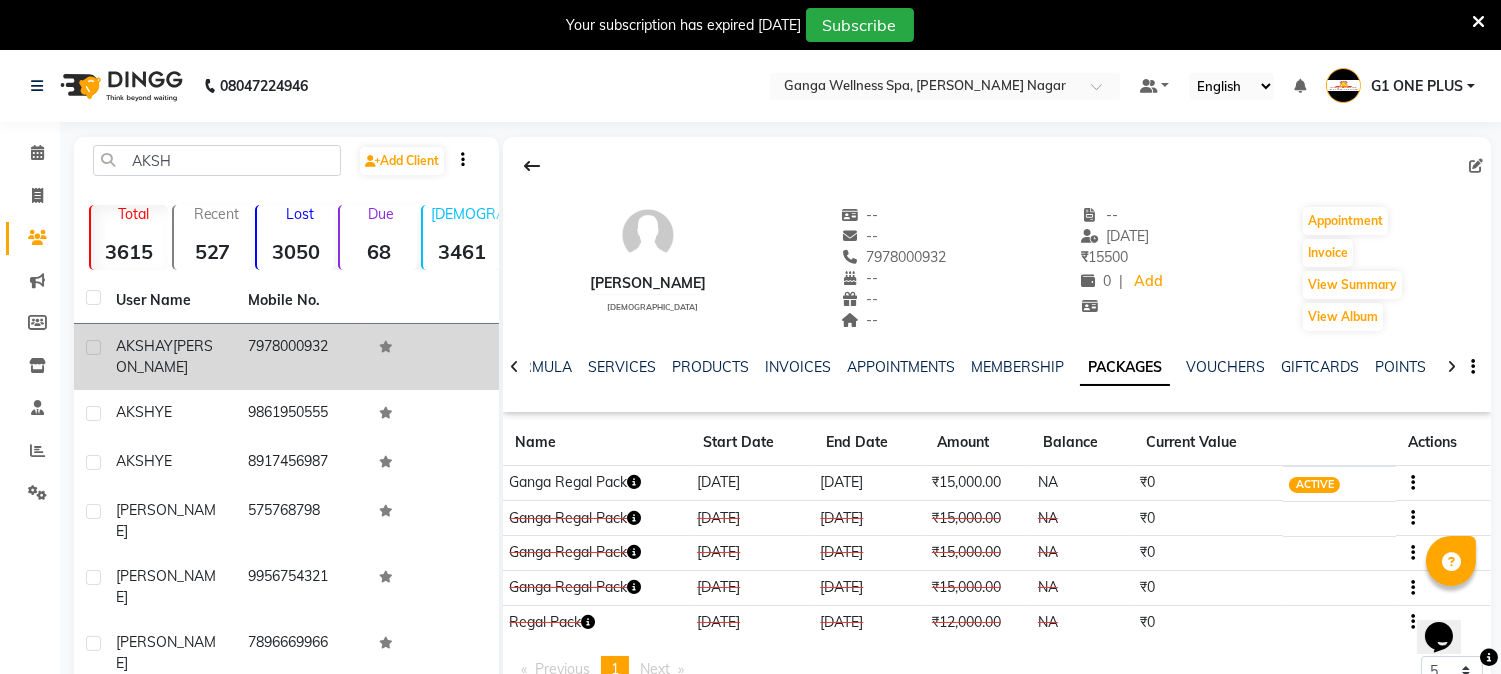 click 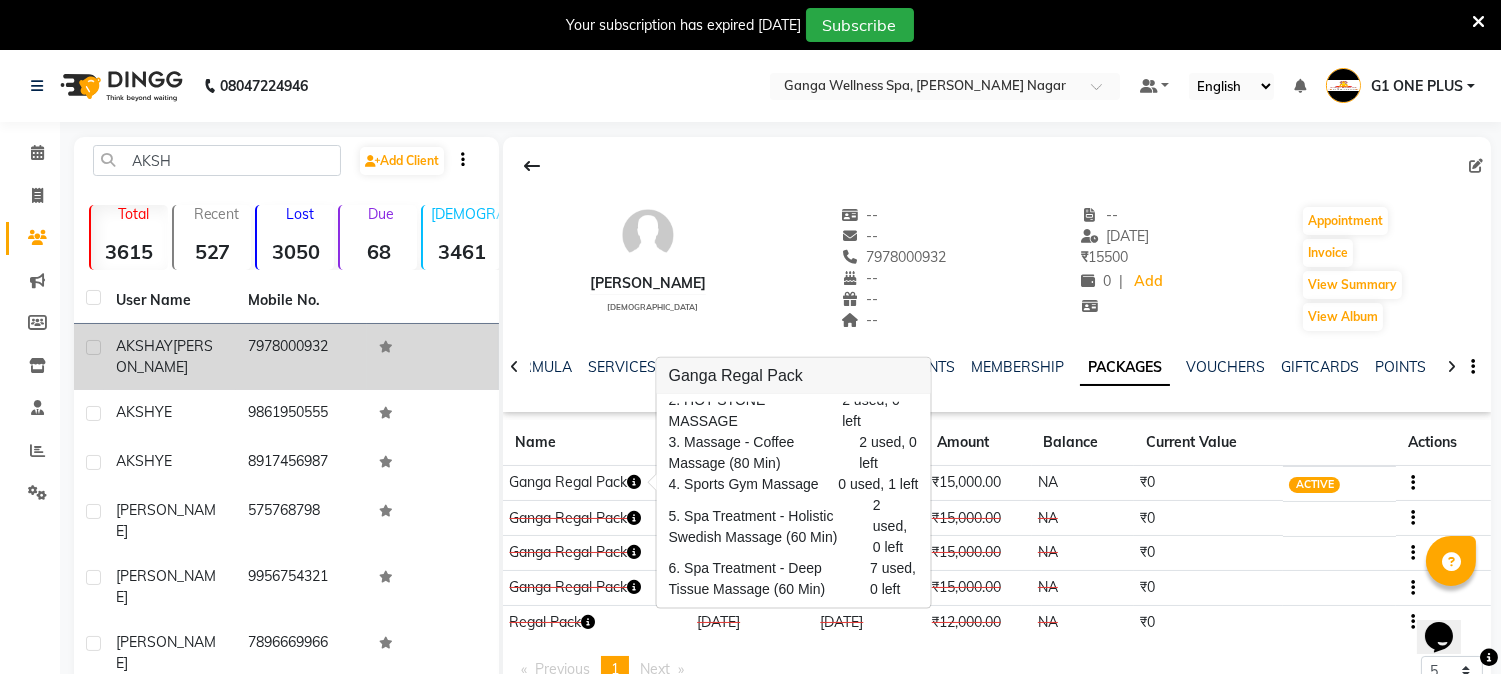 scroll, scrollTop: 0, scrollLeft: 0, axis: both 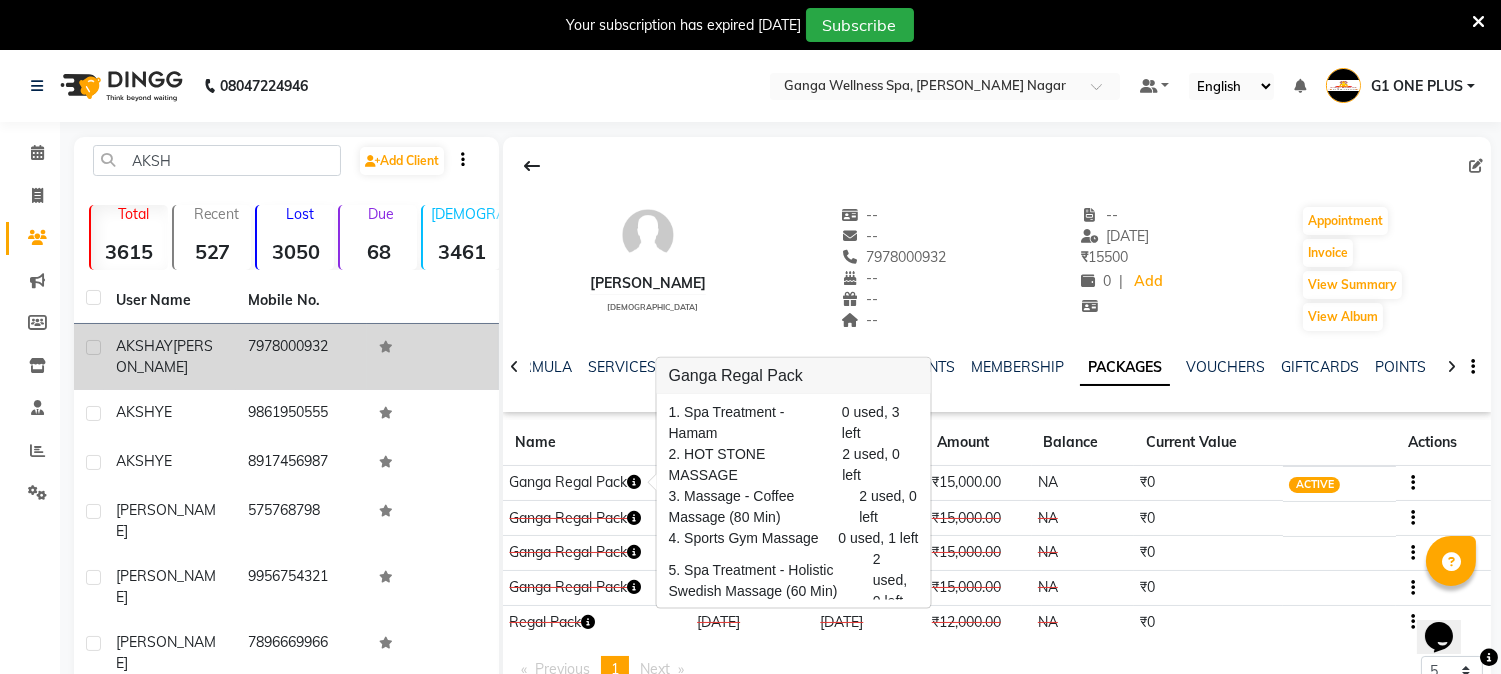 click on "08047224946 Select Location × Ganga Wellness Spa, [PERSON_NAME] Nagar Default Panel My Panel English ENGLISH Español العربية मराठी हिंदी ગુજરાતી தமிழ் 中文 Notifications nothing to show G1 ONE PLUS  Manage Profile Change Password Sign out  Version:3.15.4  ☀ Ganga Wellness Spa, [PERSON_NAME] Nagar  Calendar  Invoice  Clients  Marketing  Members  Inventory  Staff  Reports  Settings Completed InProgress Upcoming Dropped Tentative Check-In Confirm Bookings Generate Report Segments Page Builder AKSH  Add Client  Total  3615  Recent  527  Lost  3050  Due  68  [DEMOGRAPHIC_DATA]  3461  [DEMOGRAPHIC_DATA]  116  Member  0 User Name Mobile No. [PERSON_NAME]   7978000932  AKSHYE     9861950555  AKSHYE     8917456987  [PERSON_NAME]     575768798  [PERSON_NAME]     9956754321  [PERSON_NAME]     7896669966  [PERSON_NAME]     8697320816  [PERSON_NAME]     8249524360   Previous   Next   10   50   100   [PERSON_NAME]   [DEMOGRAPHIC_DATA]  --   --   7978000932  --  --  --  -- [DATE] ₹    15500 0 |  Add   Appointment   Invoice  View Summary" at bounding box center (750, 337) 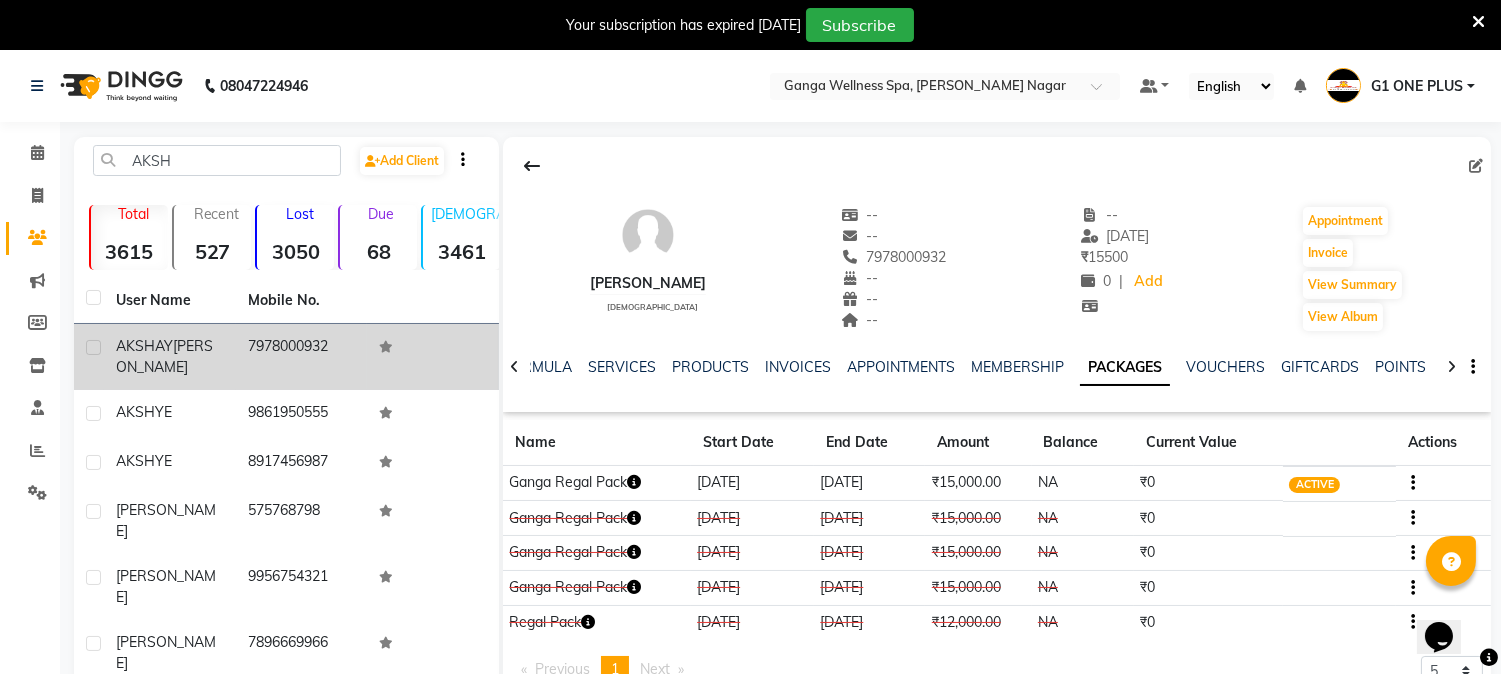 click on "Ganga Regal Pack" 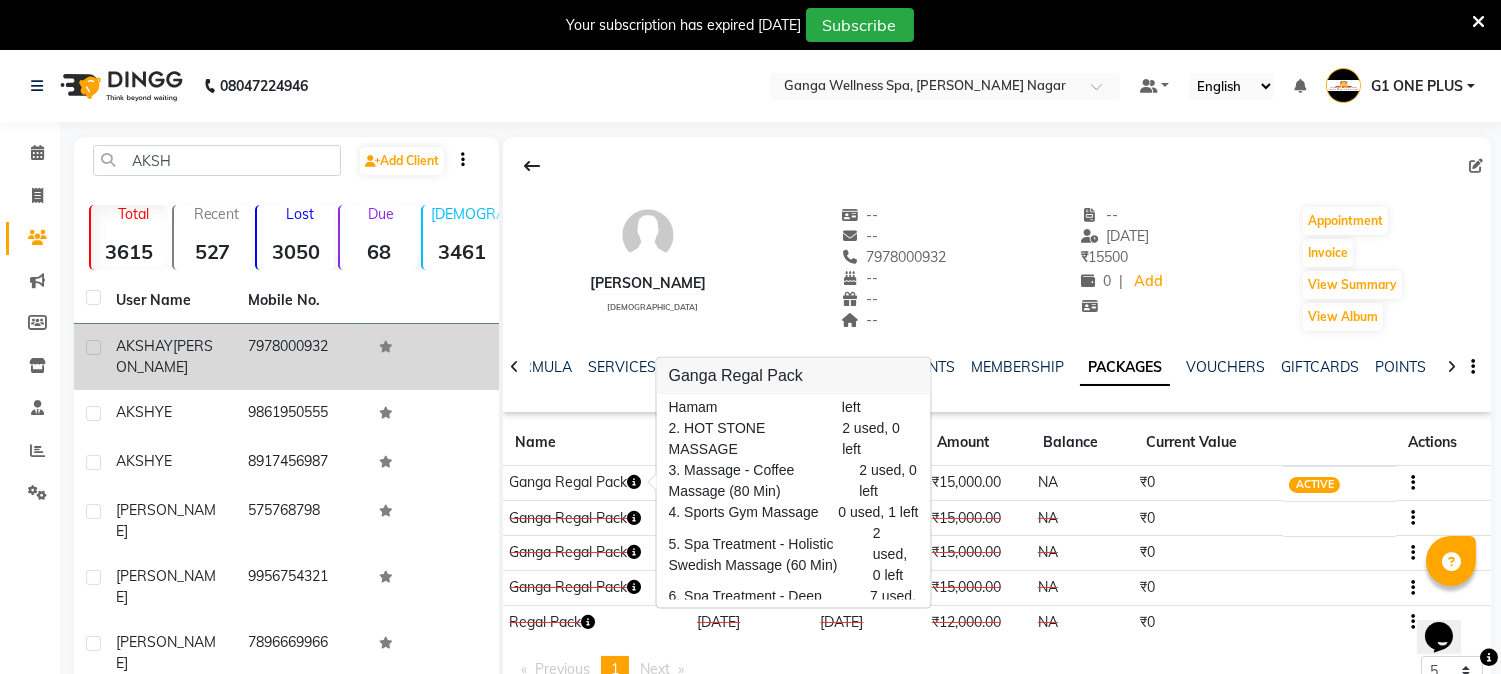 scroll, scrollTop: 0, scrollLeft: 0, axis: both 